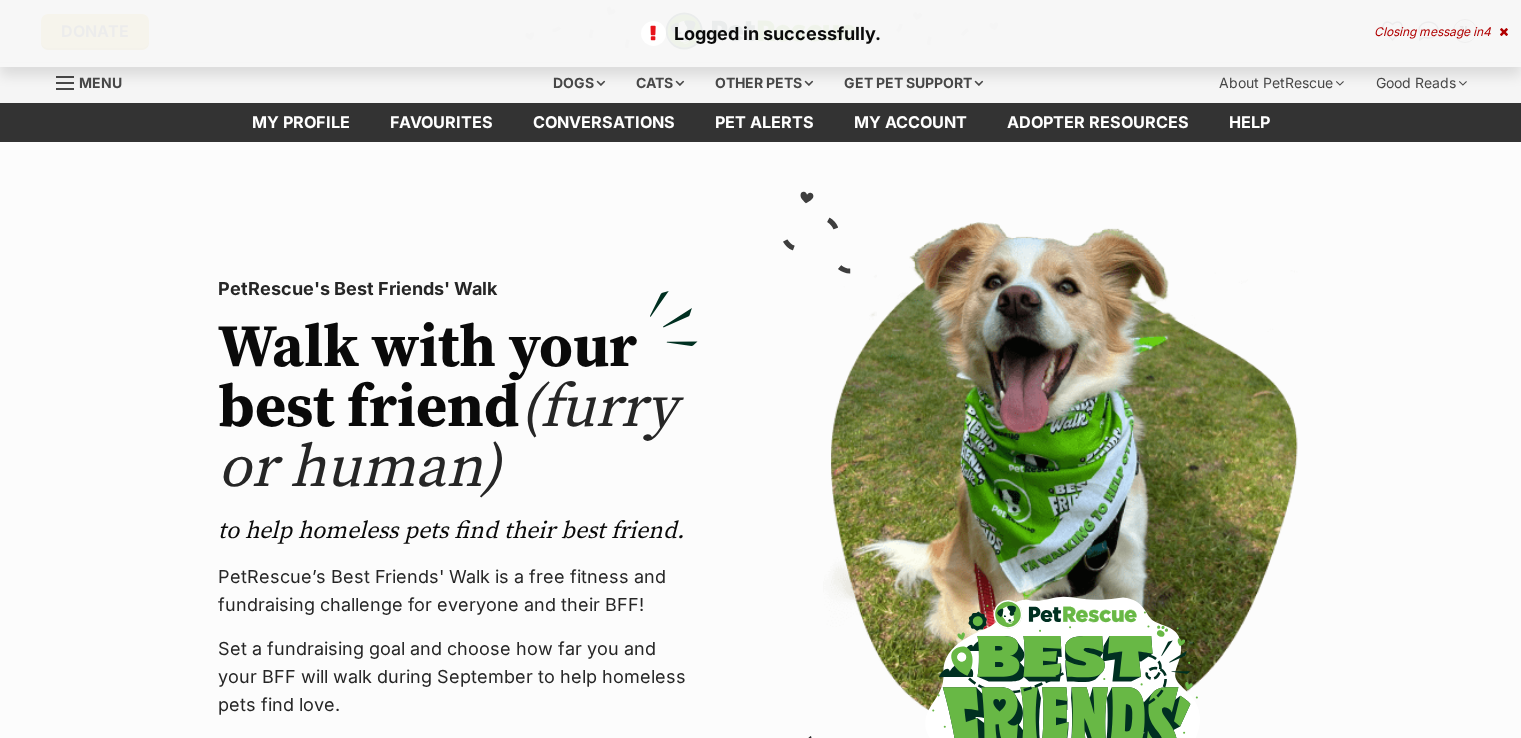 scroll, scrollTop: 0, scrollLeft: 0, axis: both 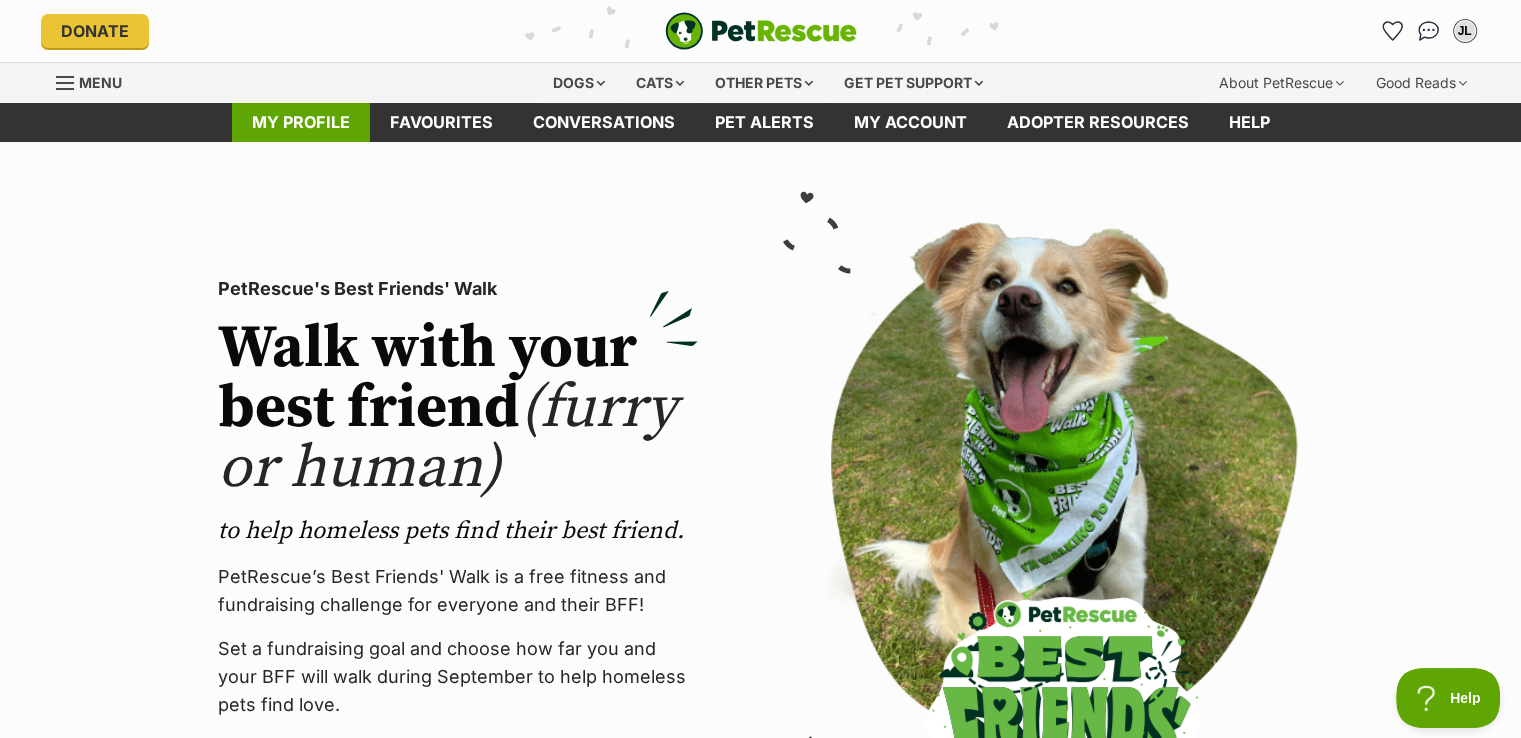 click on "My profile" at bounding box center (301, 122) 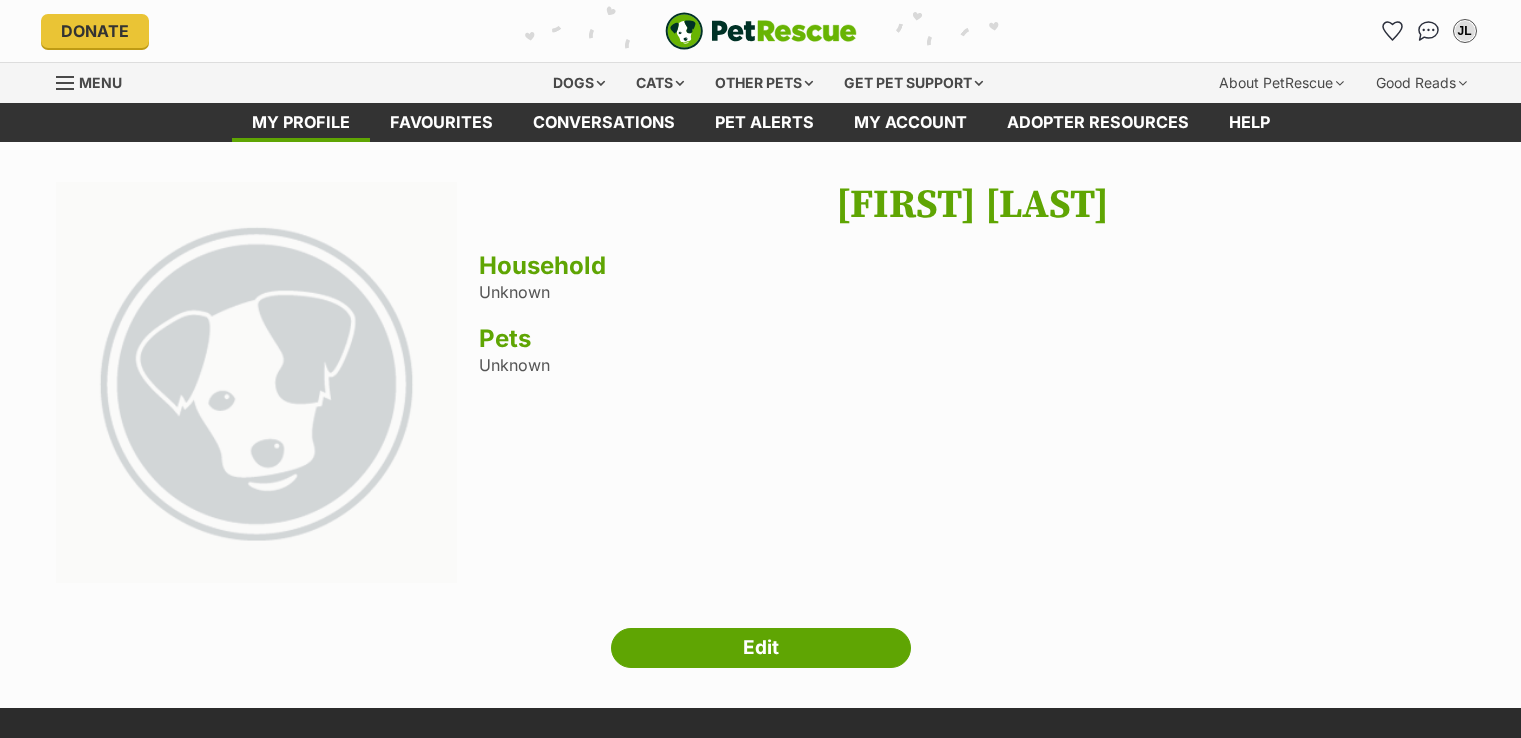 scroll, scrollTop: 0, scrollLeft: 0, axis: both 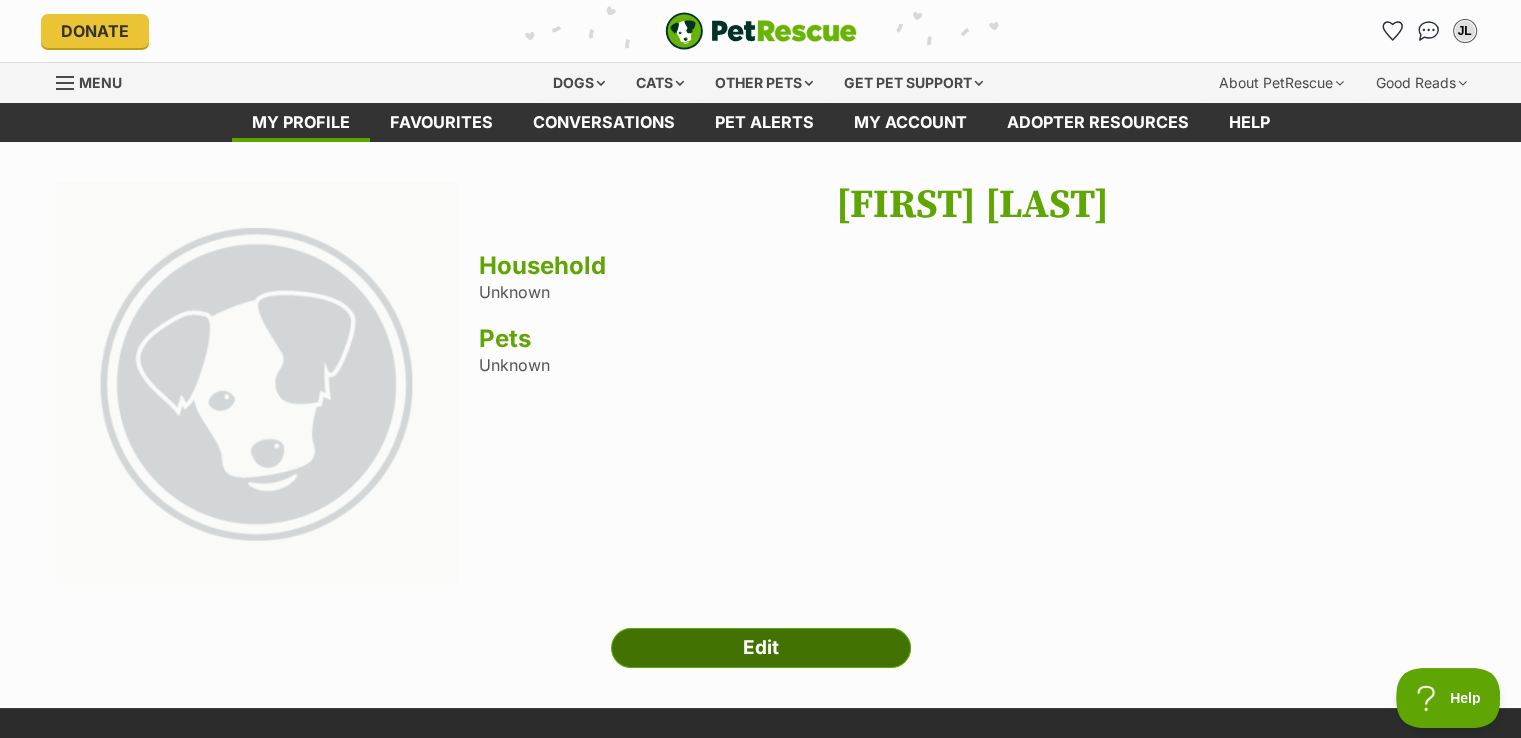 click on "Edit" at bounding box center (761, 648) 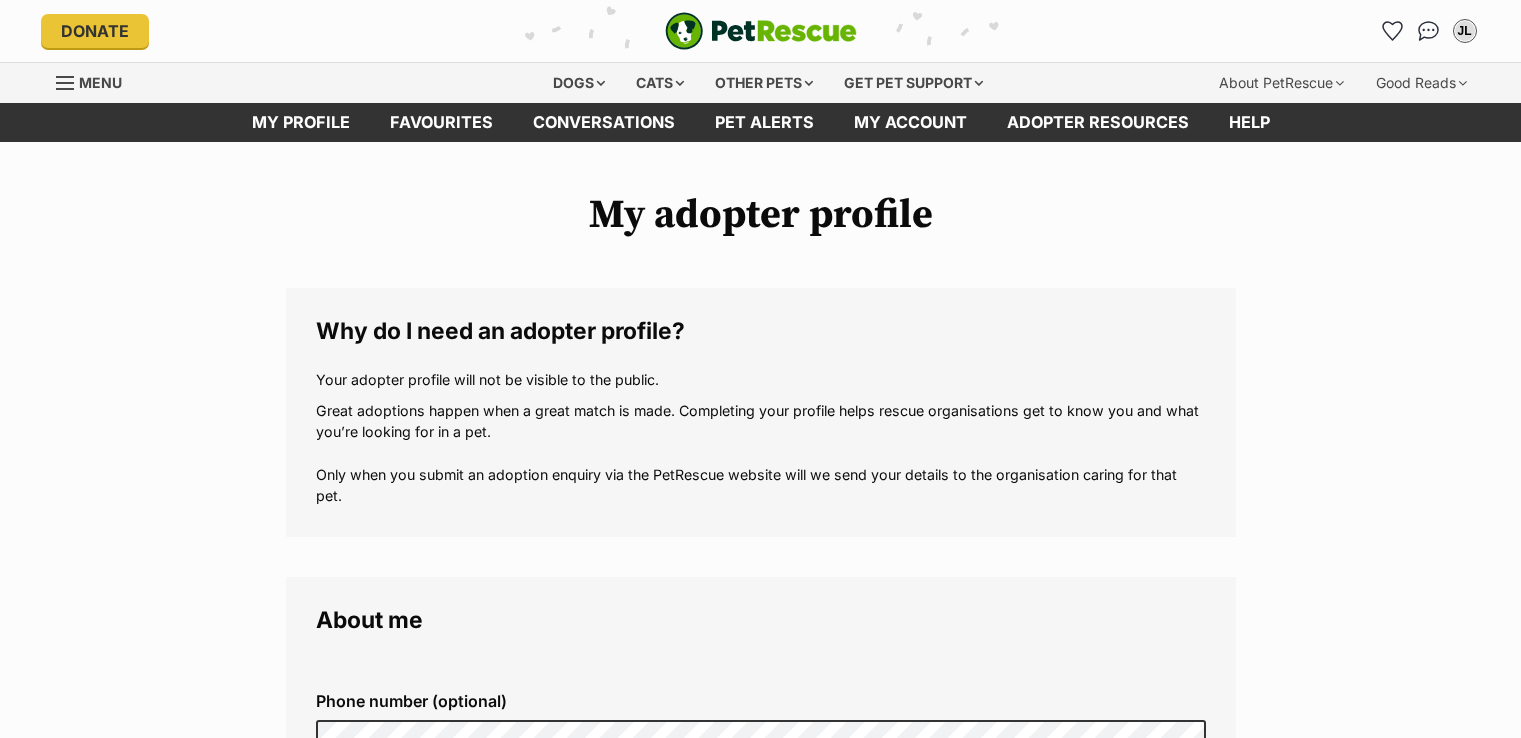 scroll, scrollTop: 0, scrollLeft: 0, axis: both 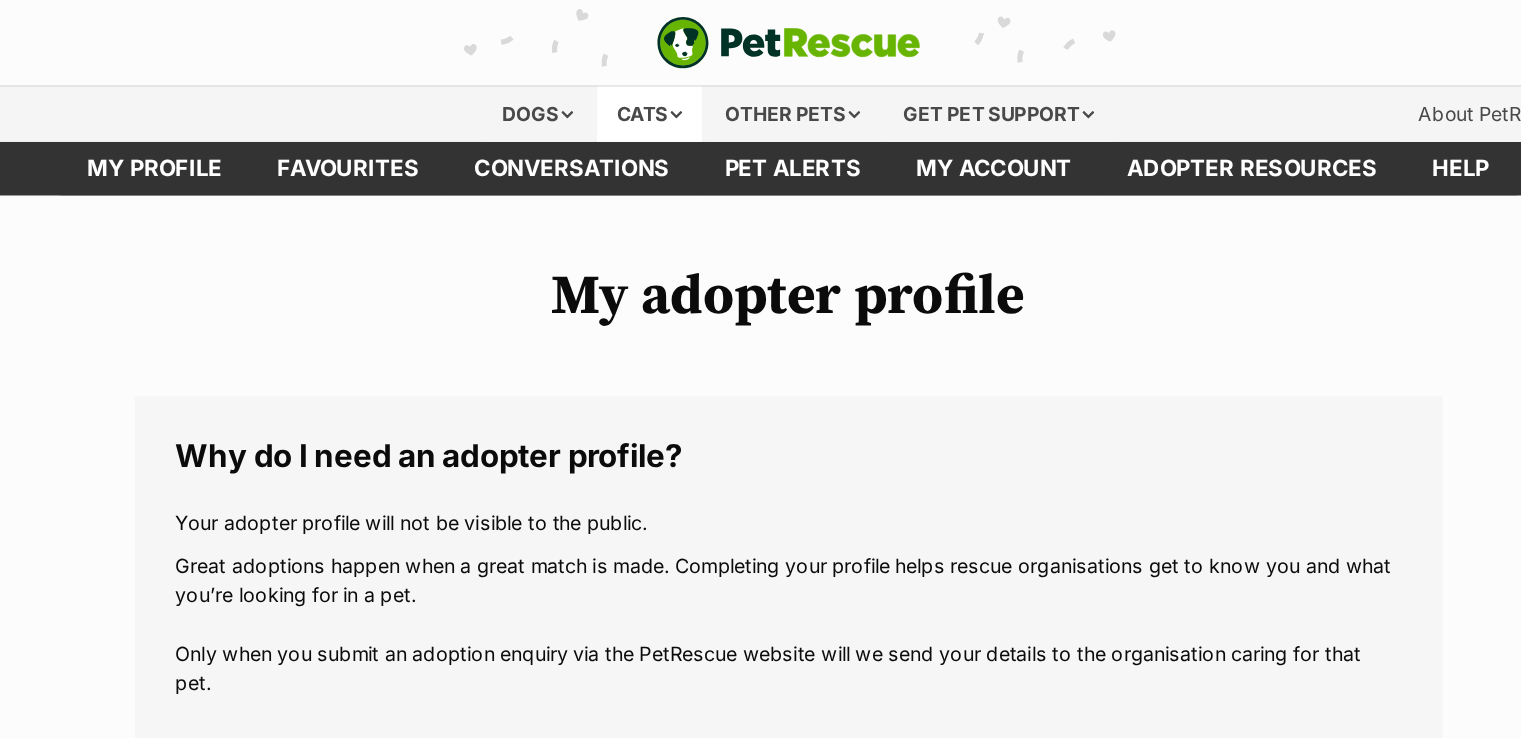 click on "Cats" at bounding box center (660, 83) 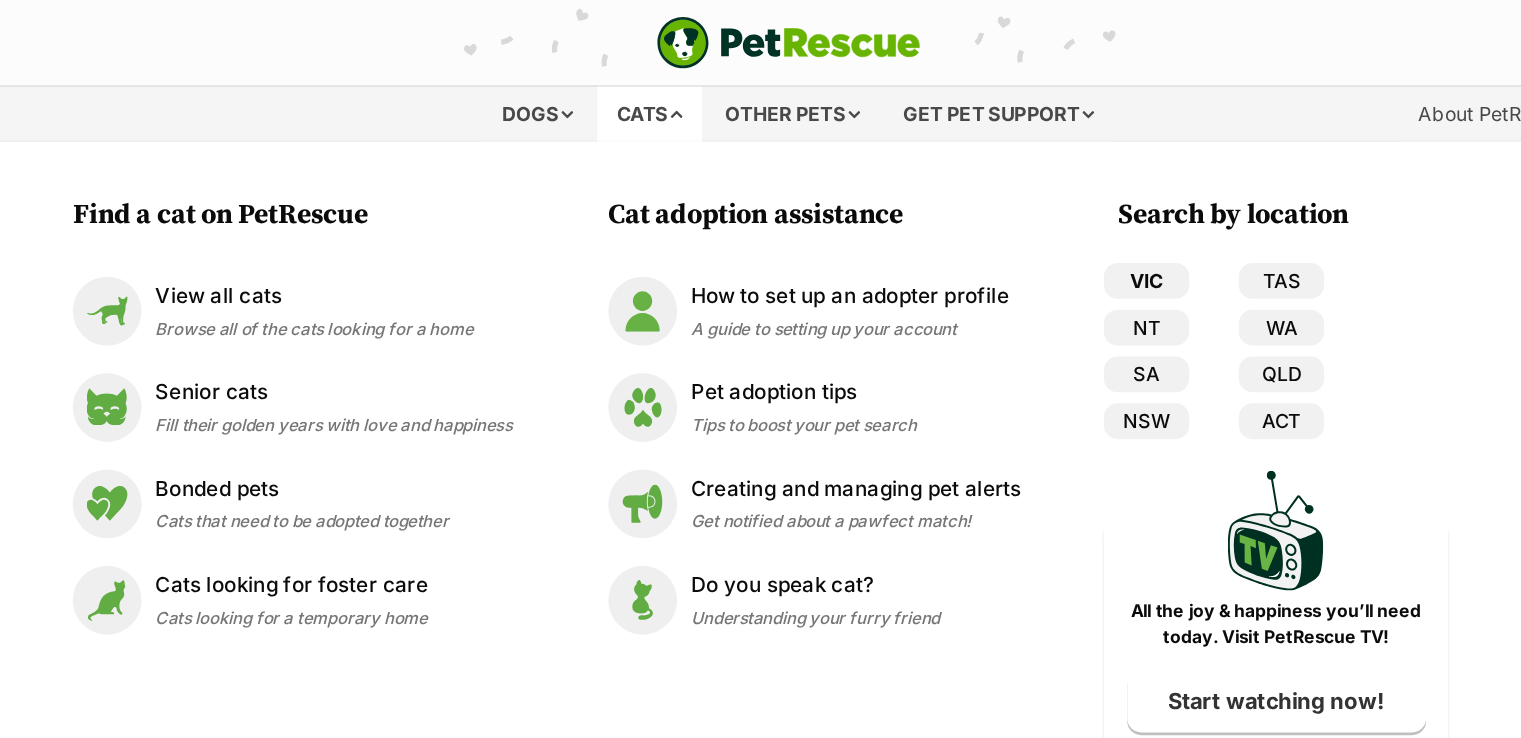 click on "VIC" at bounding box center (1021, 204) 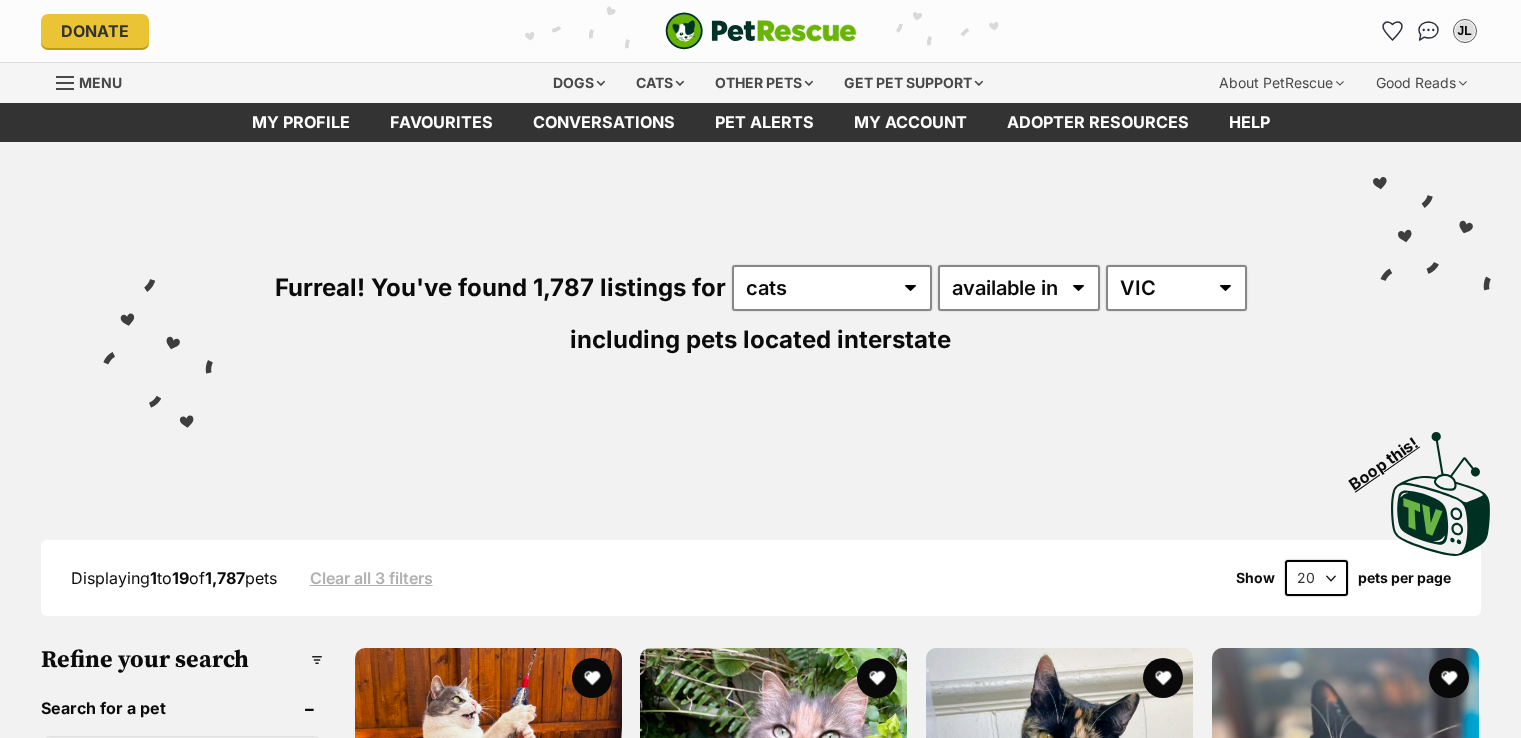 scroll, scrollTop: 0, scrollLeft: 0, axis: both 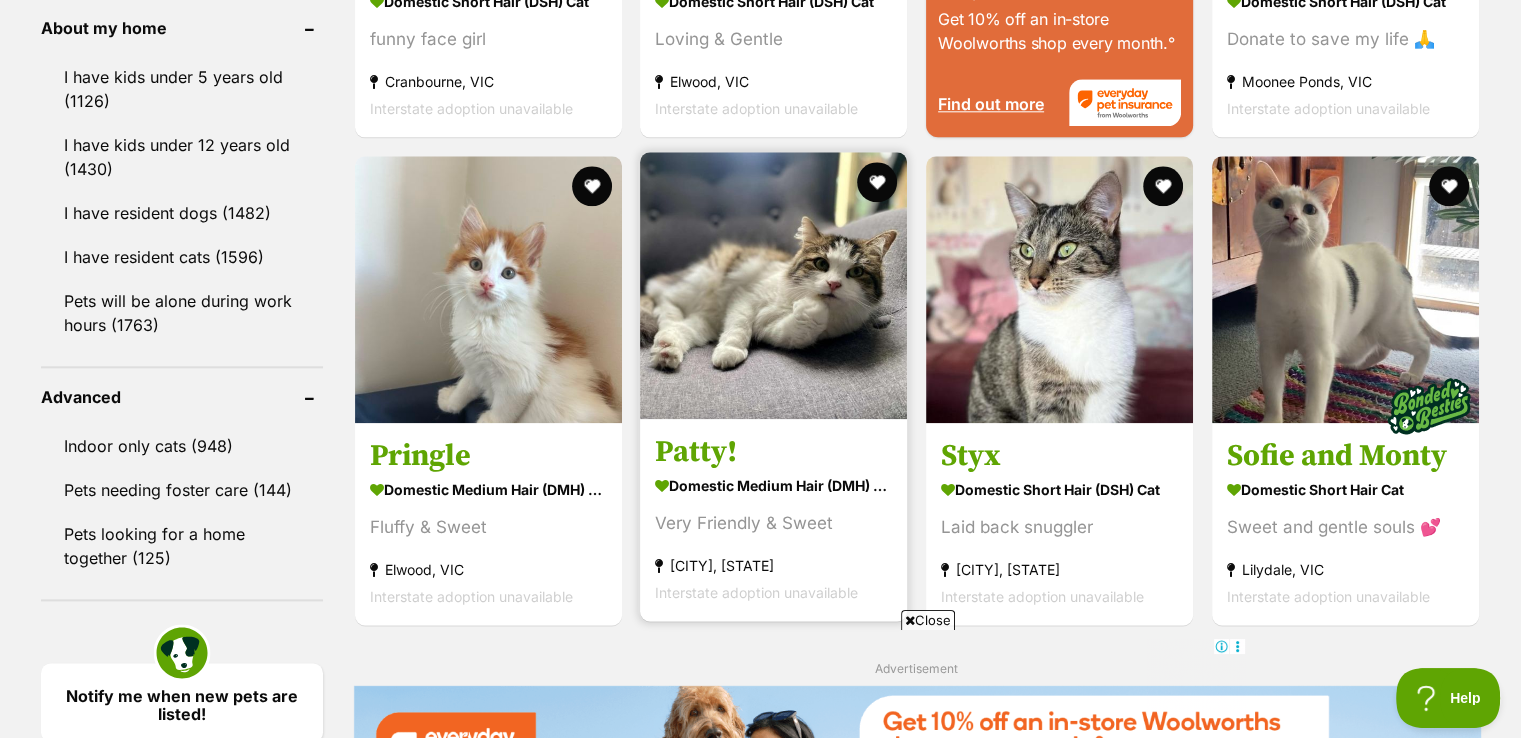 click at bounding box center [773, 285] 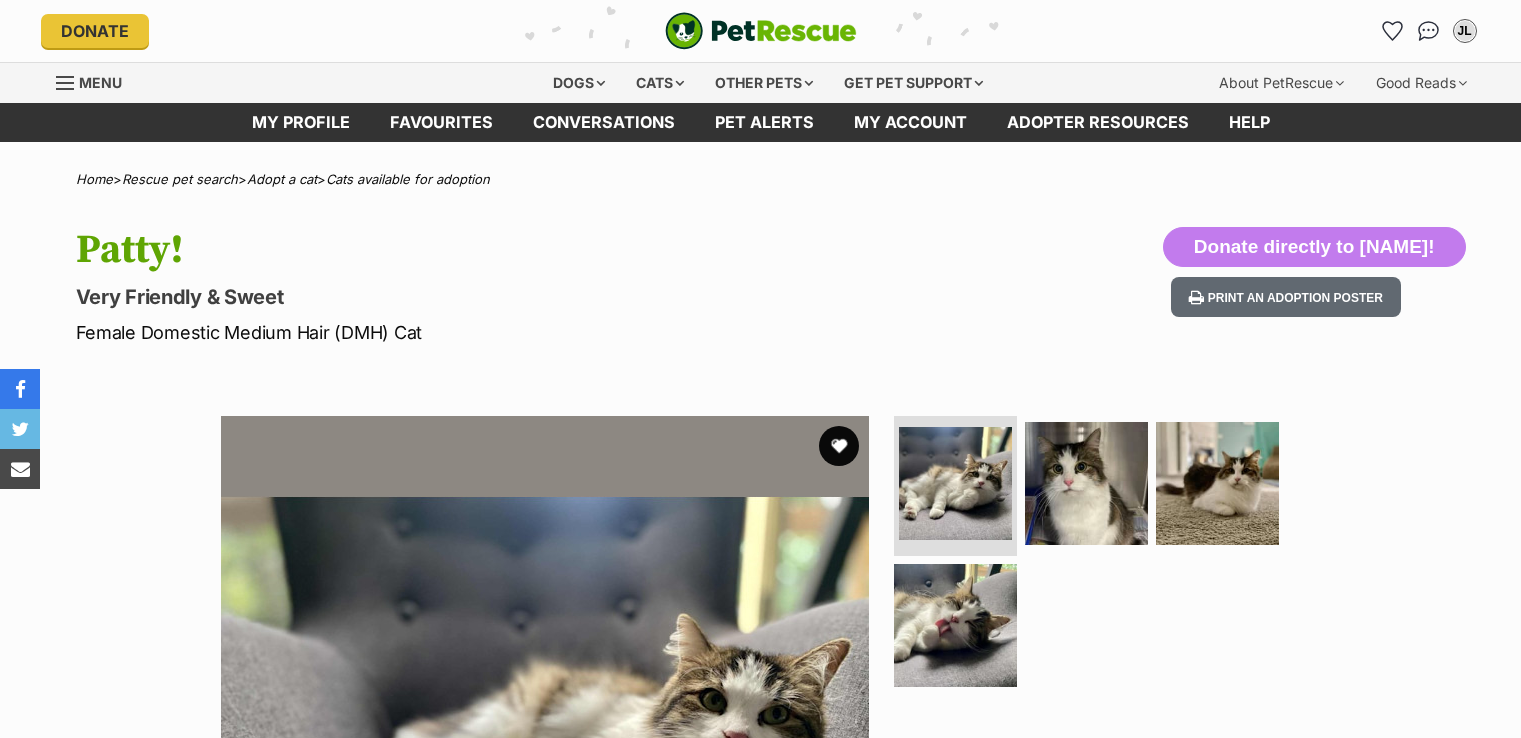 scroll, scrollTop: 0, scrollLeft: 0, axis: both 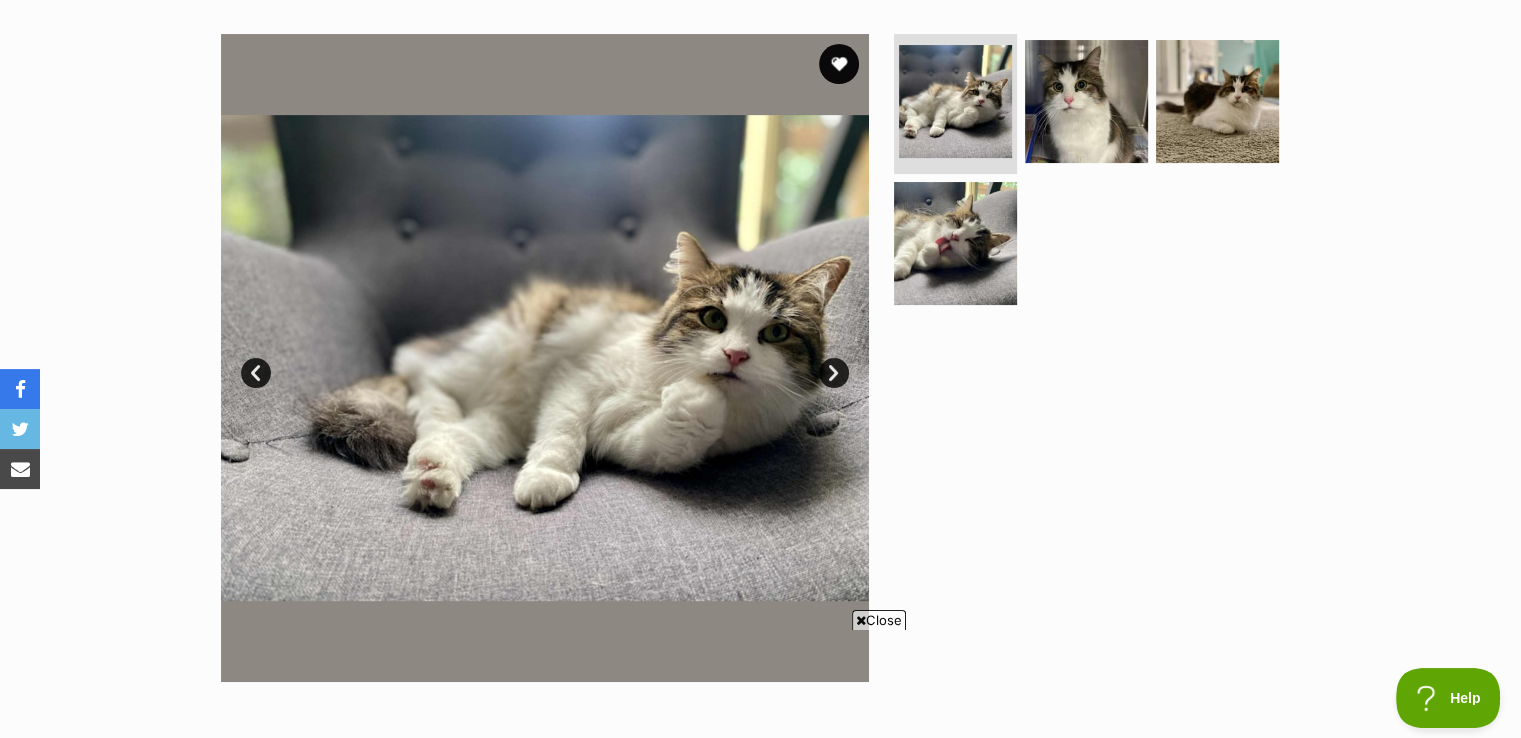 click on "Next" at bounding box center (834, 373) 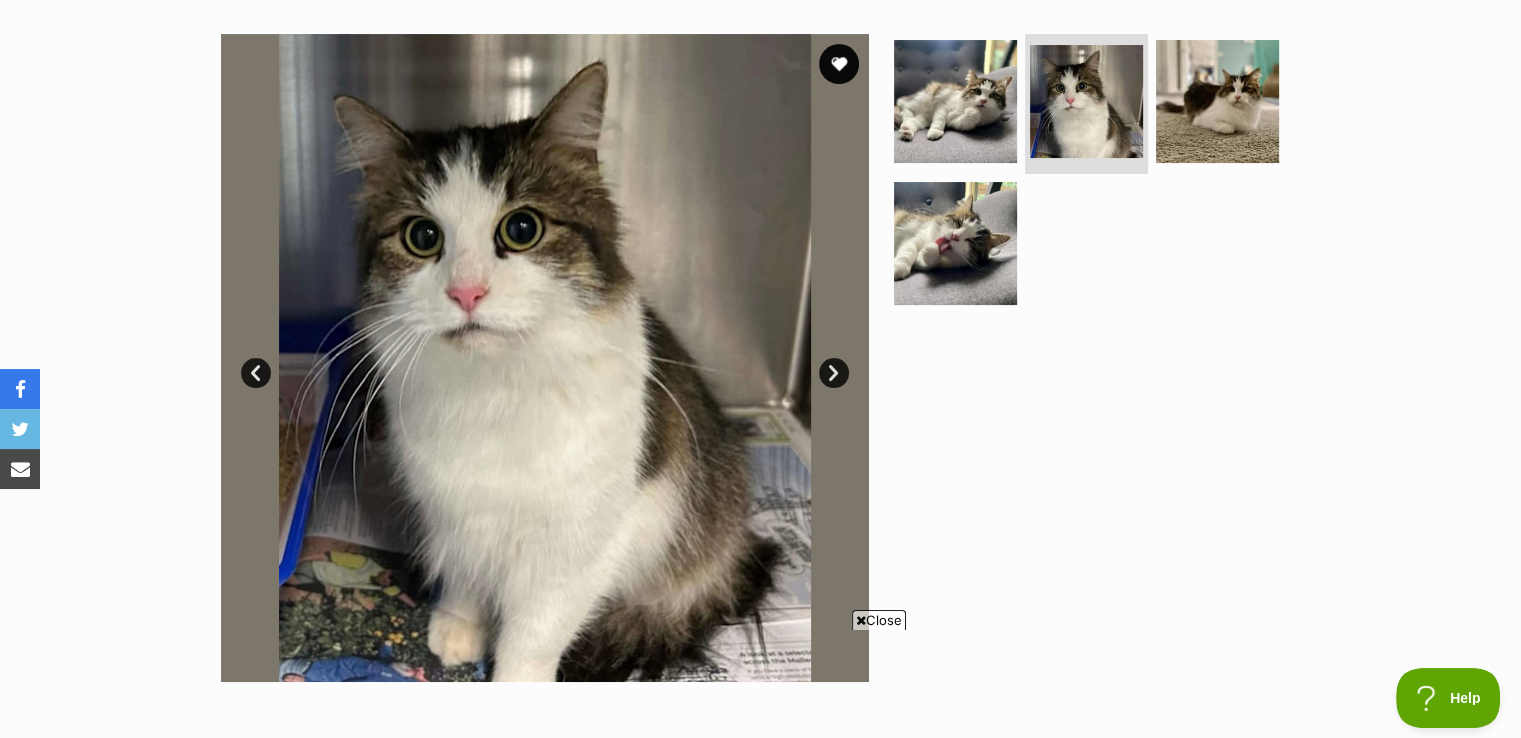 click on "Next" at bounding box center (834, 373) 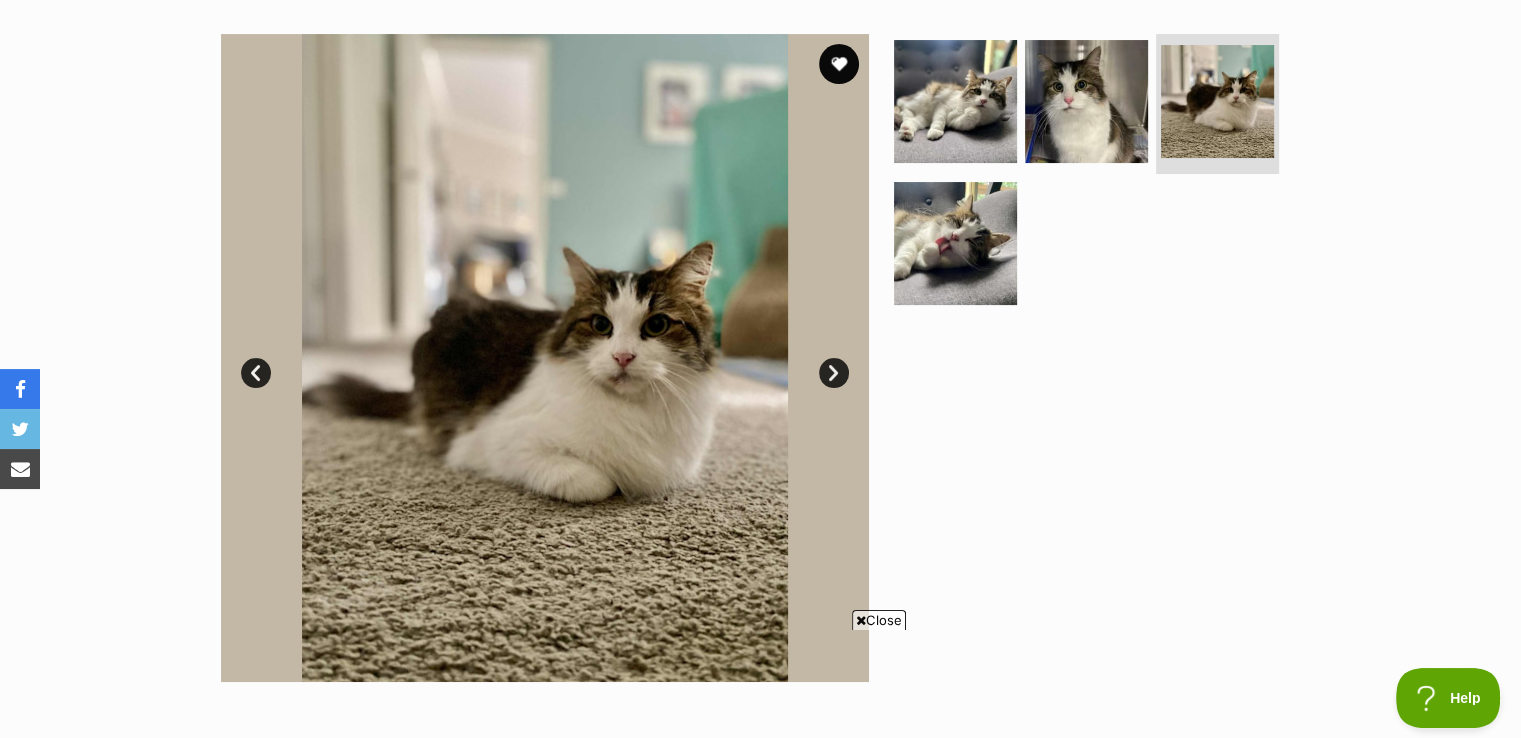 click on "Next" at bounding box center [834, 373] 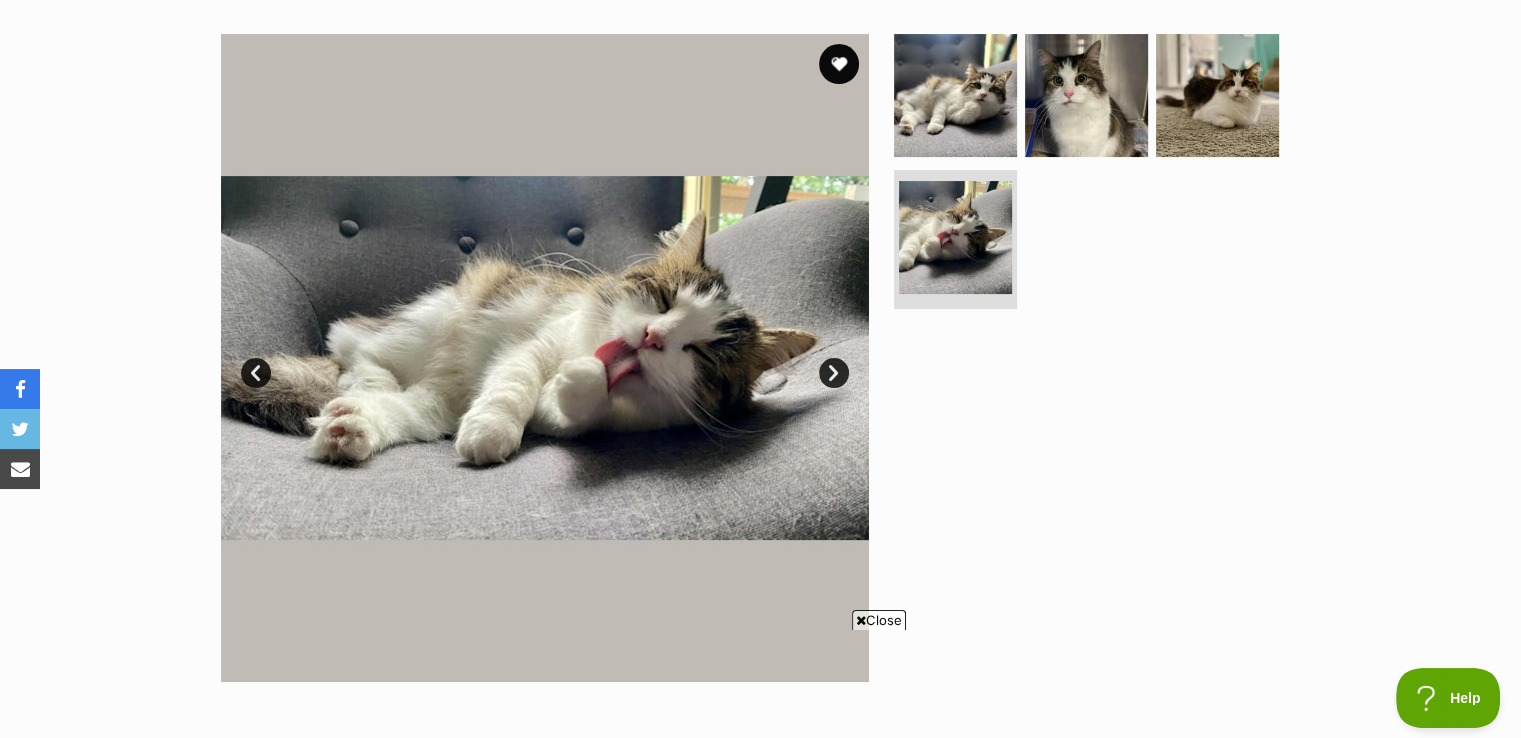 click on "Next" at bounding box center [834, 373] 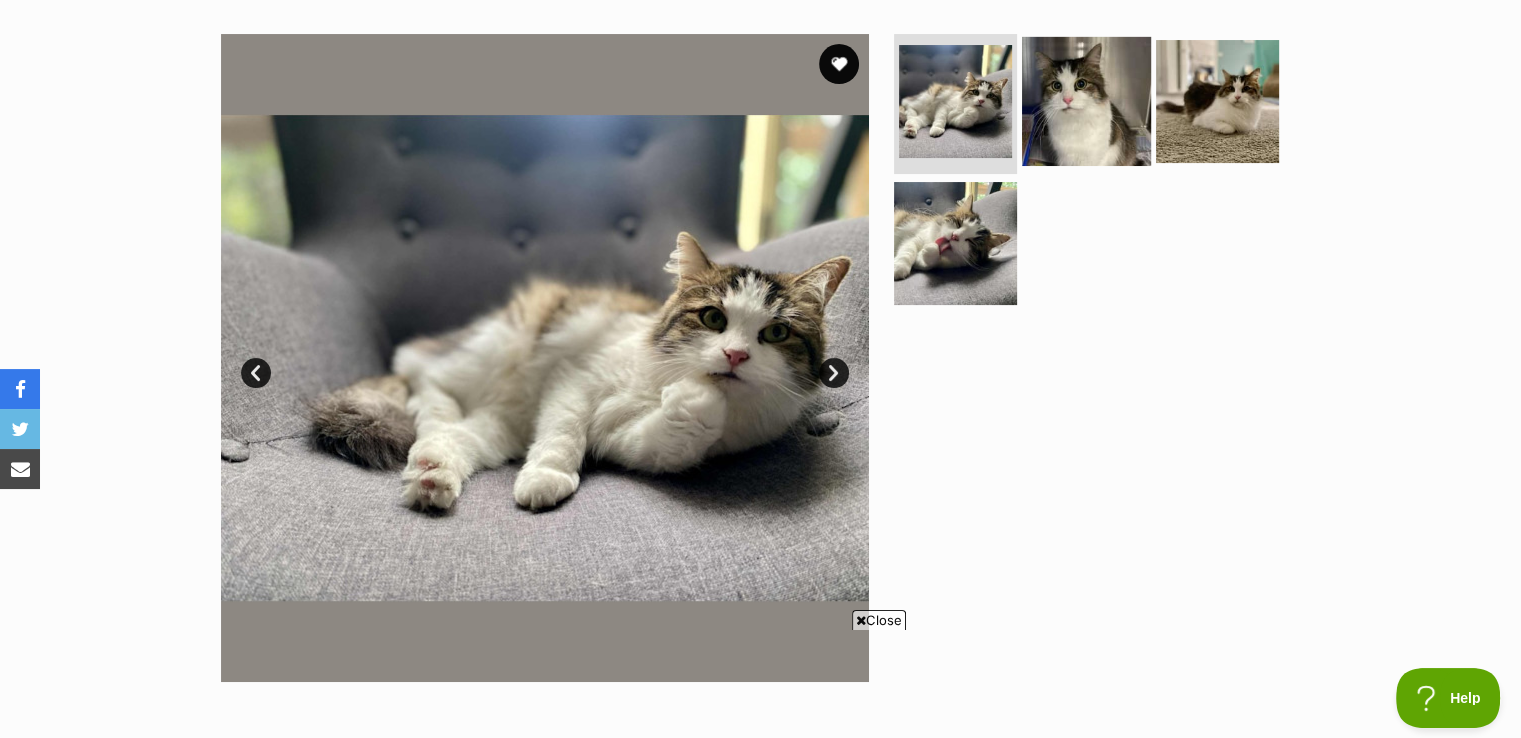 click at bounding box center (1086, 101) 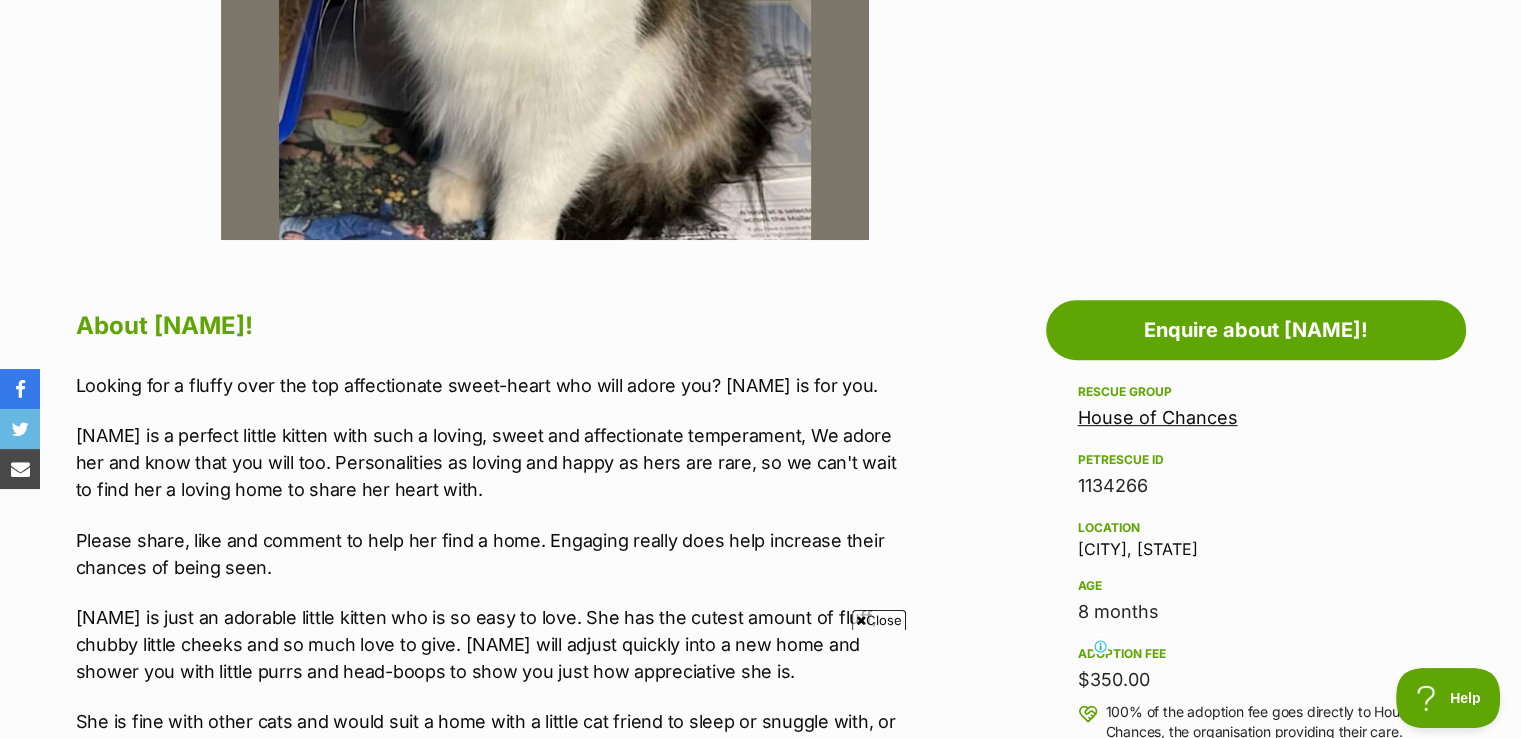 scroll, scrollTop: 858, scrollLeft: 0, axis: vertical 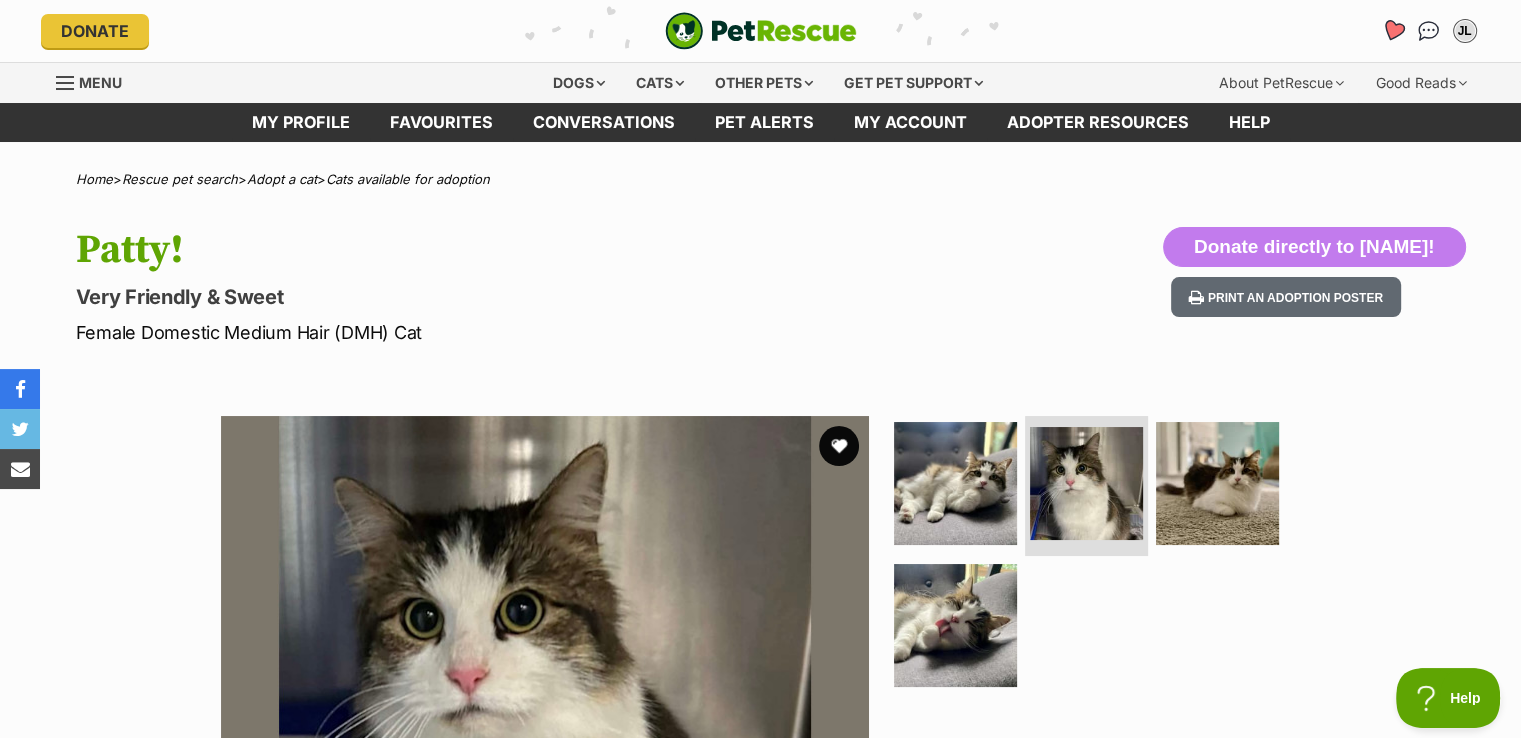 click 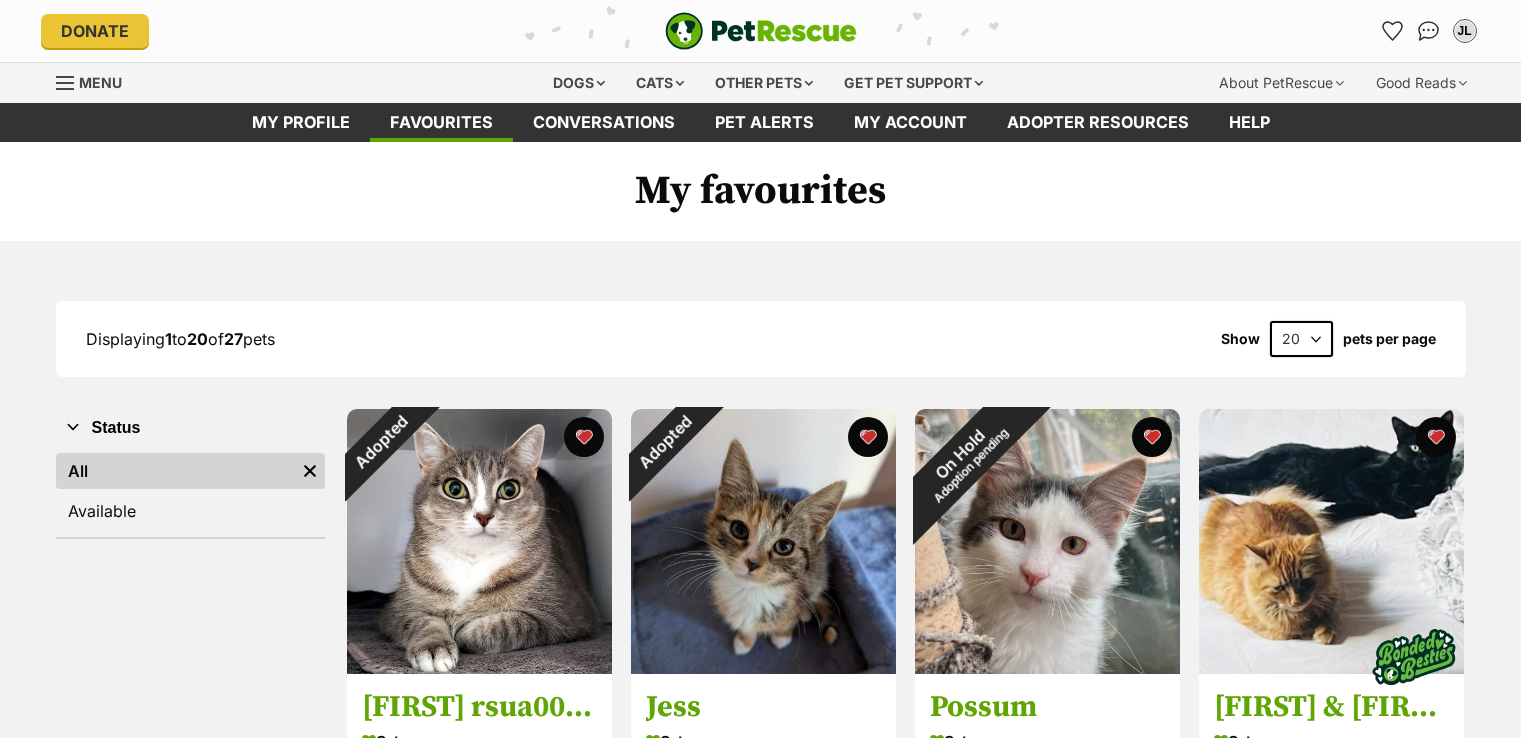scroll, scrollTop: 0, scrollLeft: 0, axis: both 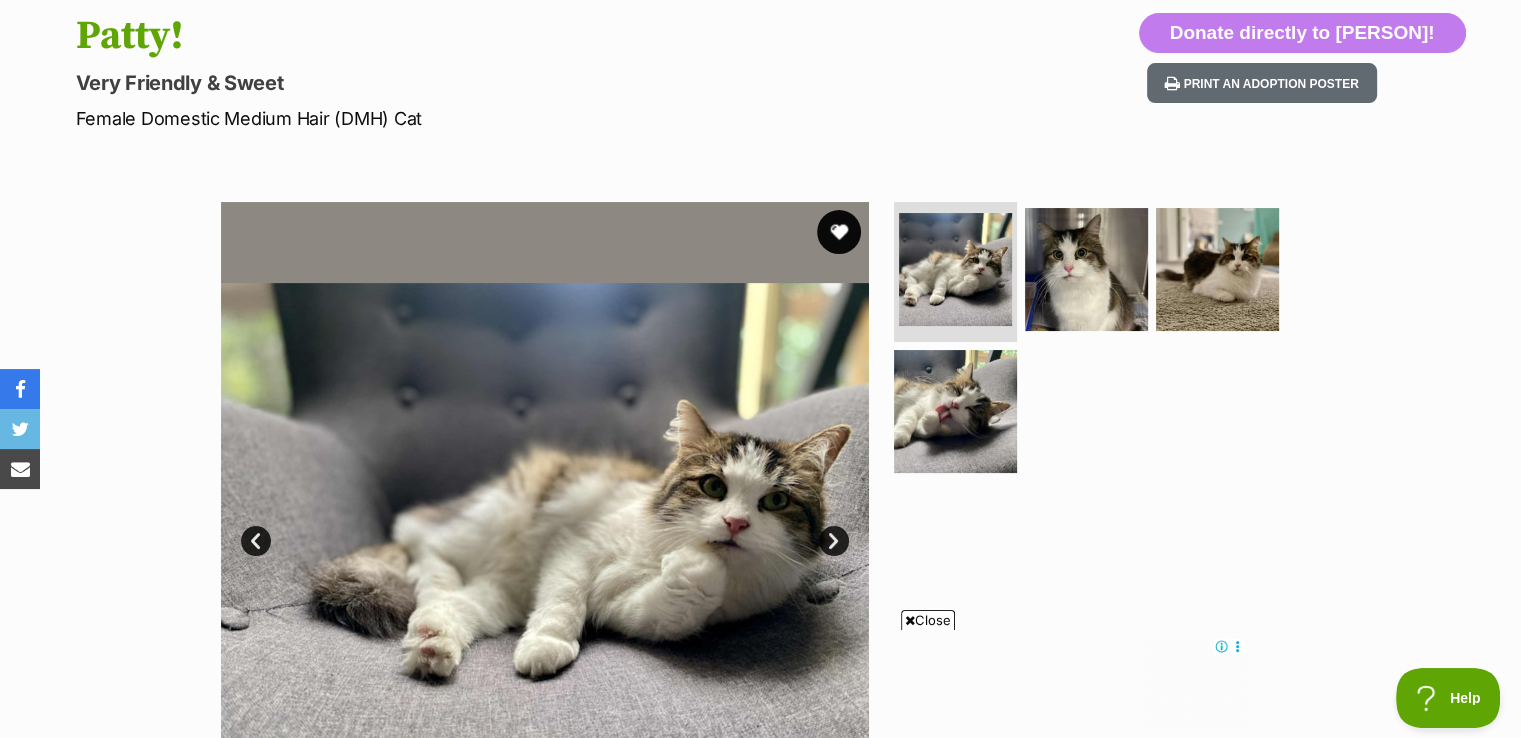 click at bounding box center (839, 232) 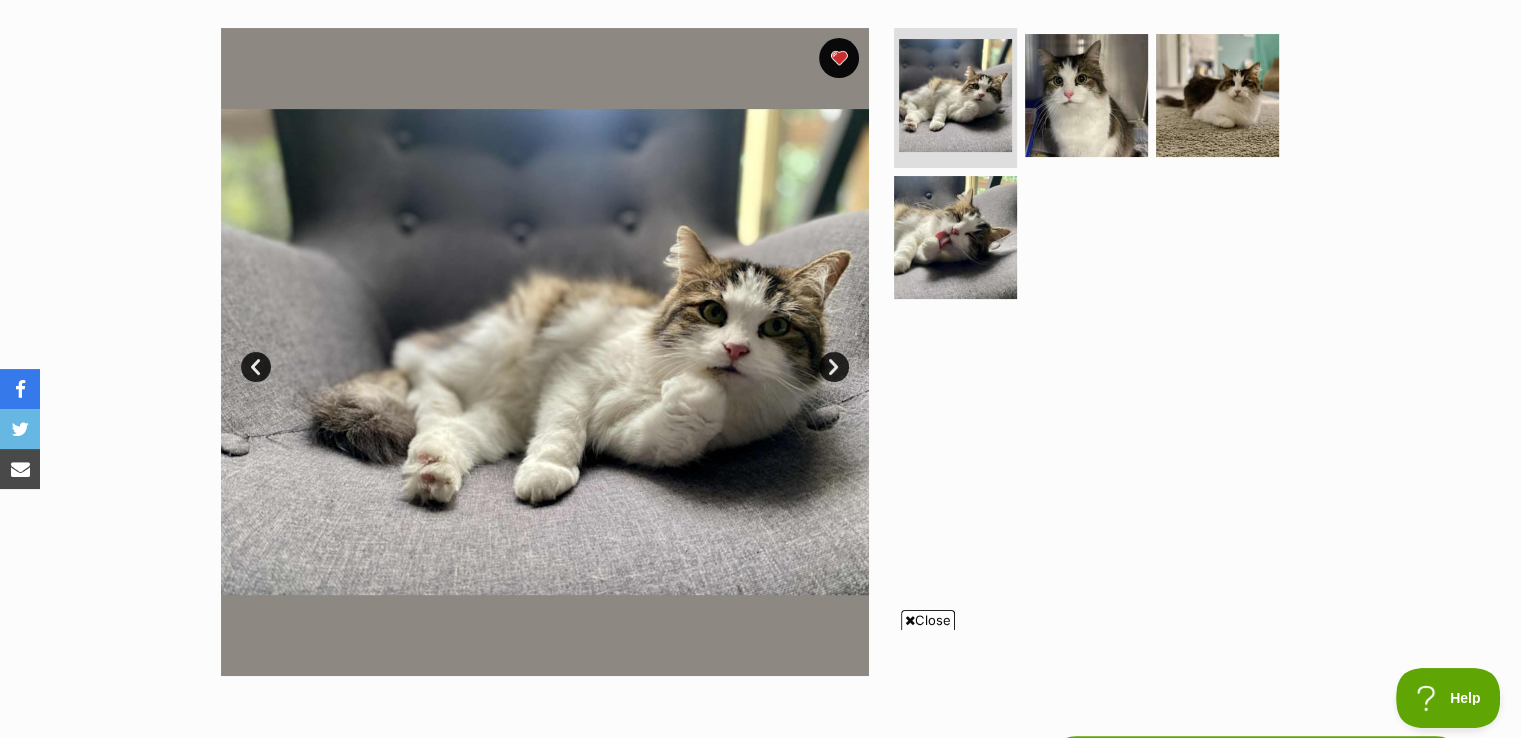 scroll, scrollTop: 452, scrollLeft: 0, axis: vertical 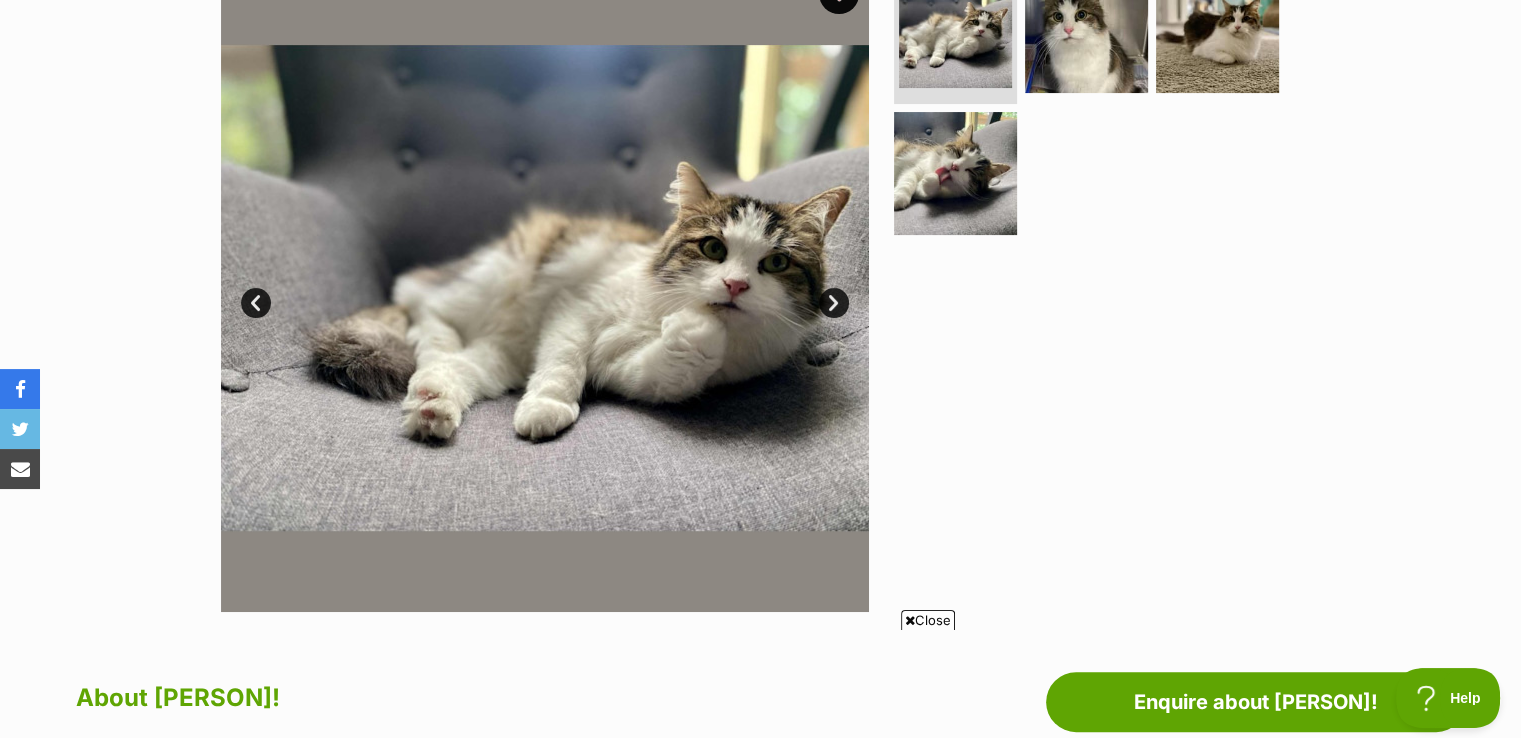 click on "Next" at bounding box center (834, 303) 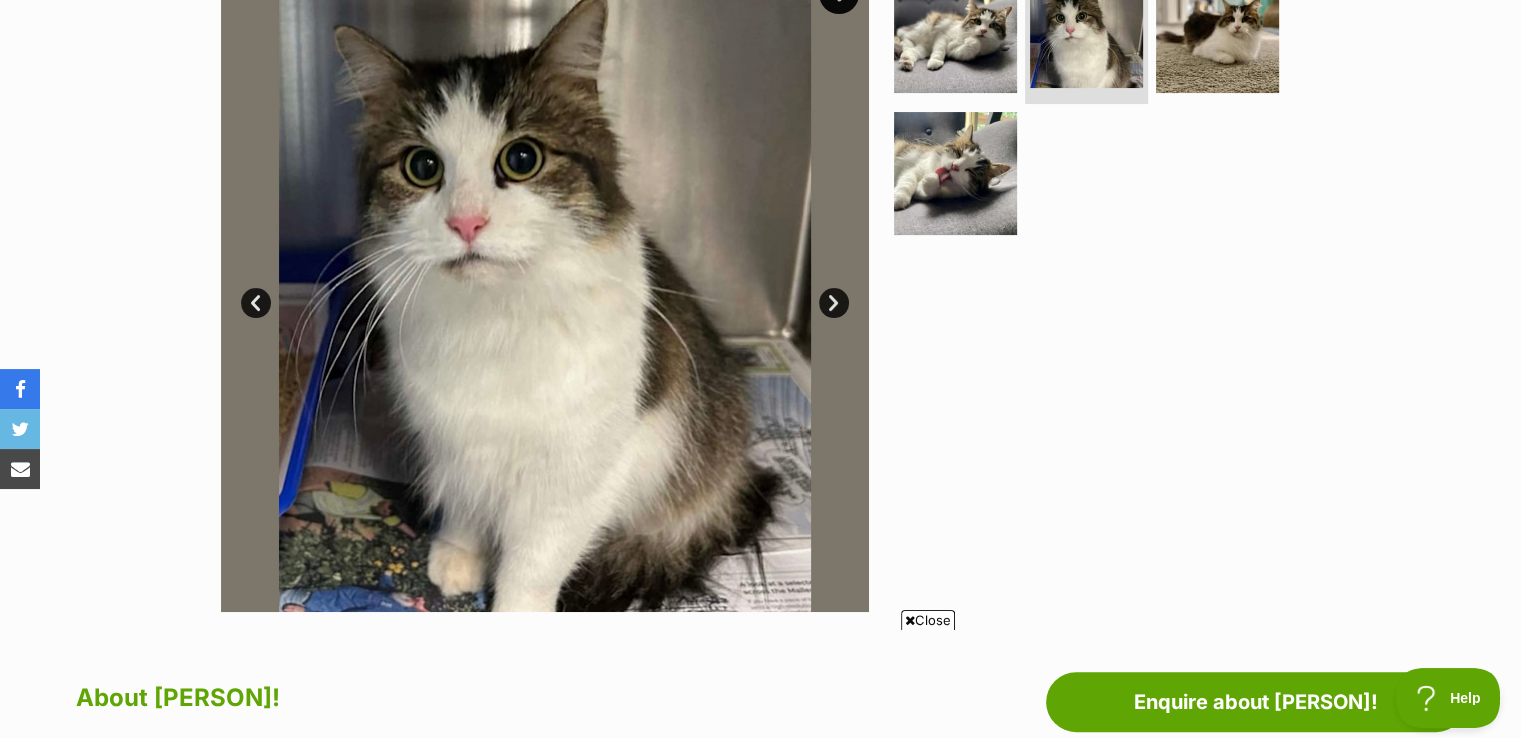 click on "Next" at bounding box center (834, 303) 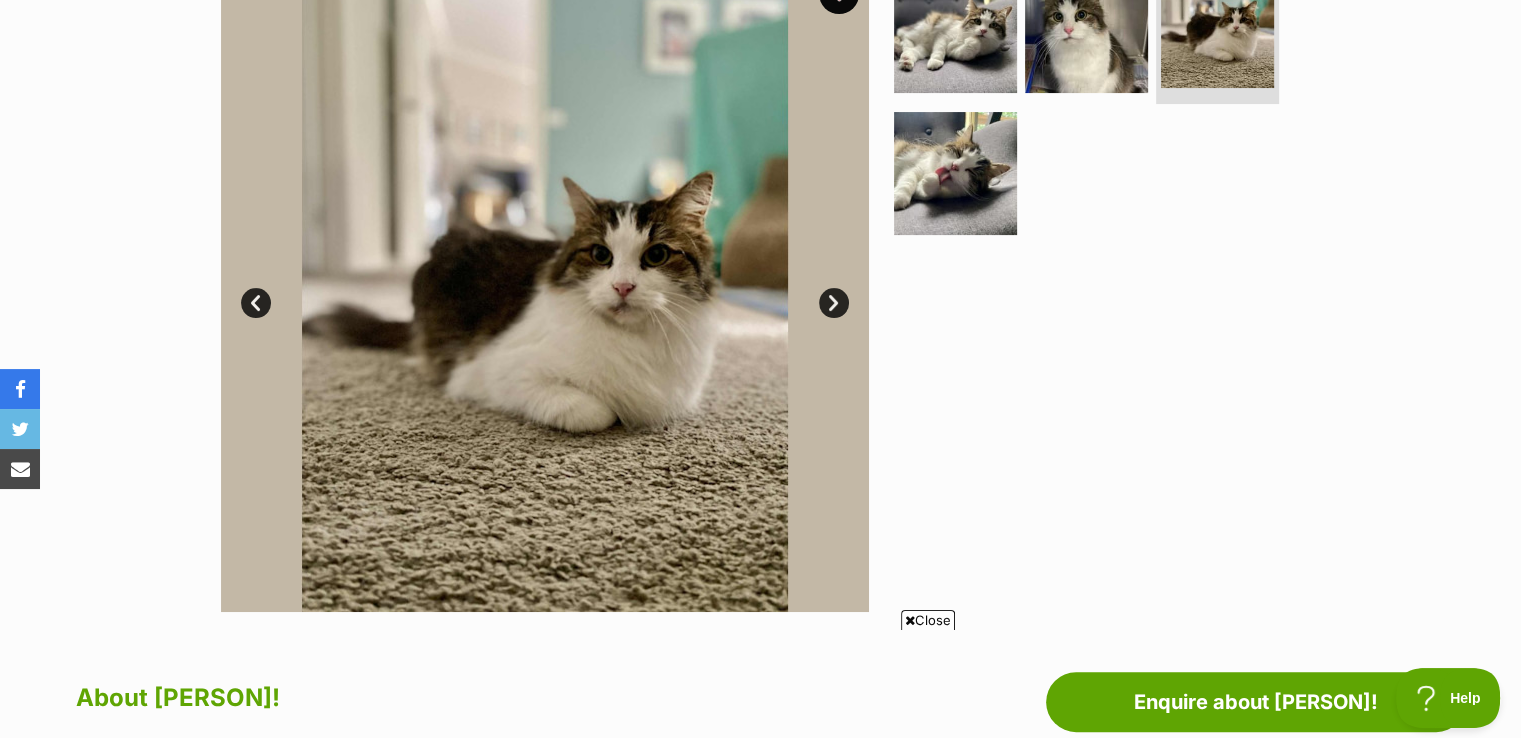 click on "Next" at bounding box center (834, 303) 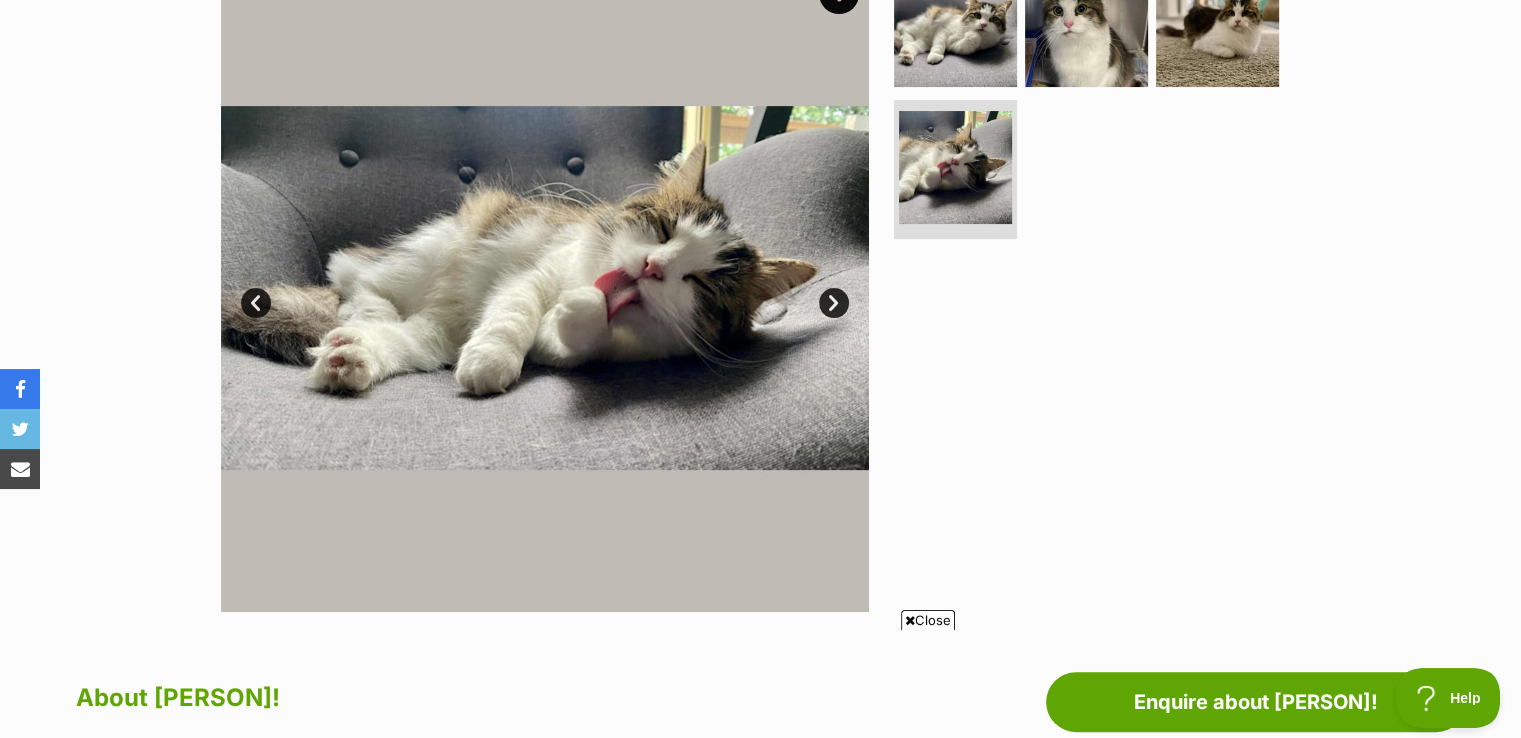 click on "Next" at bounding box center [834, 303] 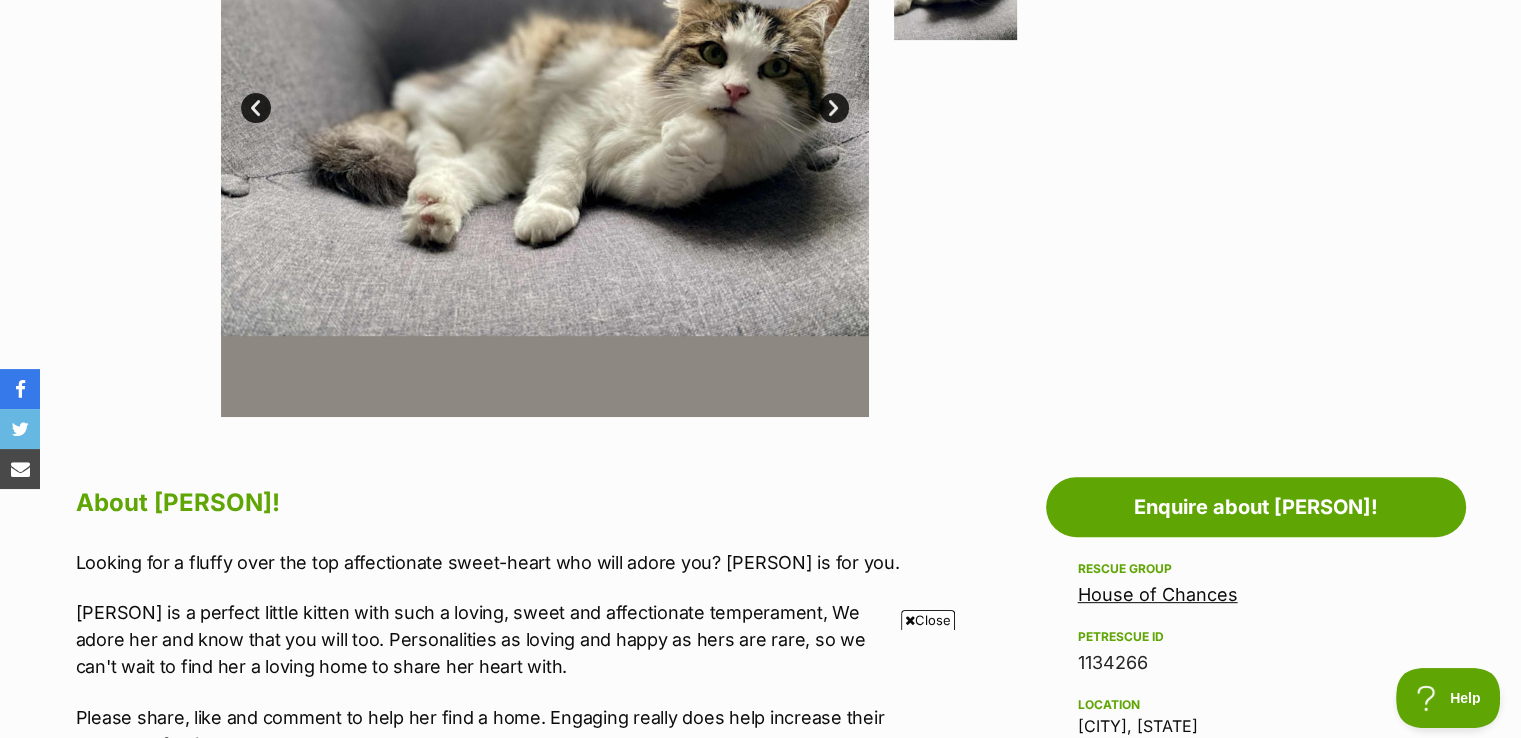 scroll, scrollTop: 0, scrollLeft: 0, axis: both 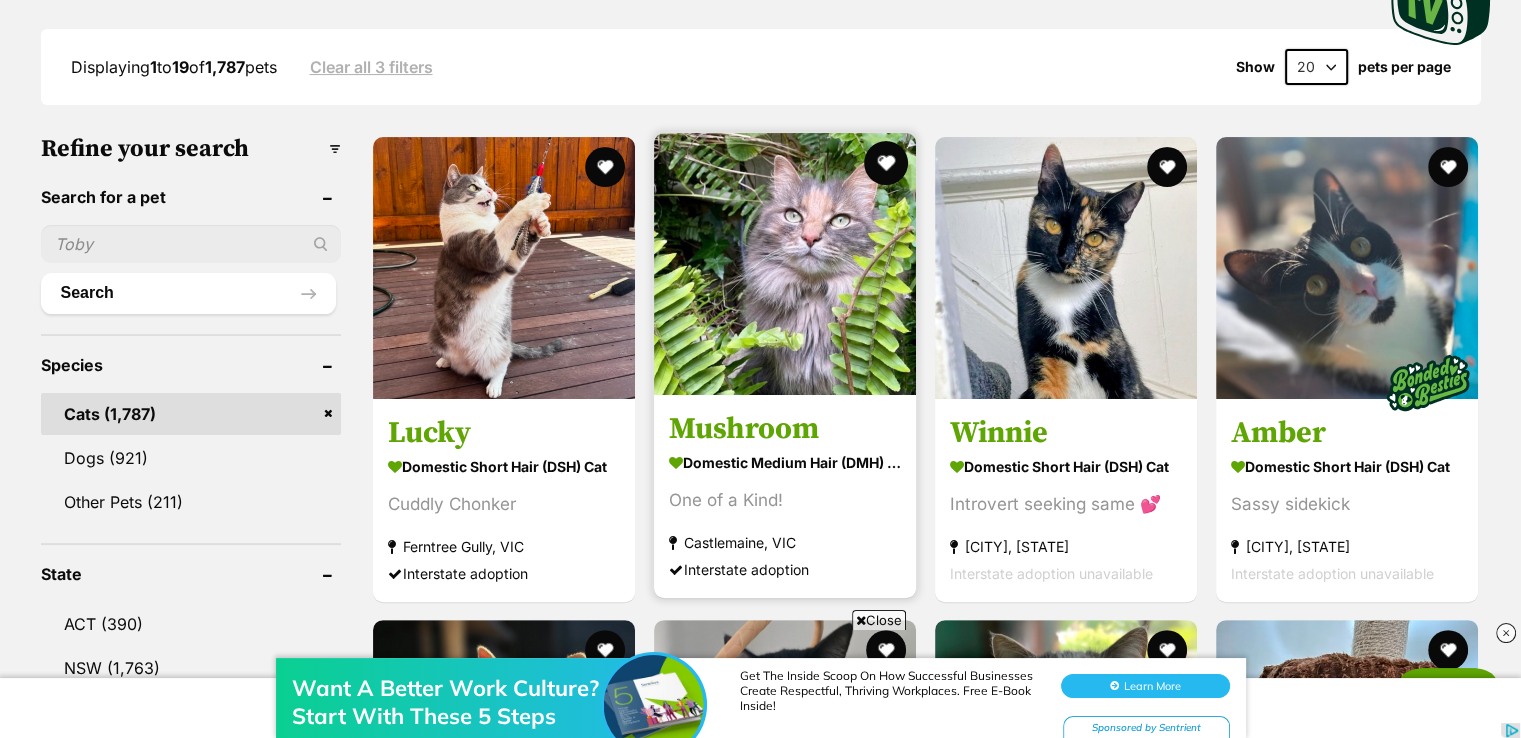 click at bounding box center (886, 163) 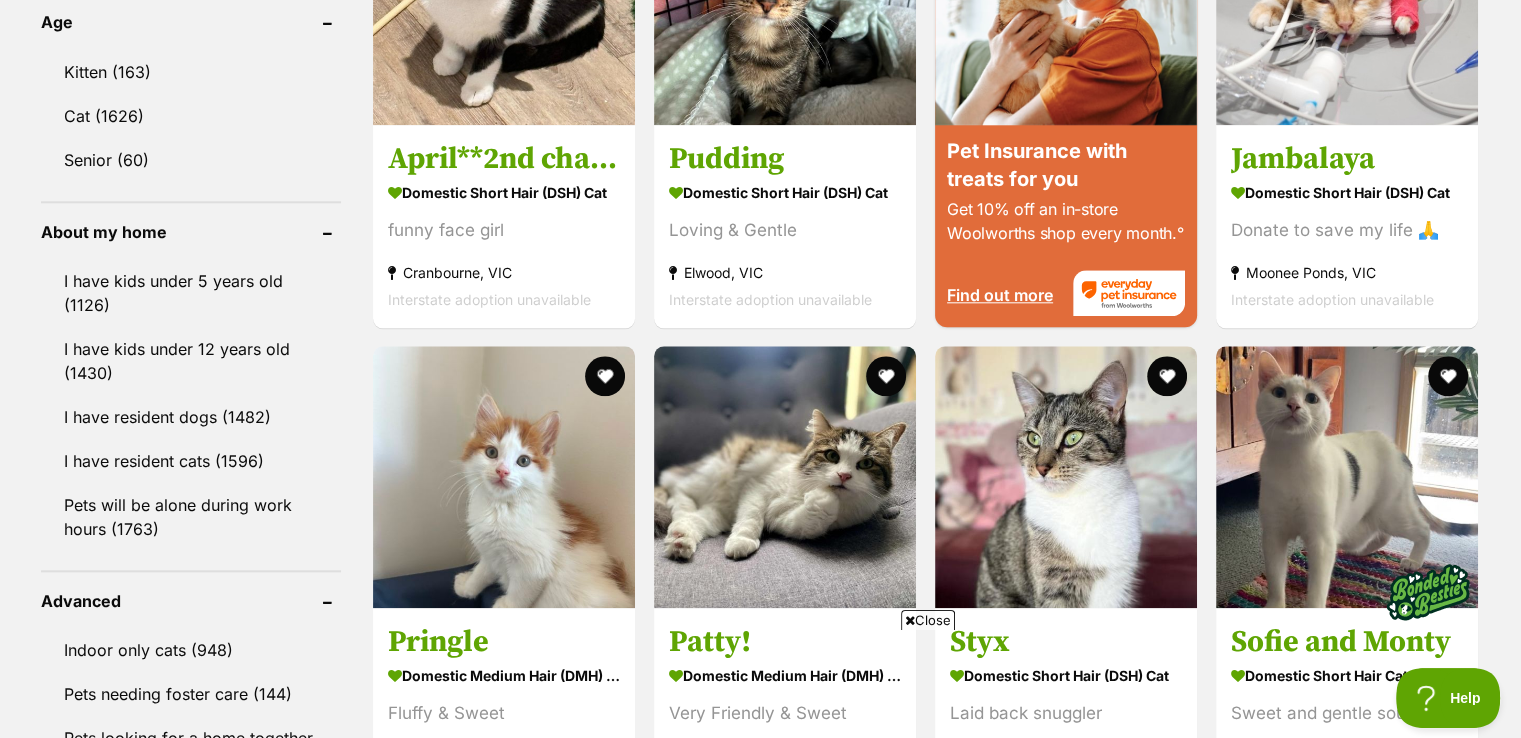 scroll, scrollTop: 2271, scrollLeft: 0, axis: vertical 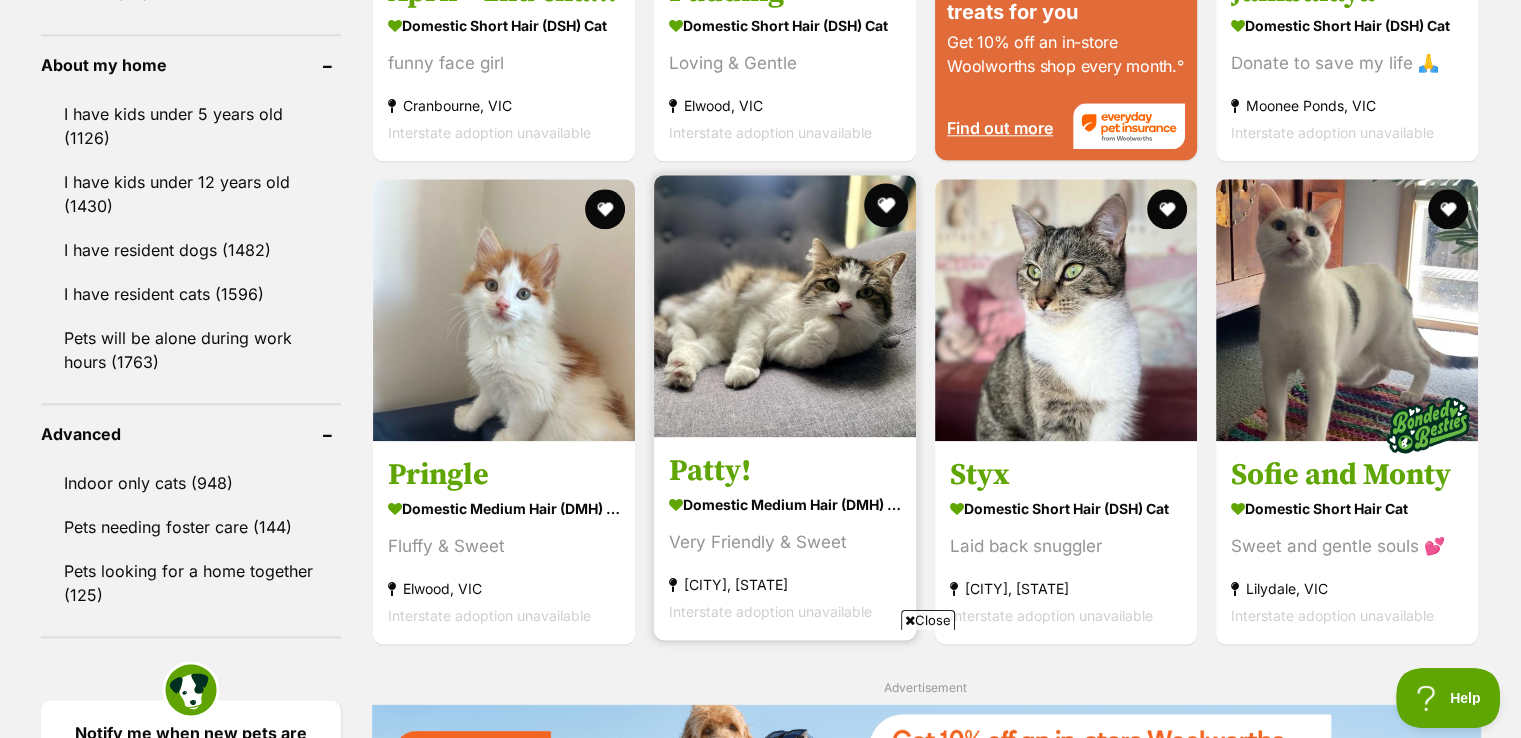 click at bounding box center [886, 205] 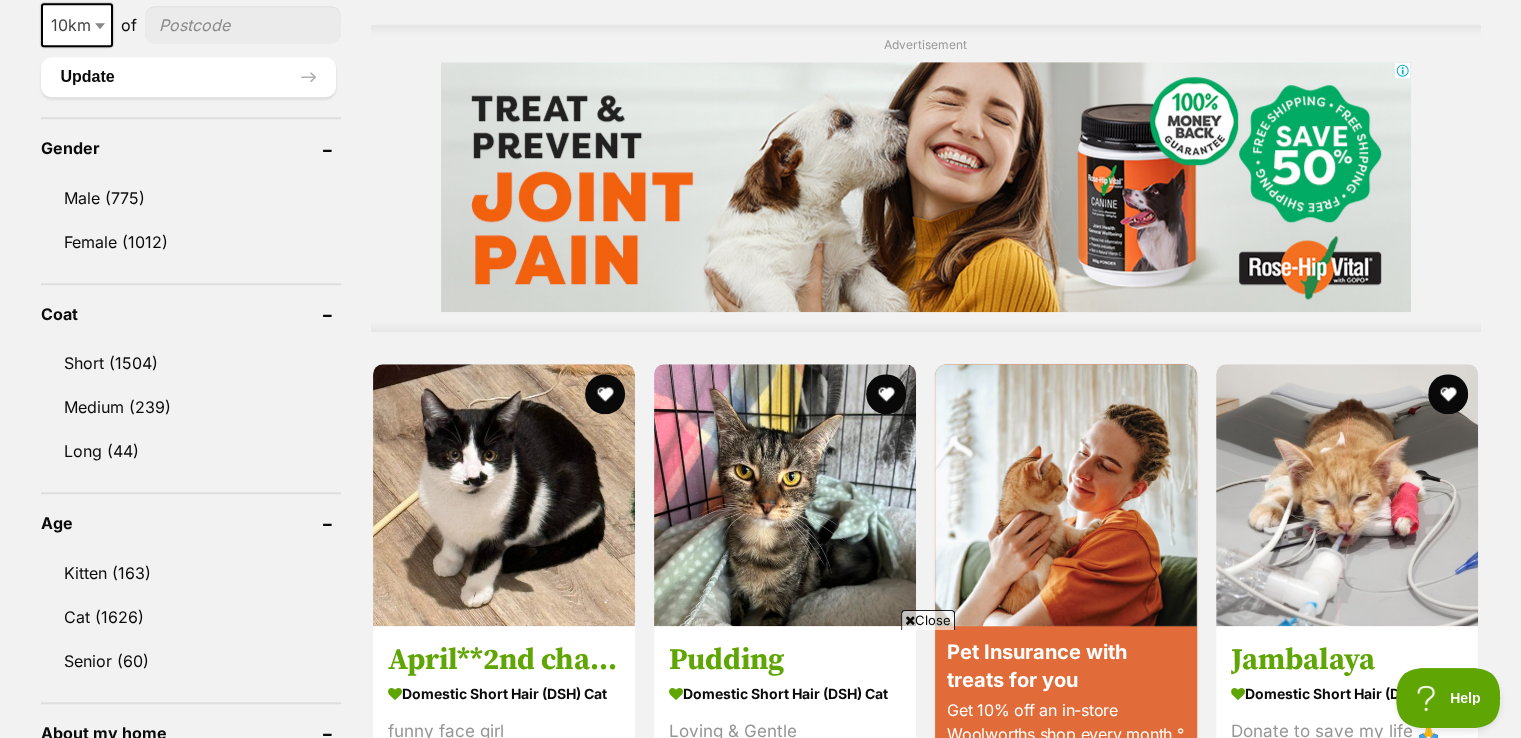 scroll, scrollTop: 1001, scrollLeft: 0, axis: vertical 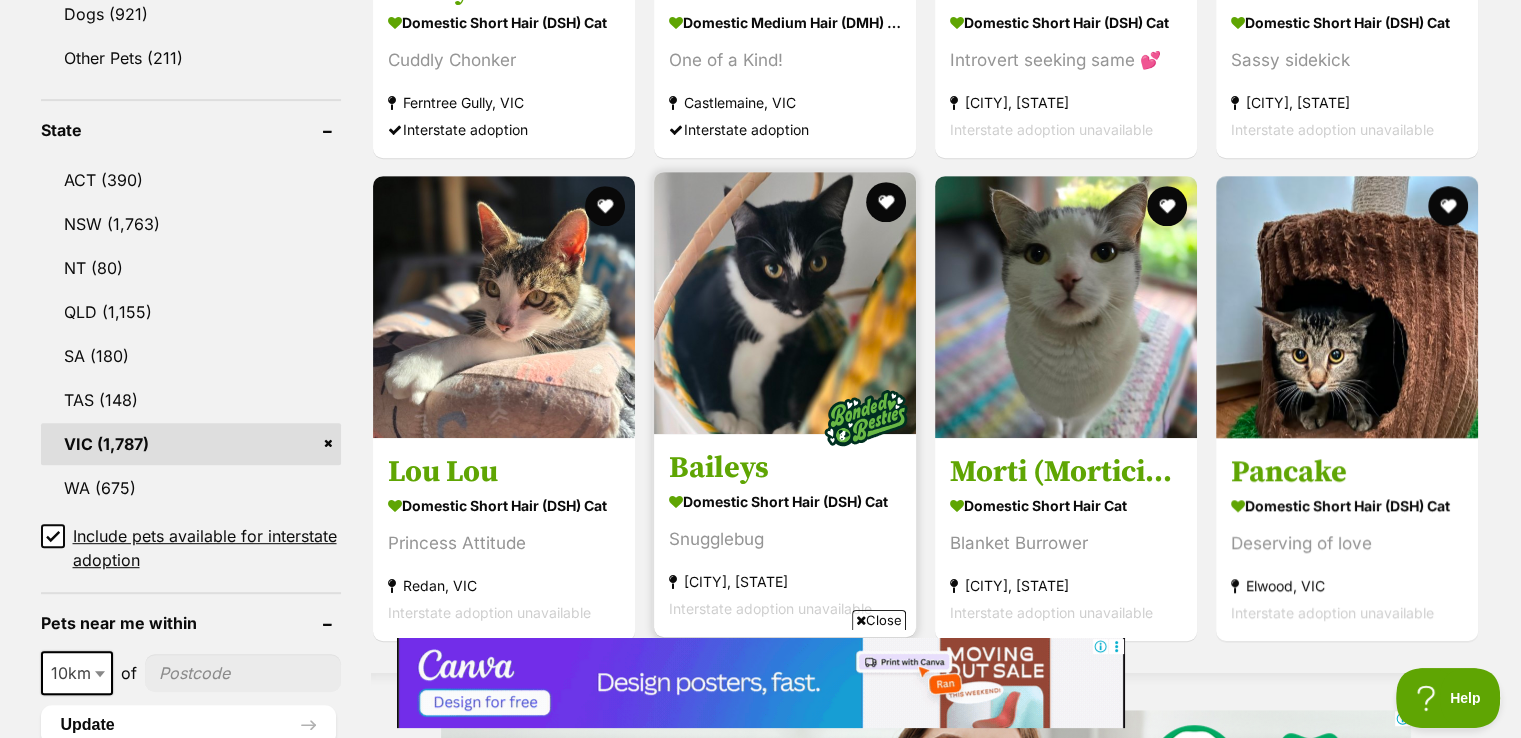 click at bounding box center [785, 303] 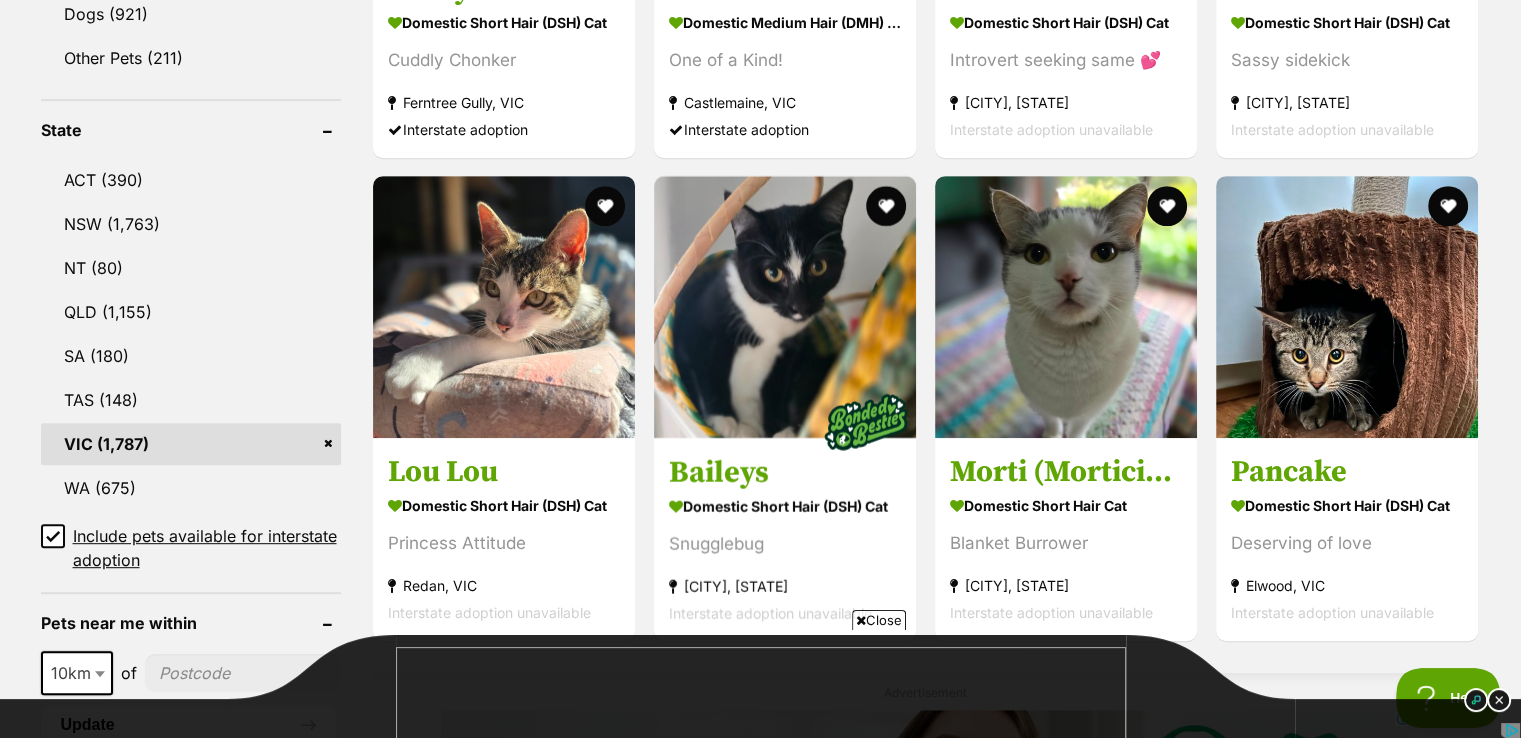 scroll, scrollTop: 0, scrollLeft: 0, axis: both 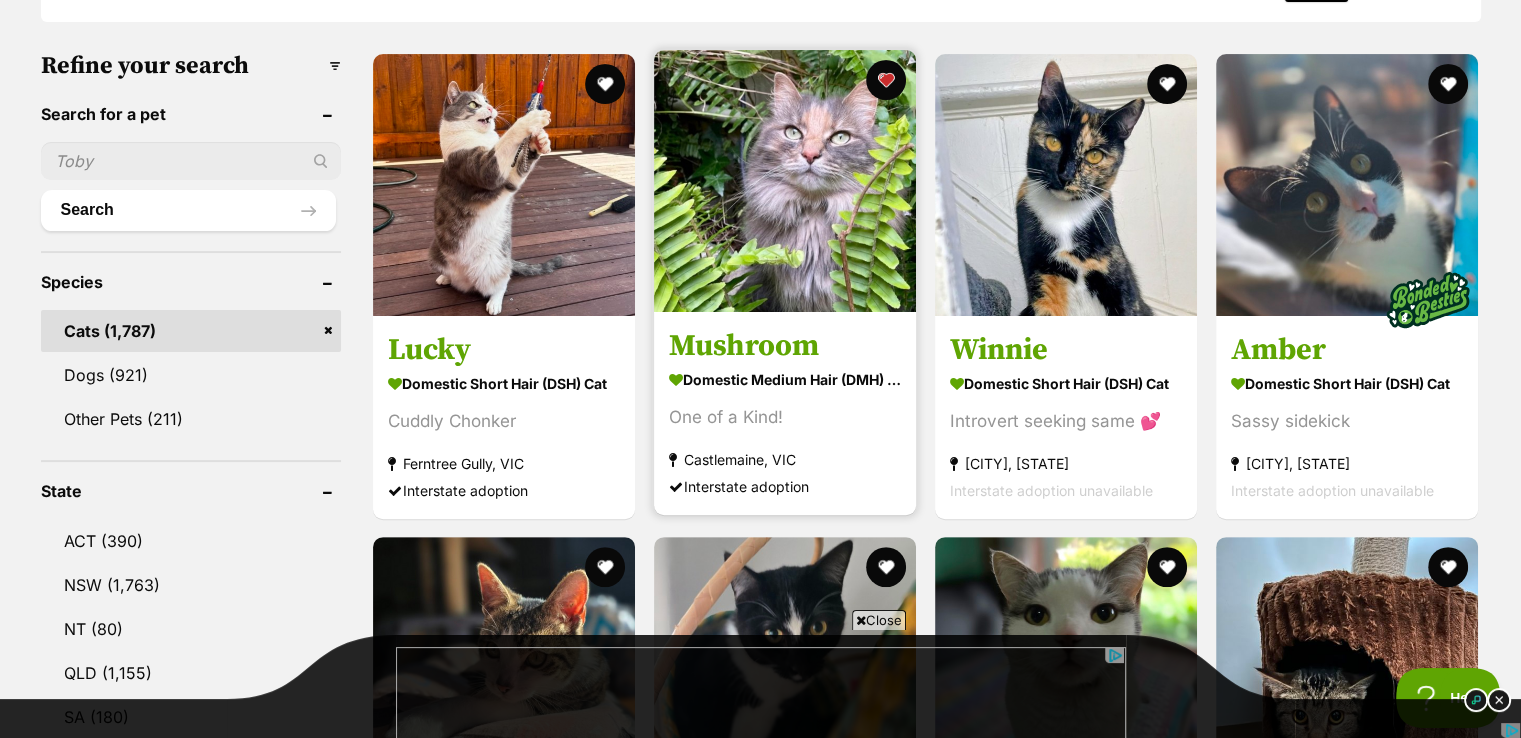 click at bounding box center [785, 181] 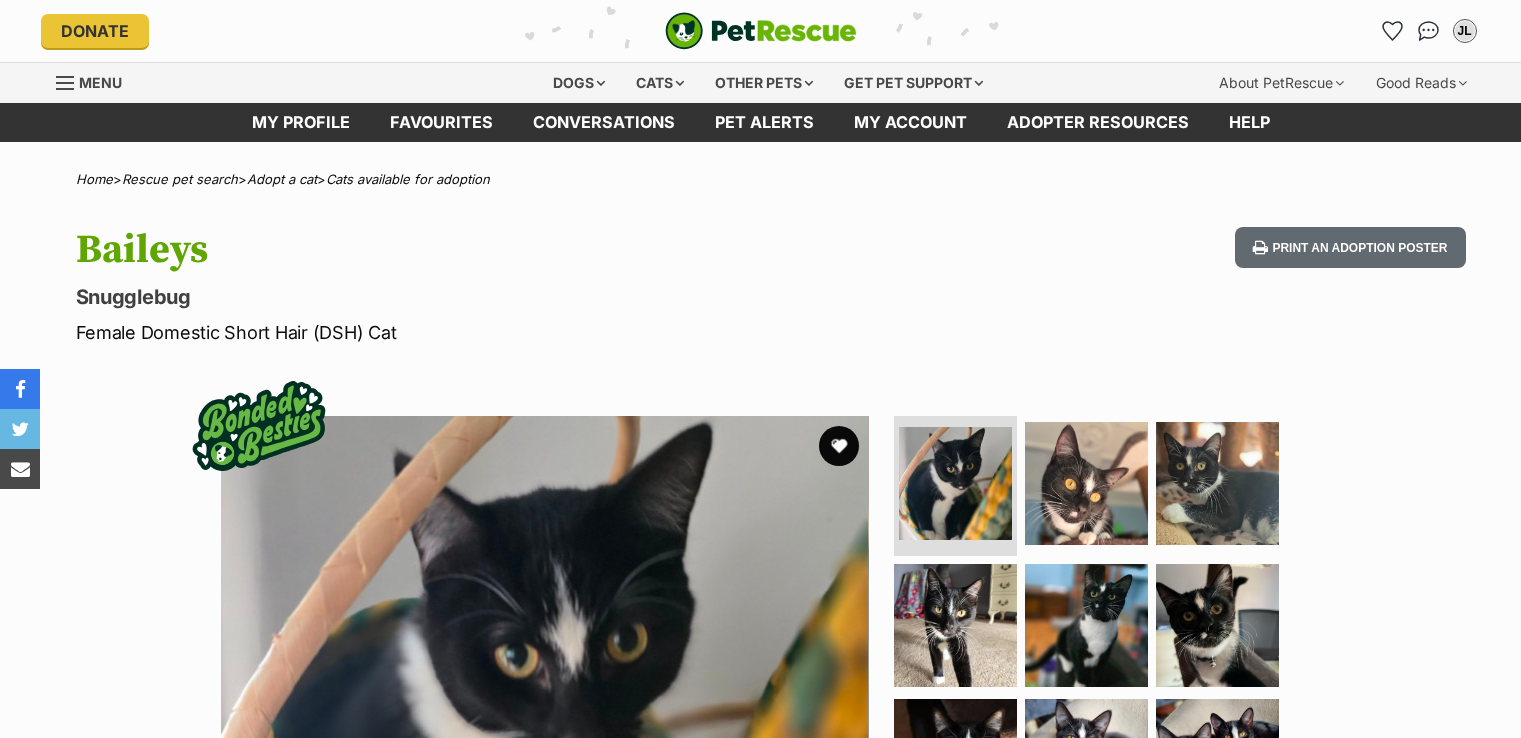 scroll, scrollTop: 0, scrollLeft: 0, axis: both 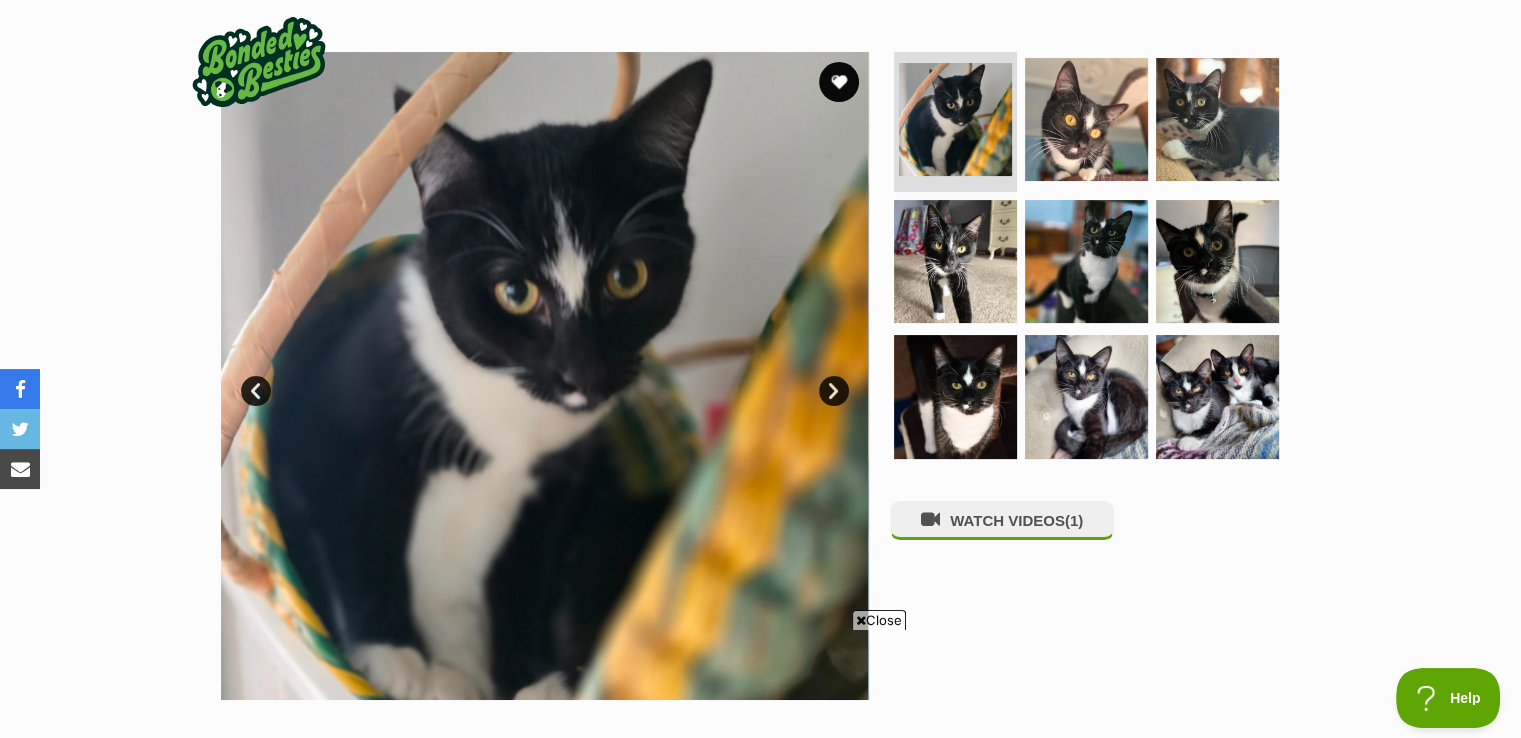 click on "Next" at bounding box center [834, 391] 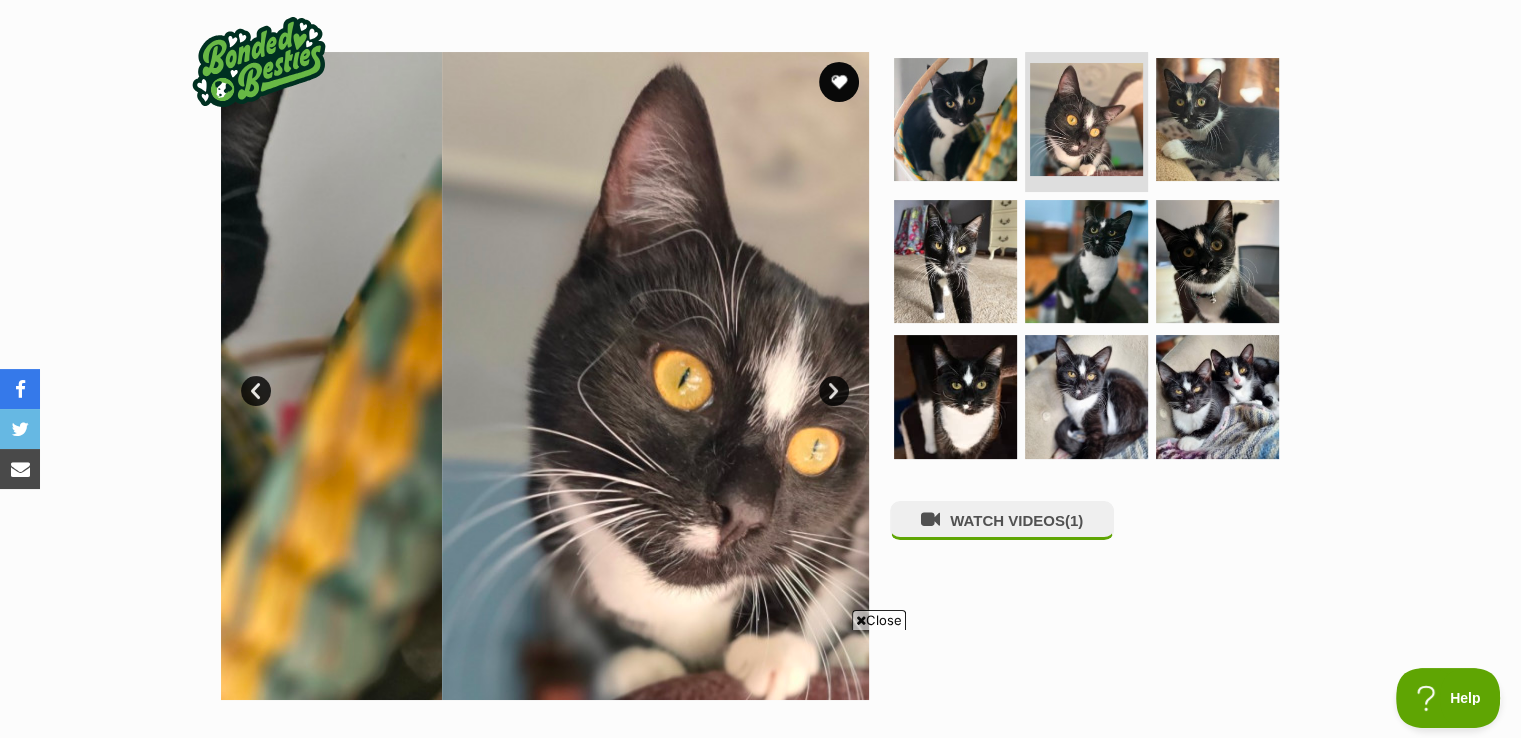 scroll, scrollTop: 0, scrollLeft: 0, axis: both 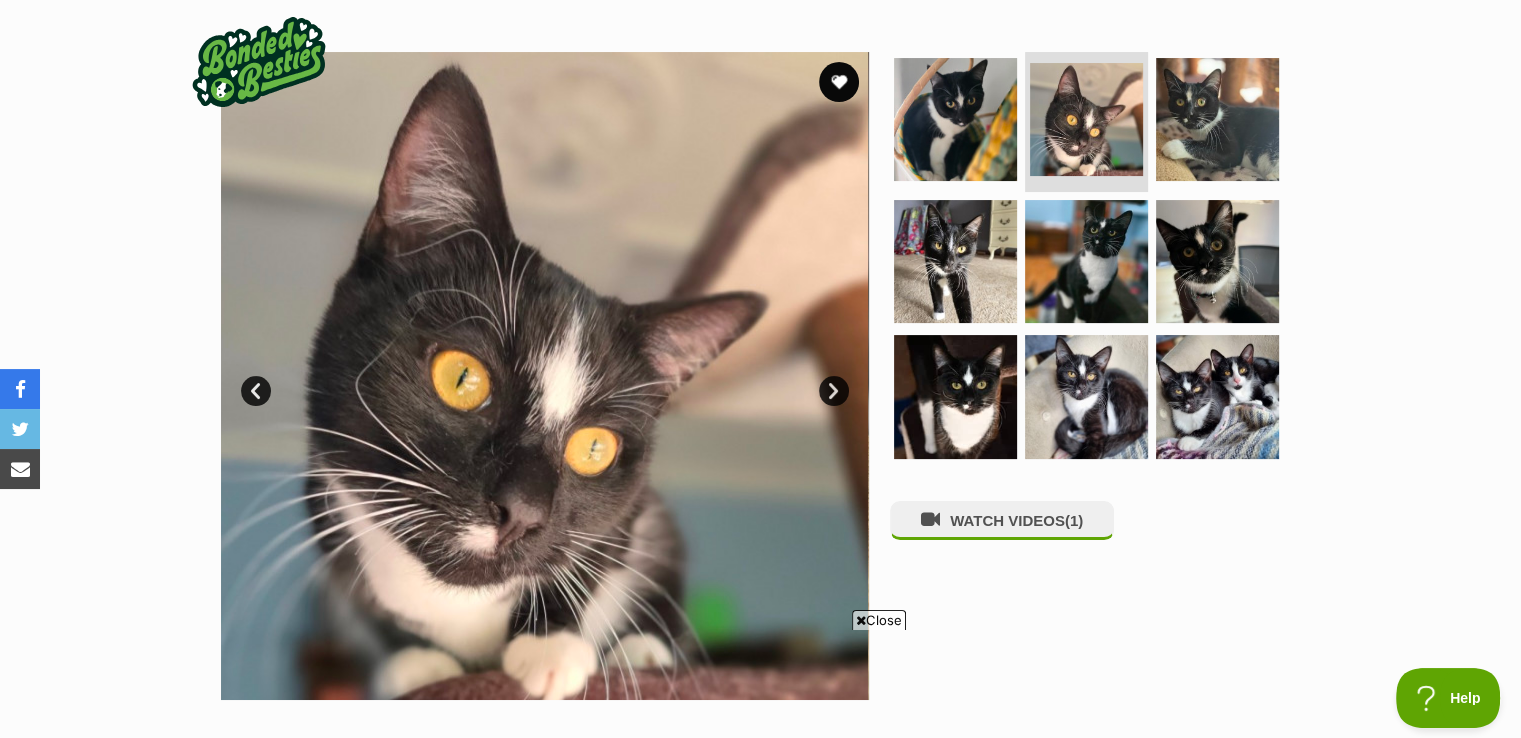 click on "Next" at bounding box center [834, 391] 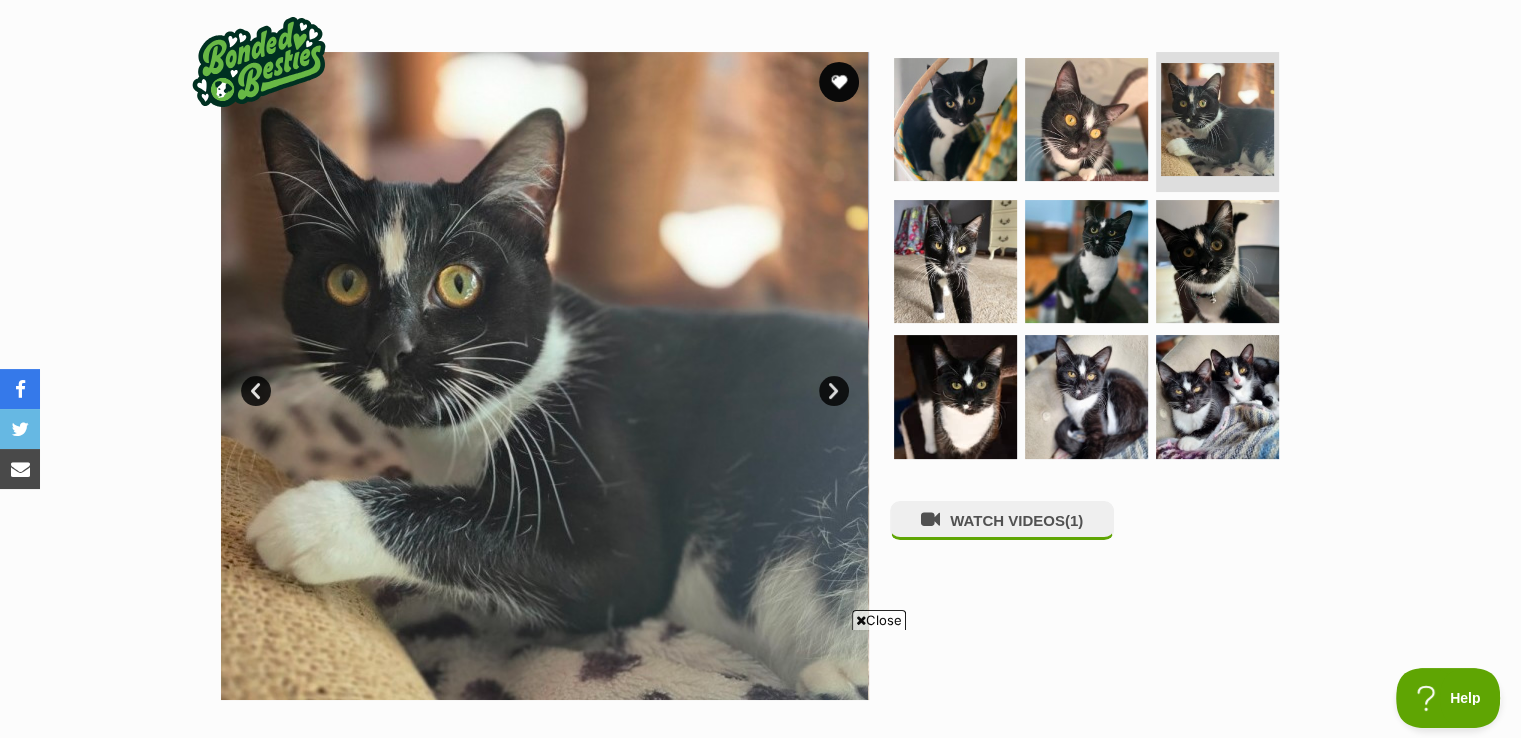 click on "Next" at bounding box center (834, 391) 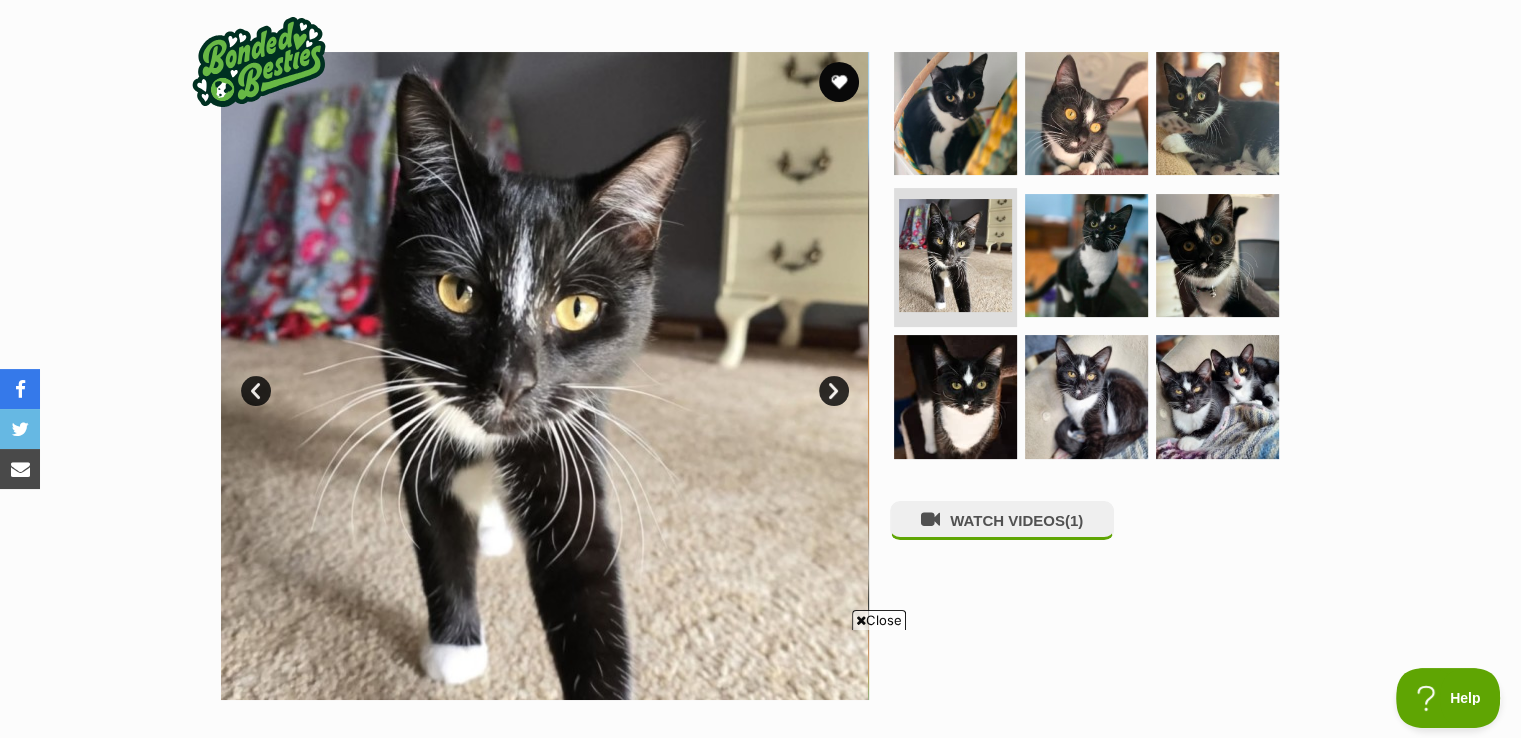 click on "Next" at bounding box center [834, 391] 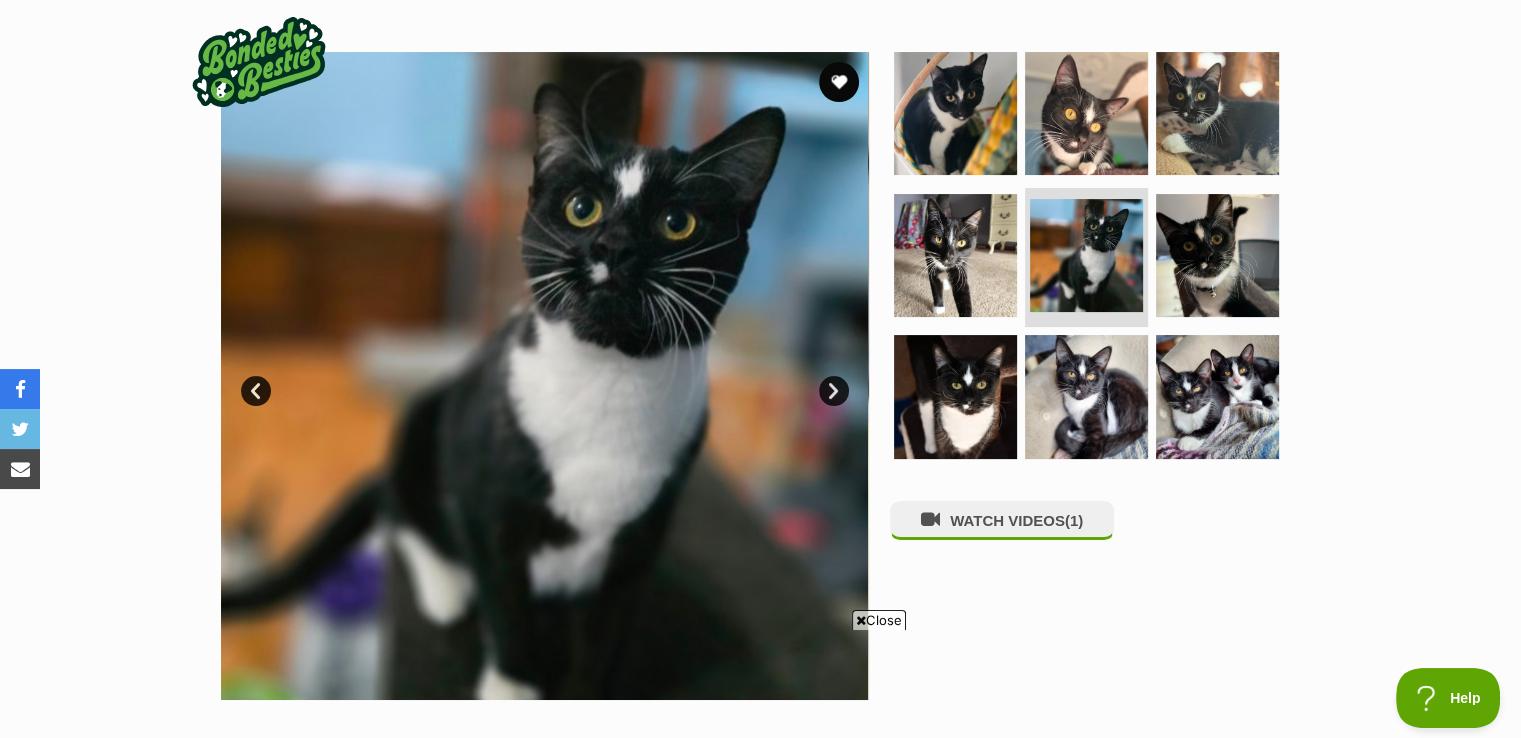click on "Next" at bounding box center [834, 391] 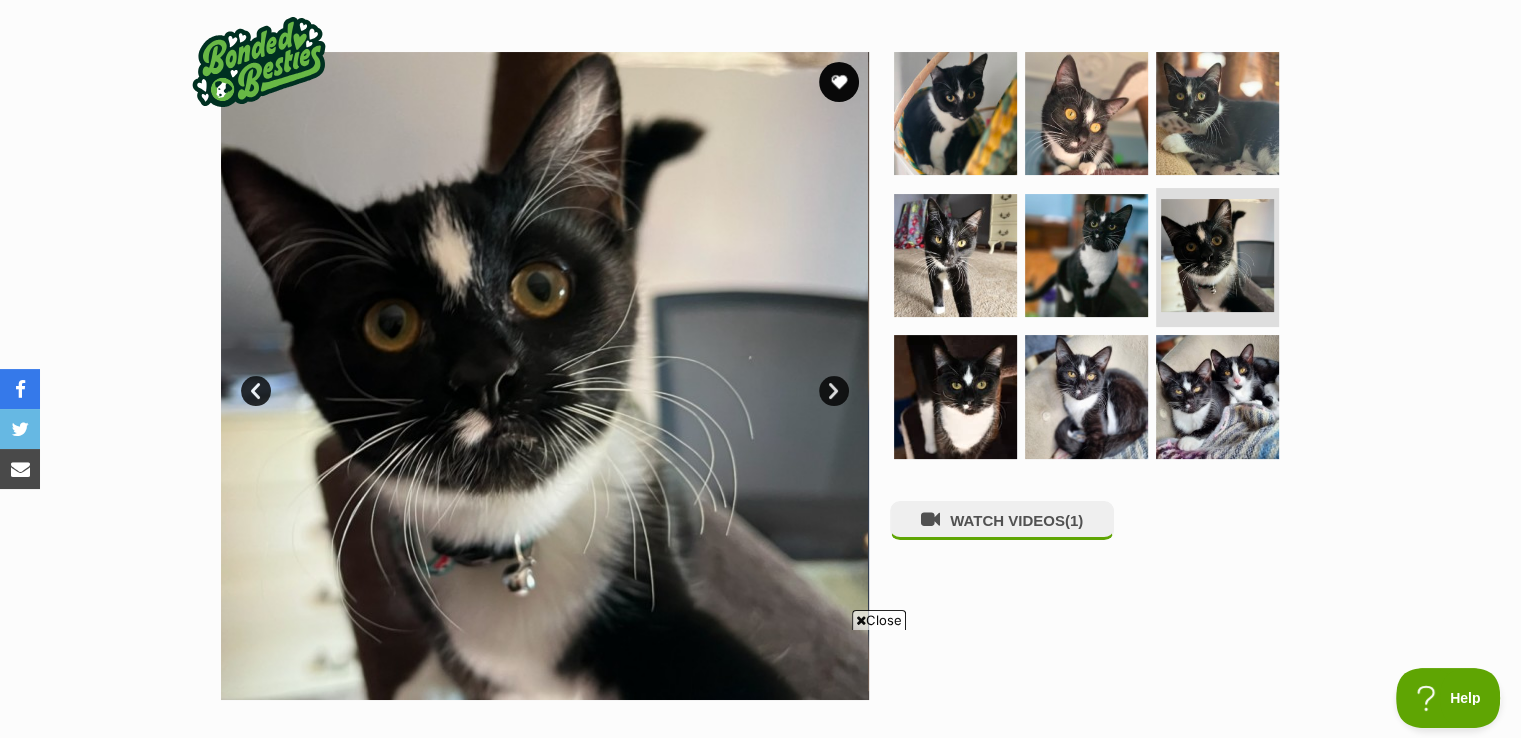 click on "Next" at bounding box center (834, 391) 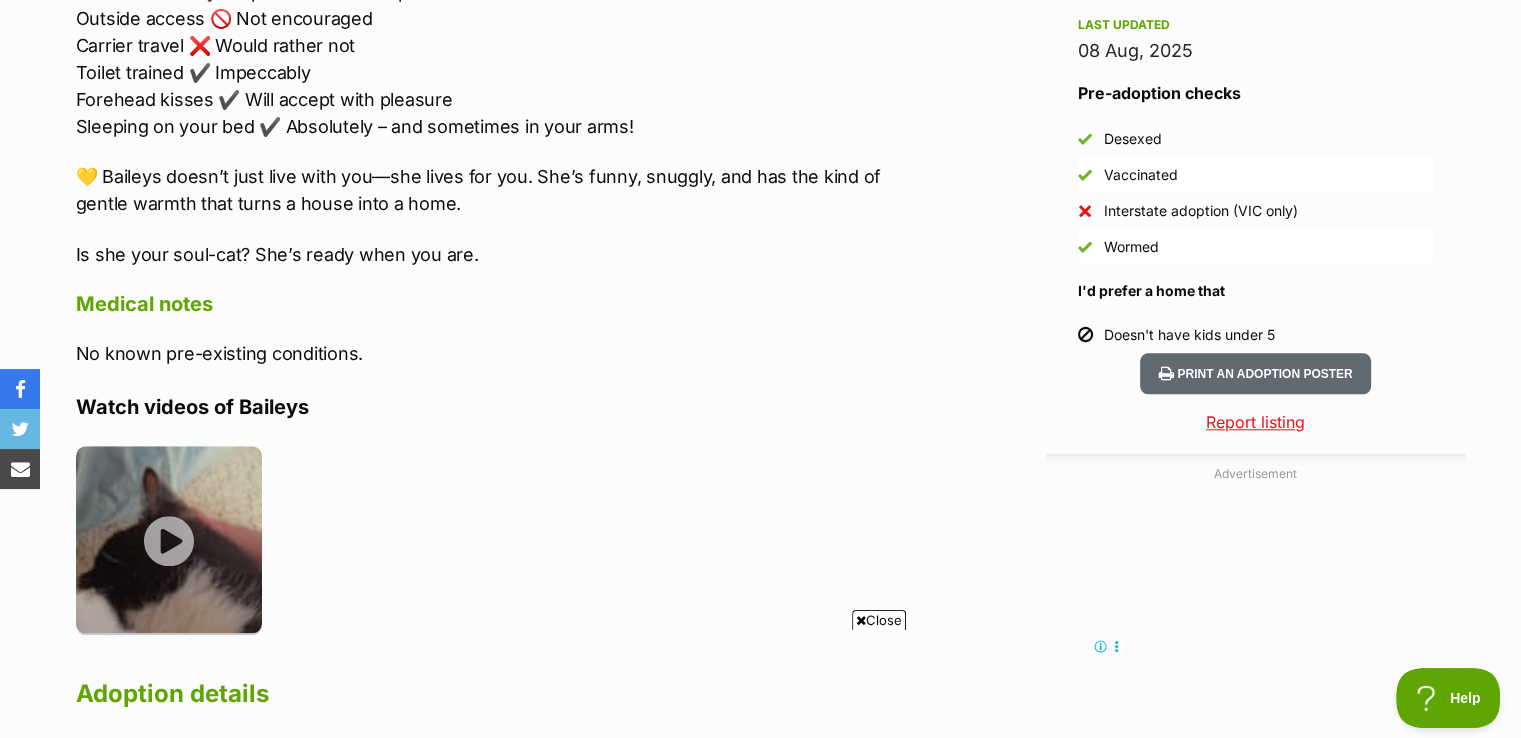 scroll, scrollTop: 0, scrollLeft: 0, axis: both 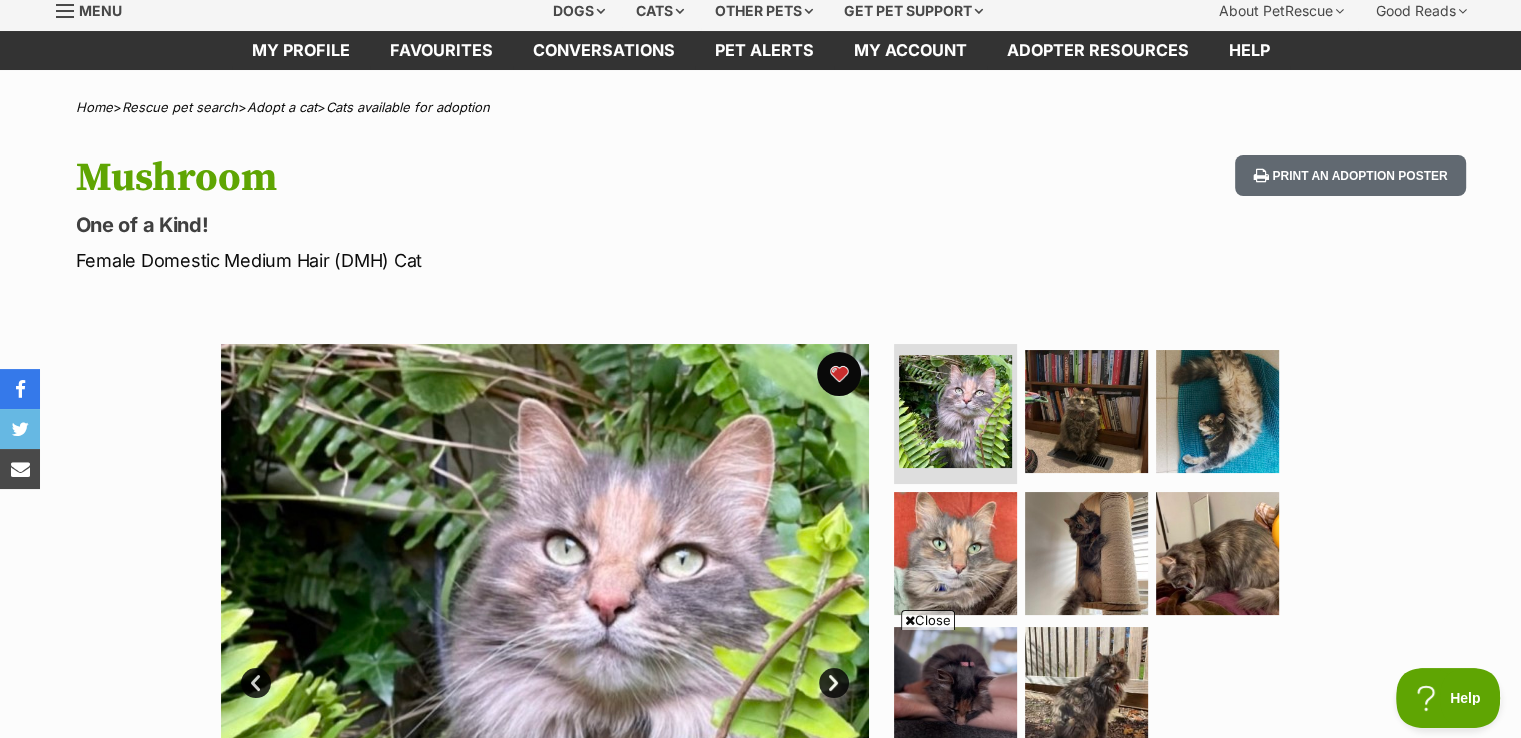 click at bounding box center (839, 374) 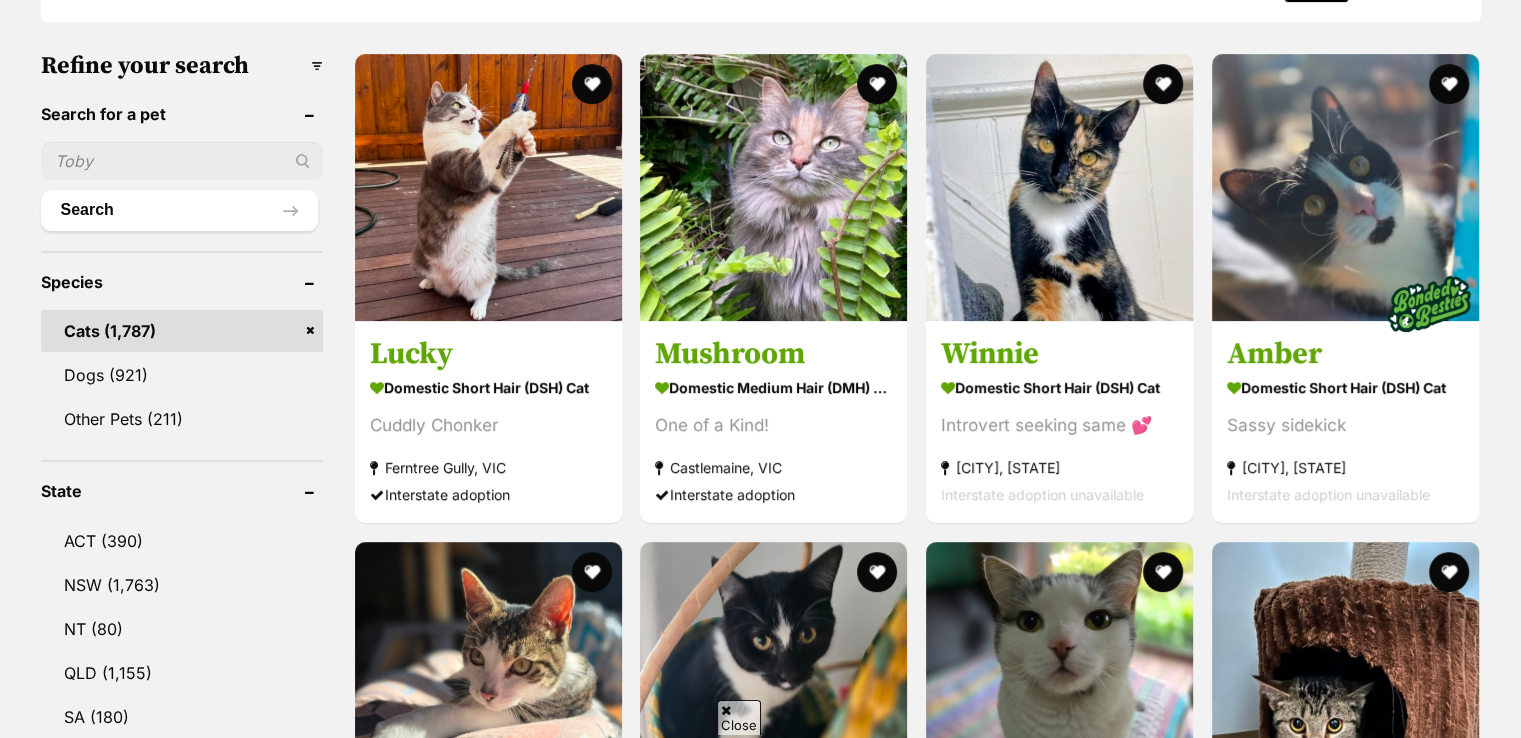 scroll, scrollTop: 594, scrollLeft: 0, axis: vertical 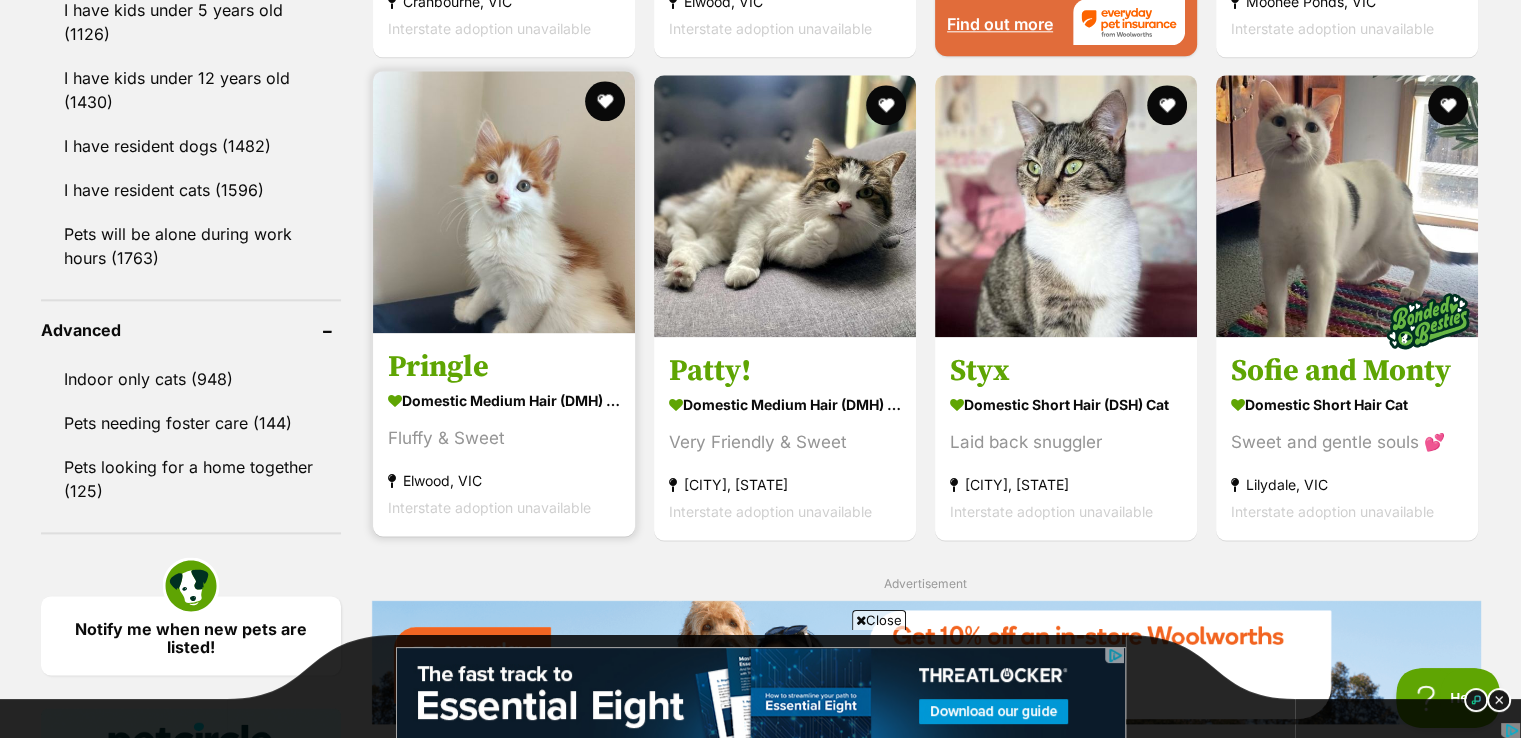 click at bounding box center (504, 202) 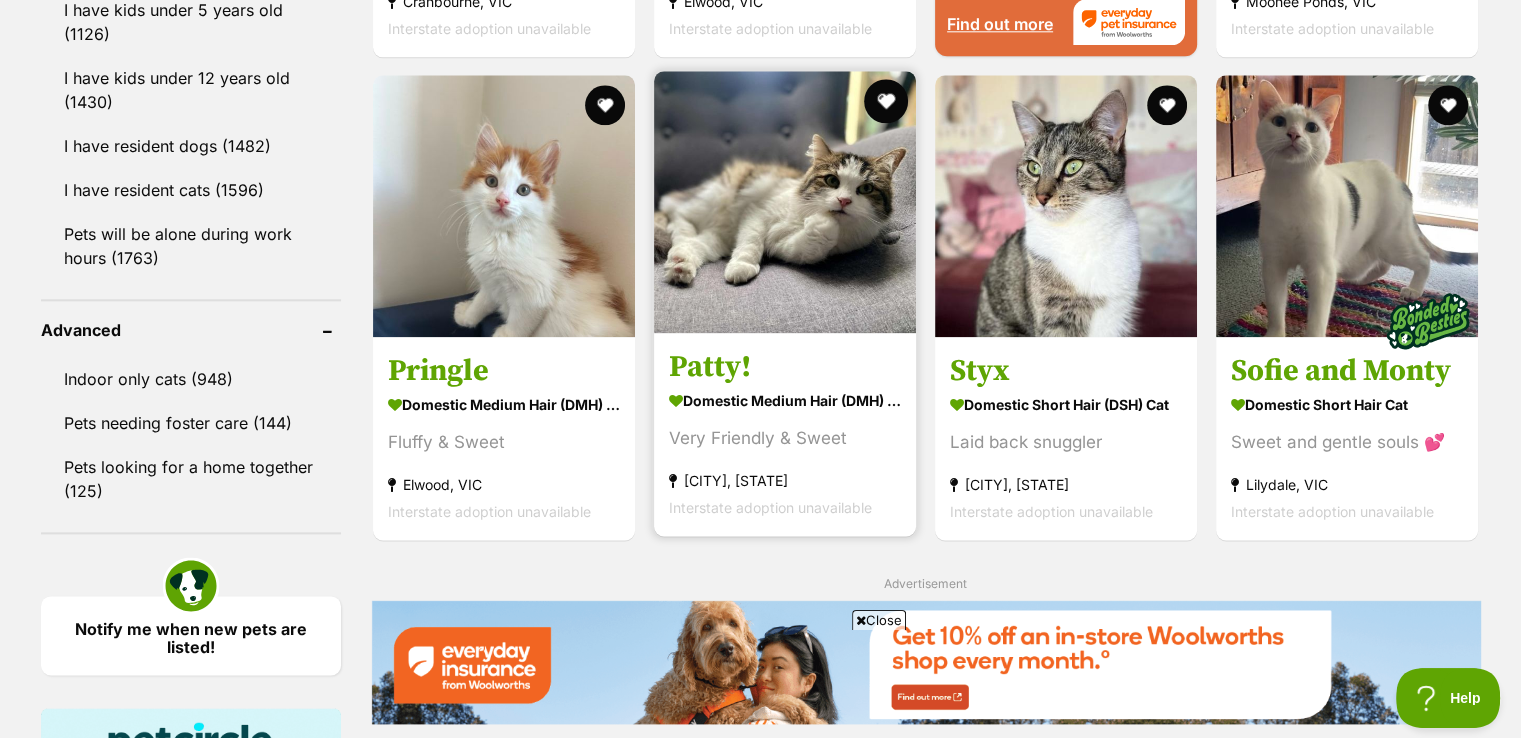 click at bounding box center [886, 101] 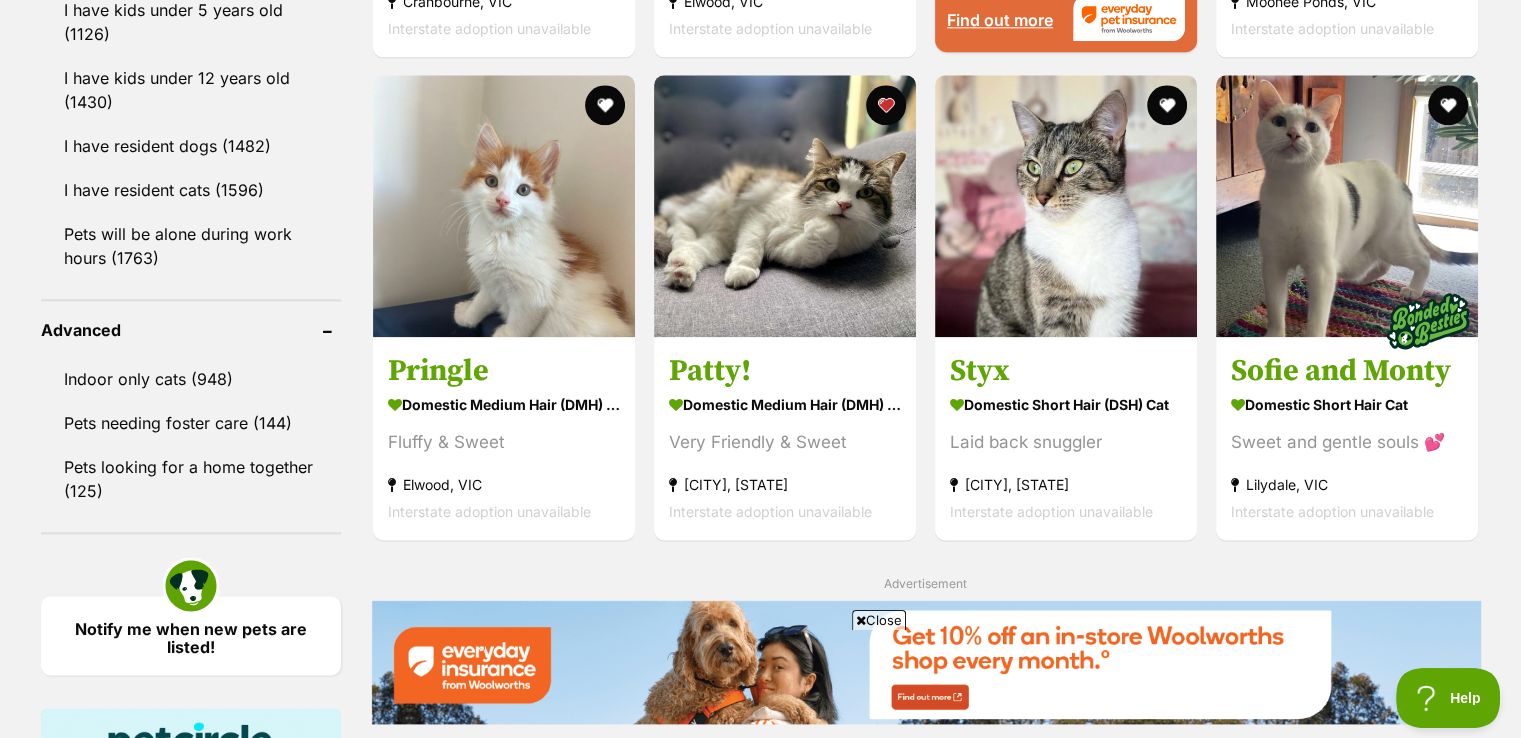 click at bounding box center [1066, -180] 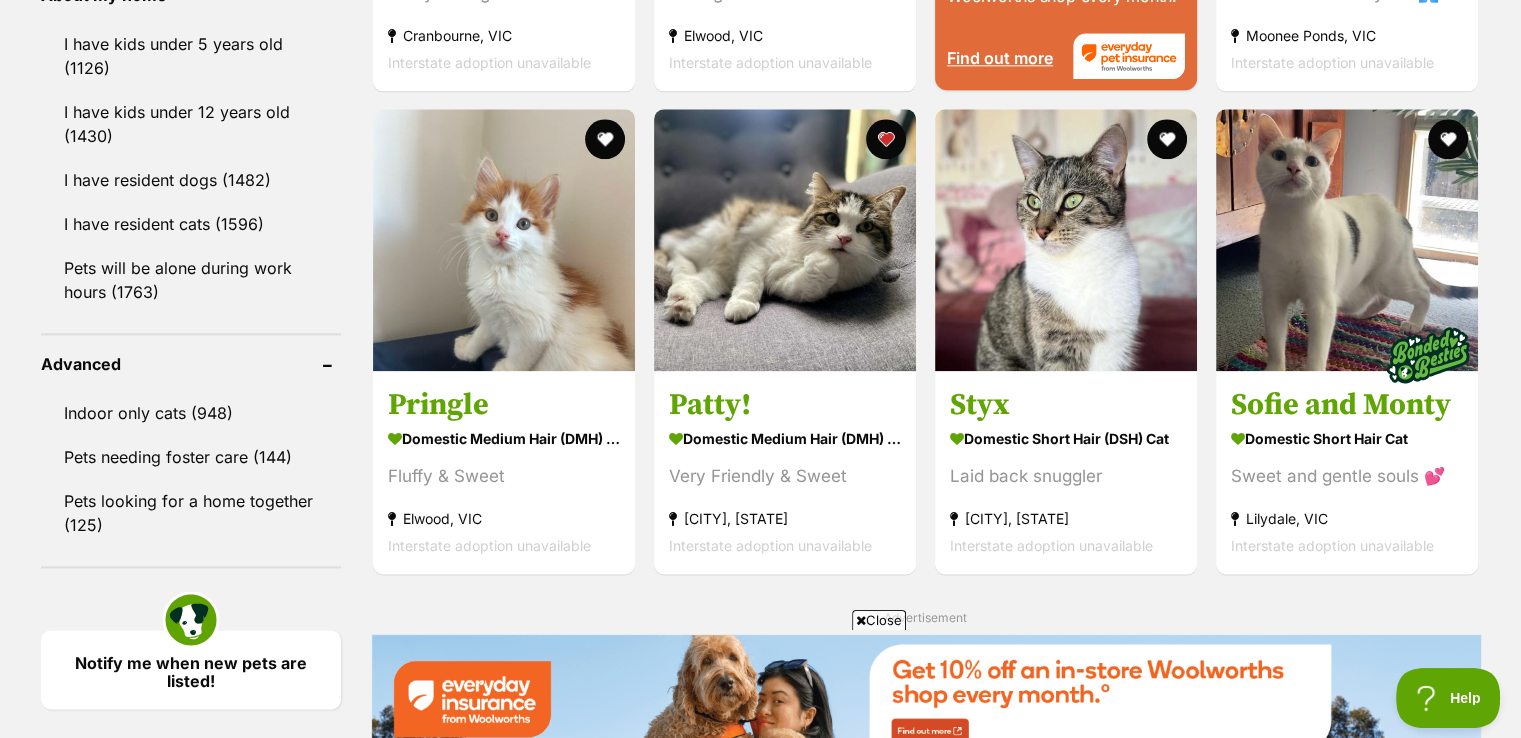 scroll, scrollTop: 2335, scrollLeft: 0, axis: vertical 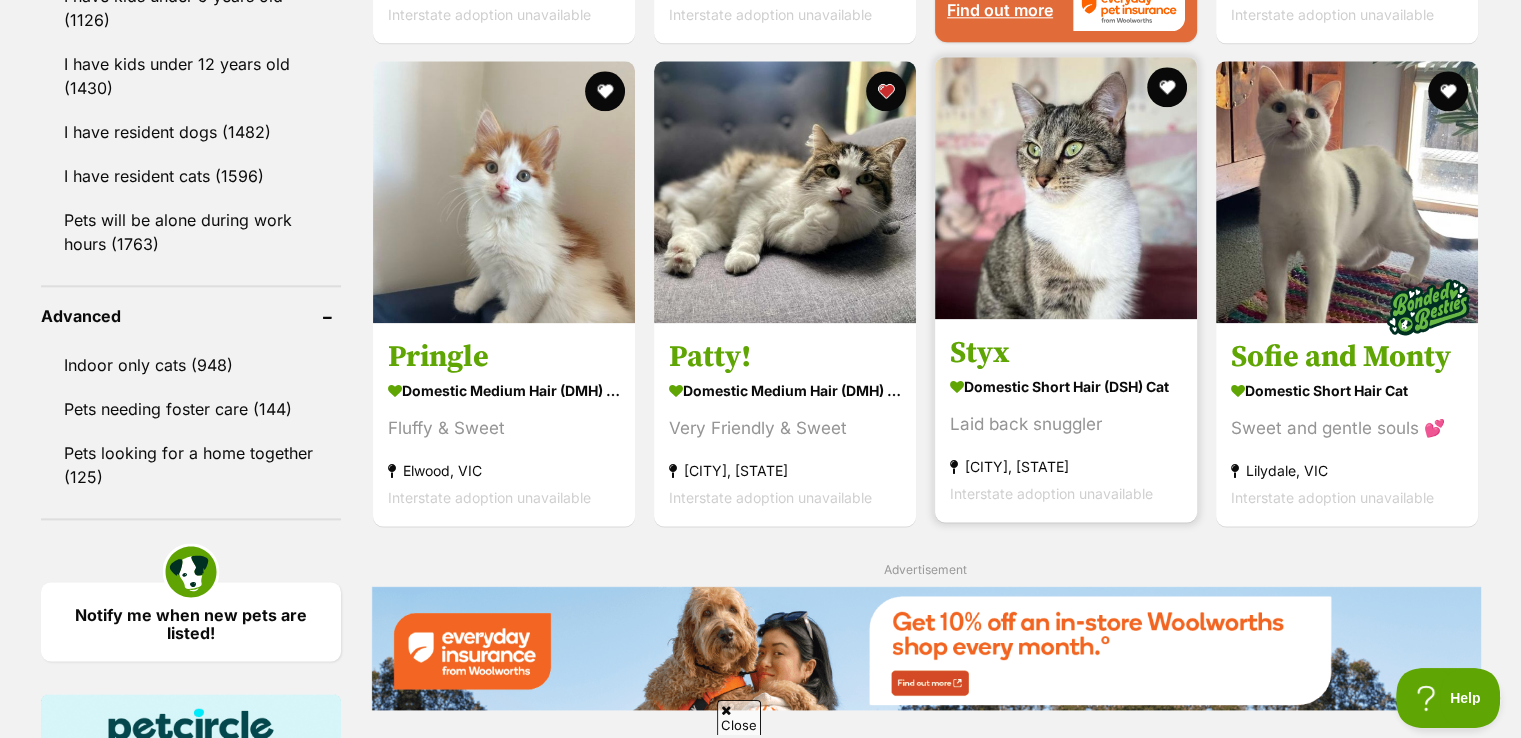 click at bounding box center (1066, 188) 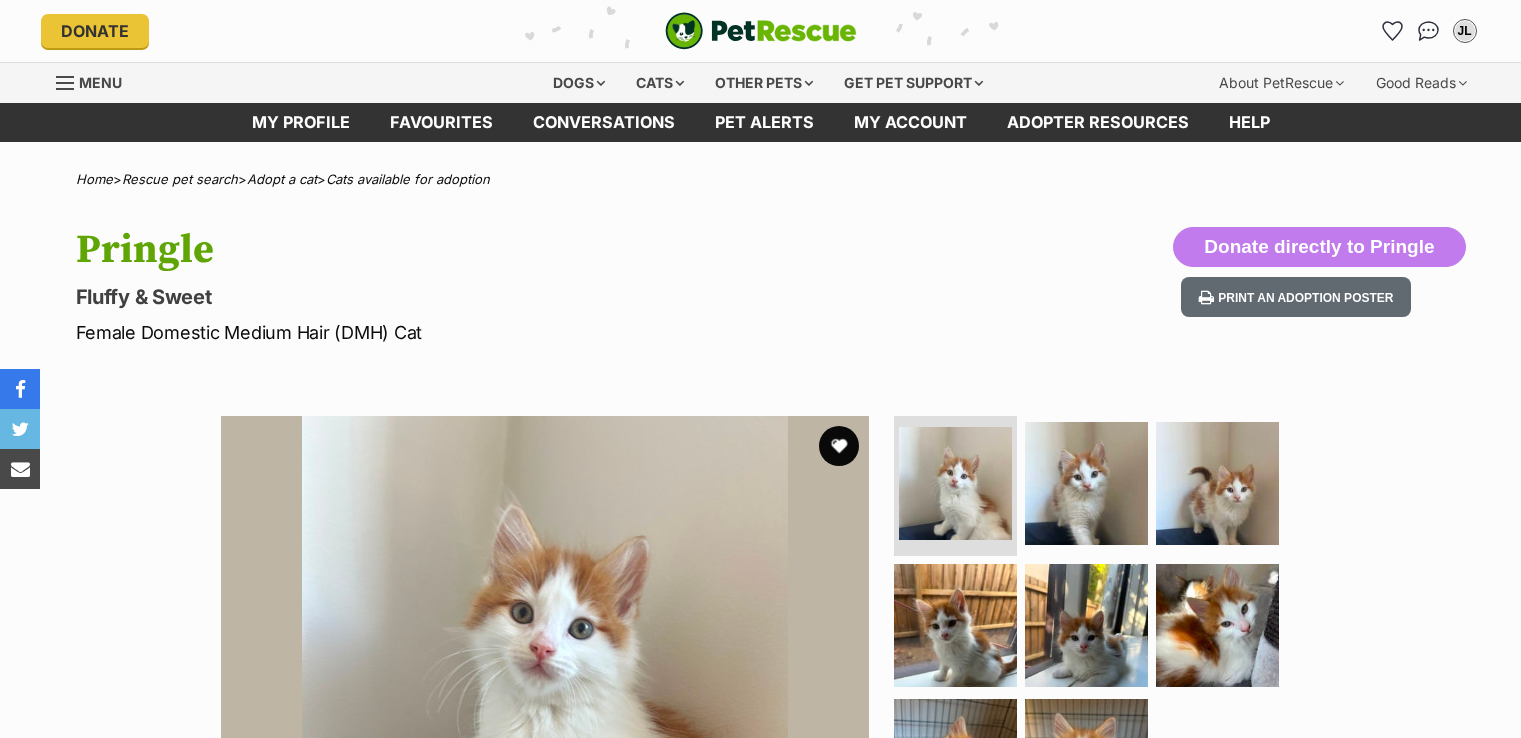 scroll, scrollTop: 0, scrollLeft: 0, axis: both 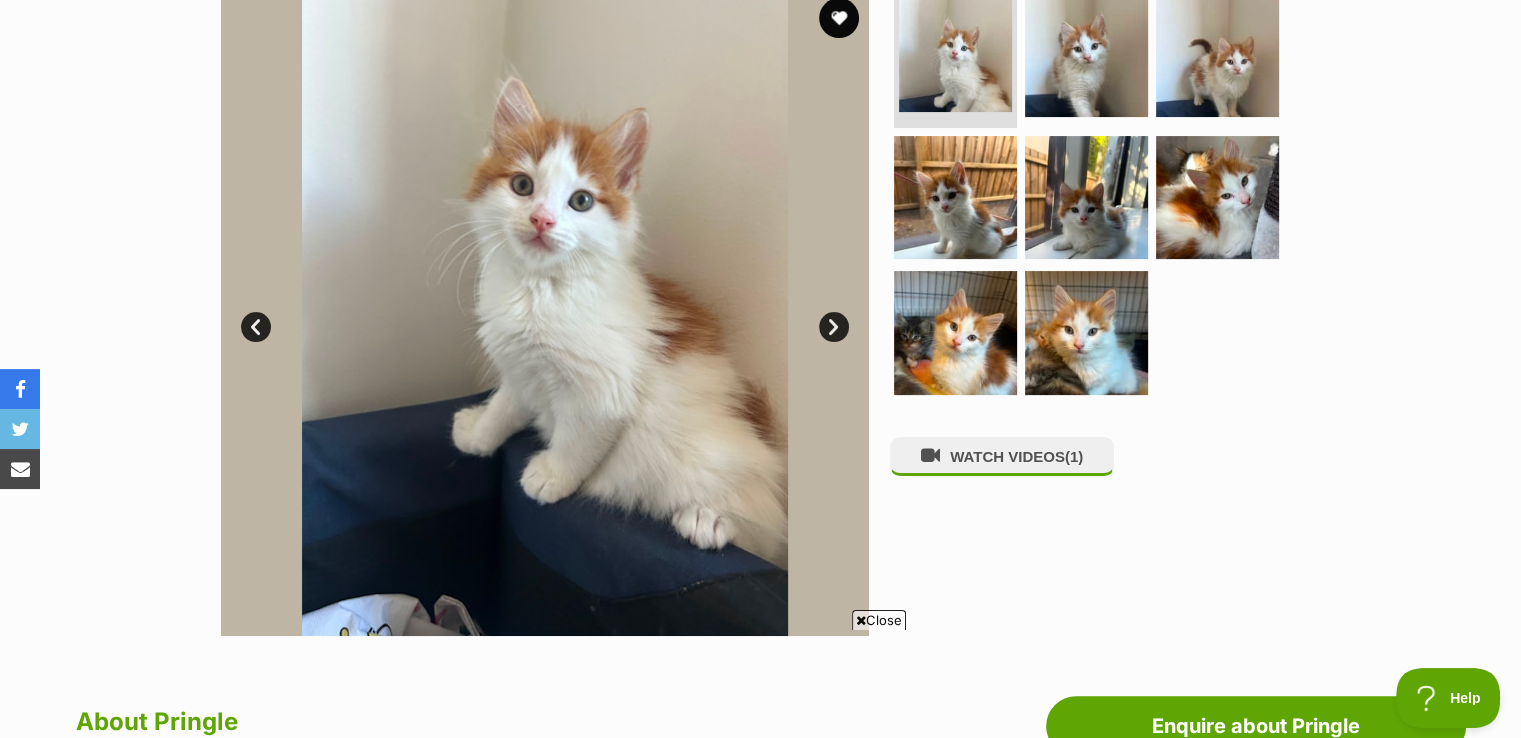 click on "Next" at bounding box center [834, 327] 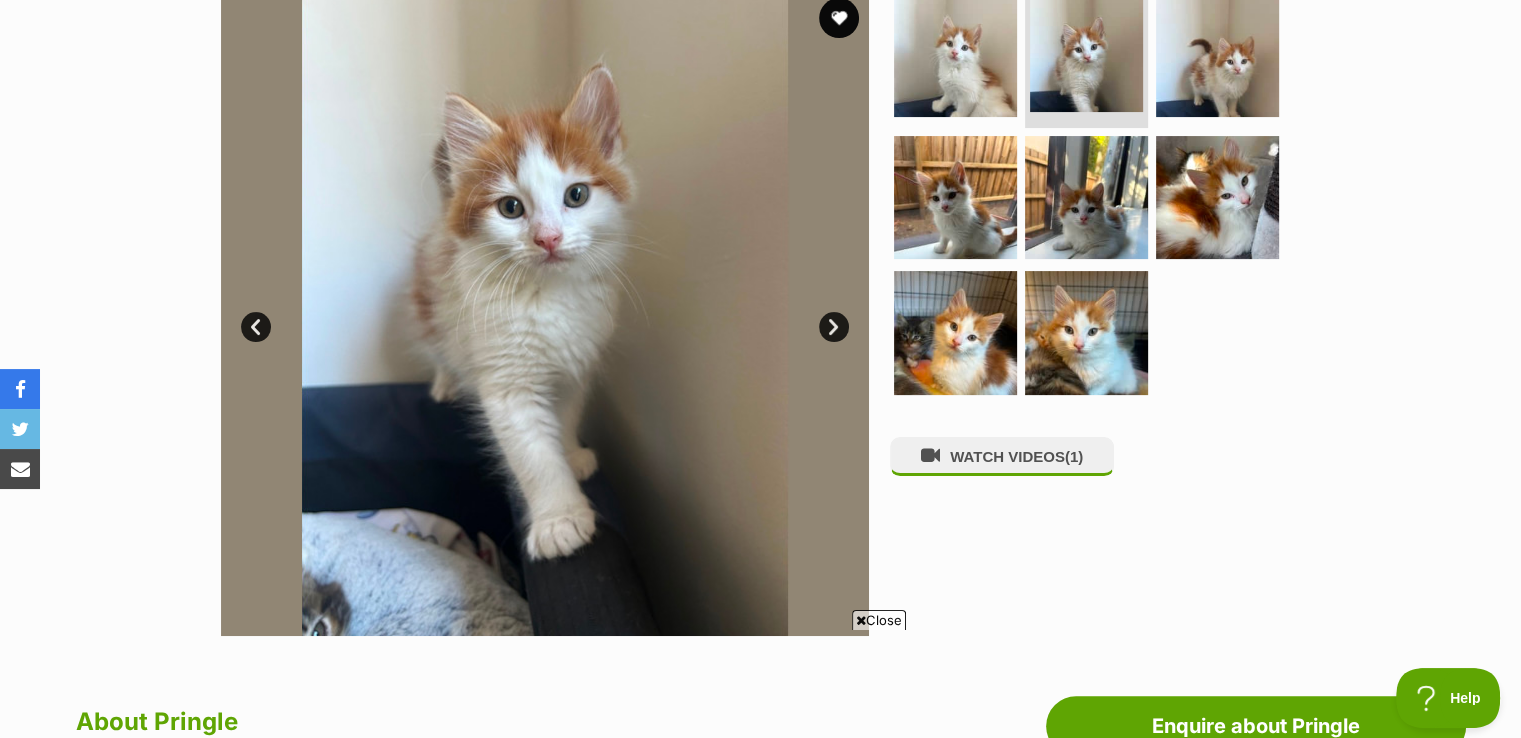 click on "Next" at bounding box center [834, 327] 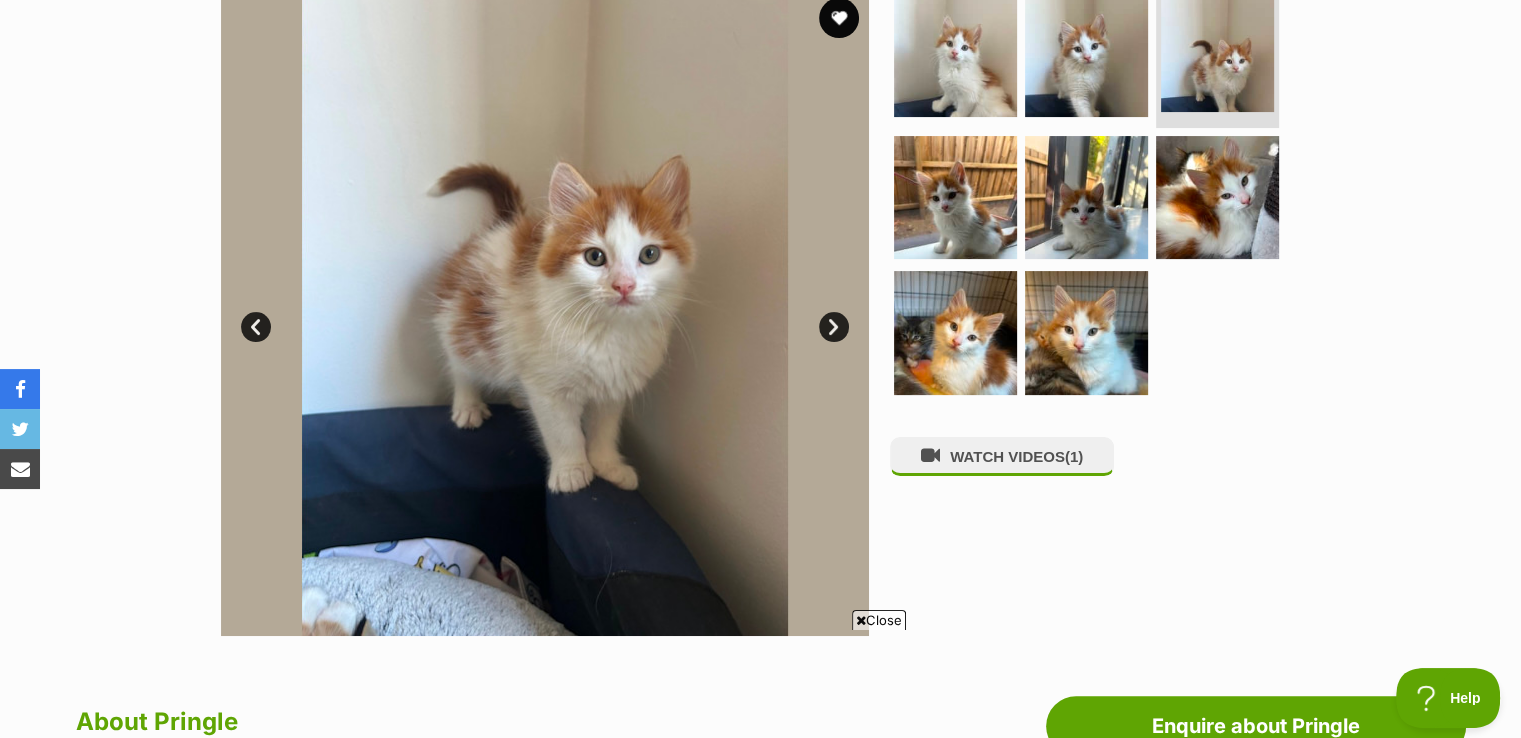 click on "Next" at bounding box center [834, 327] 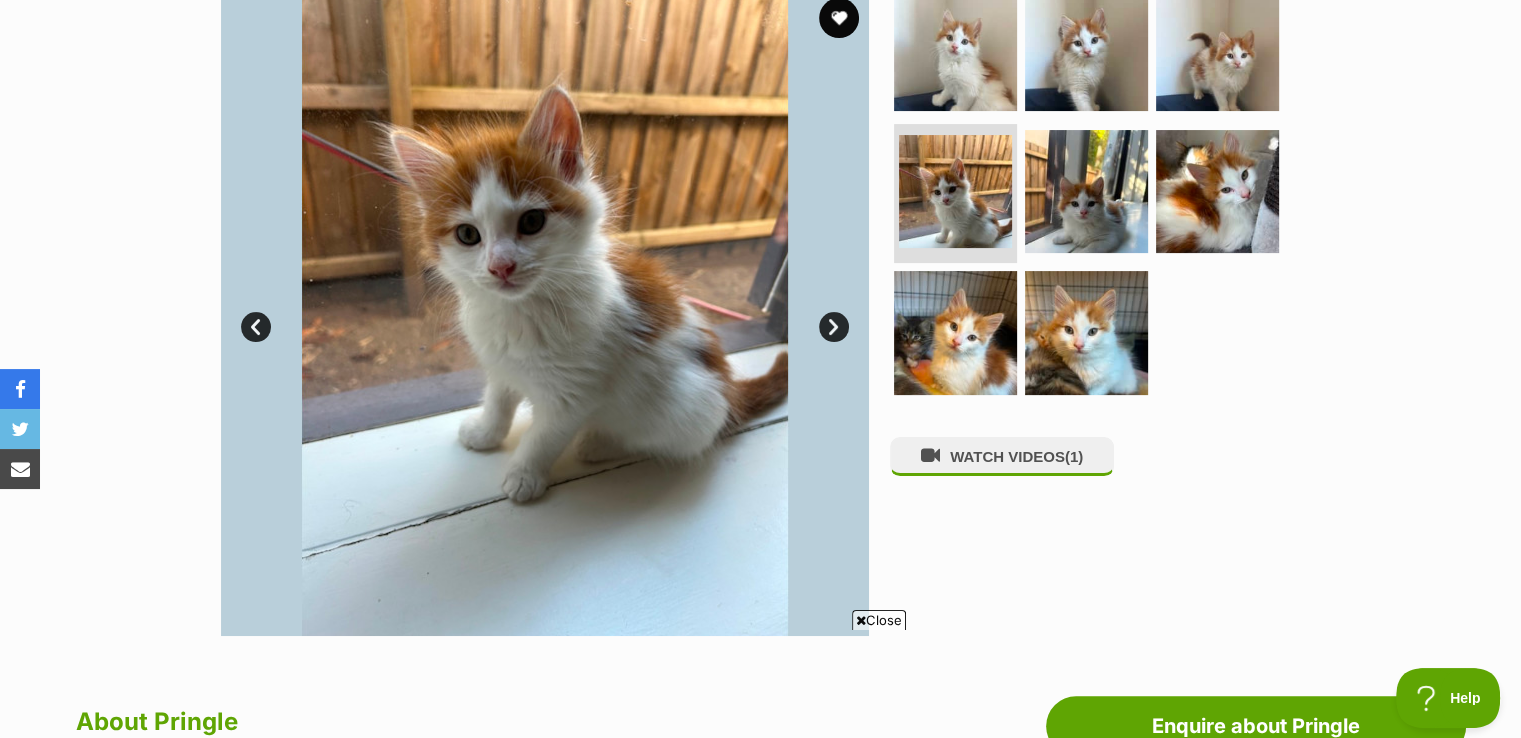 click on "Next" at bounding box center (834, 327) 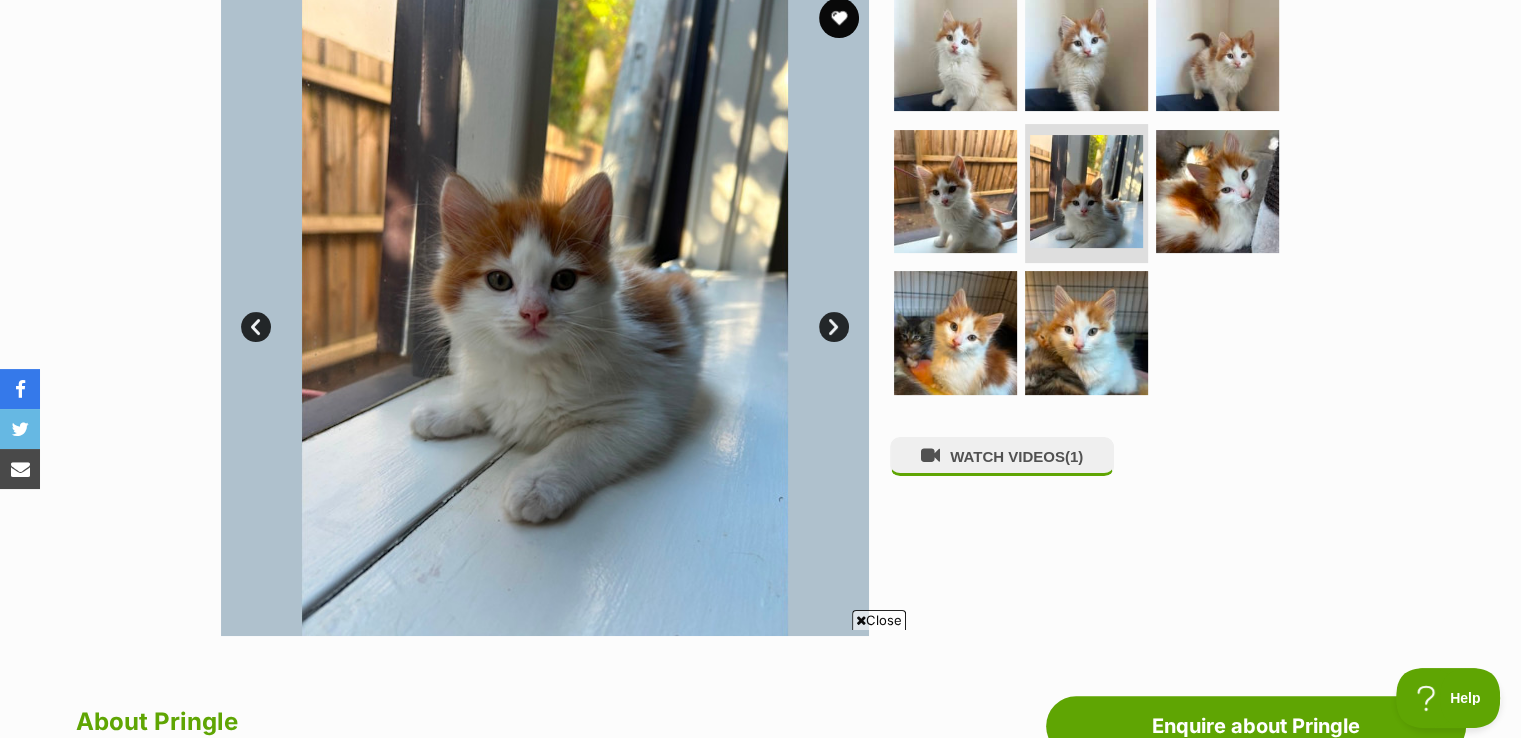 click on "Next" at bounding box center (834, 327) 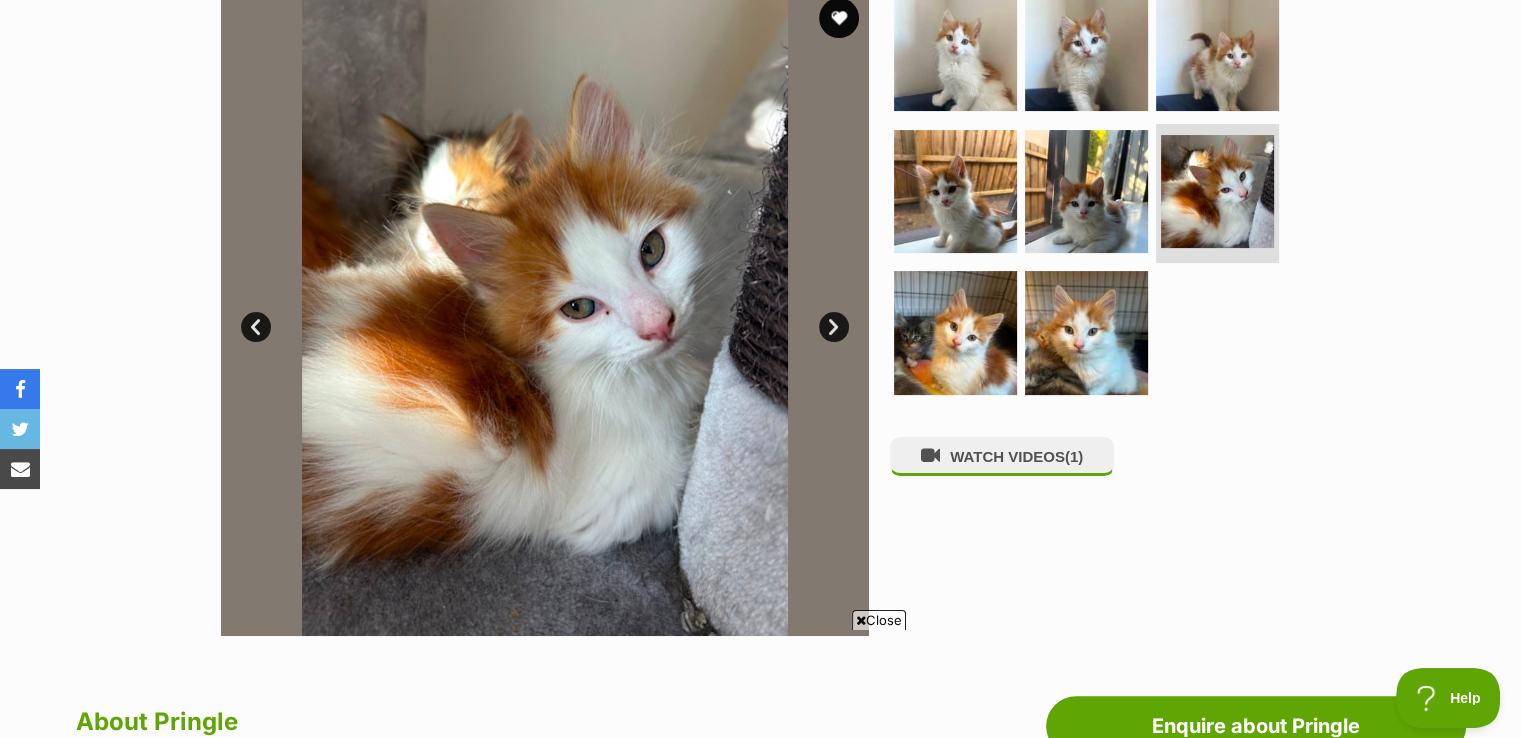 click on "Next" at bounding box center [834, 327] 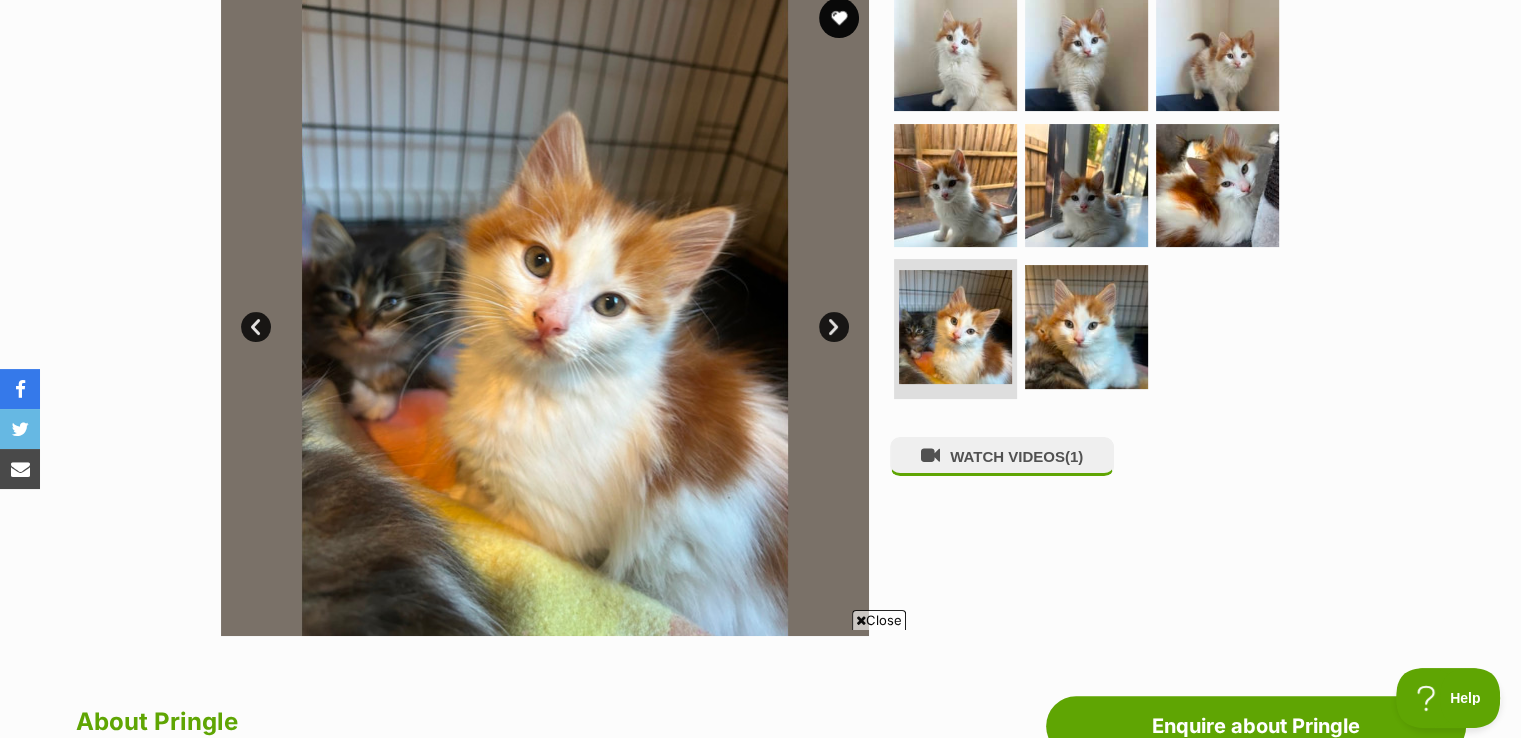 click on "Next" at bounding box center (834, 327) 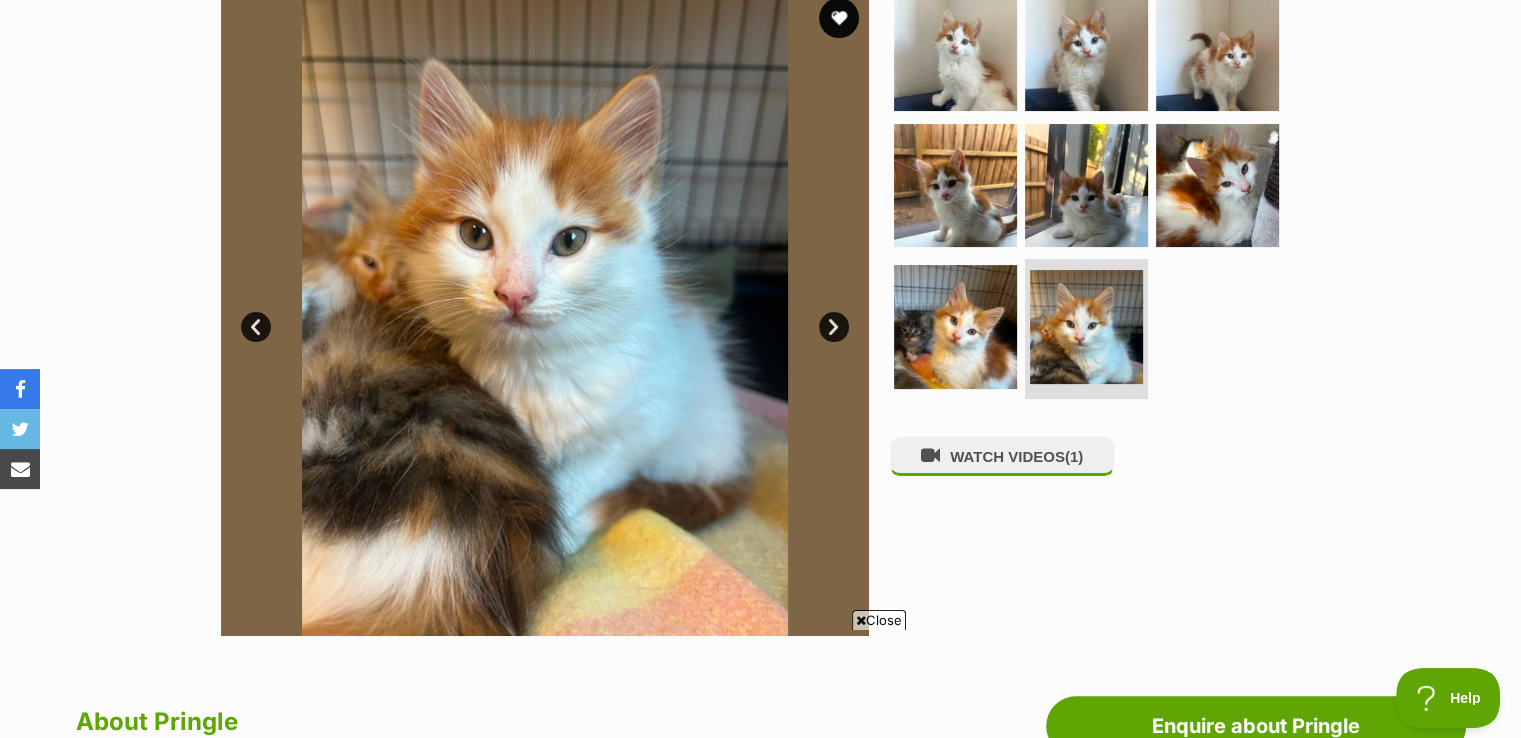 click on "Next" at bounding box center (834, 327) 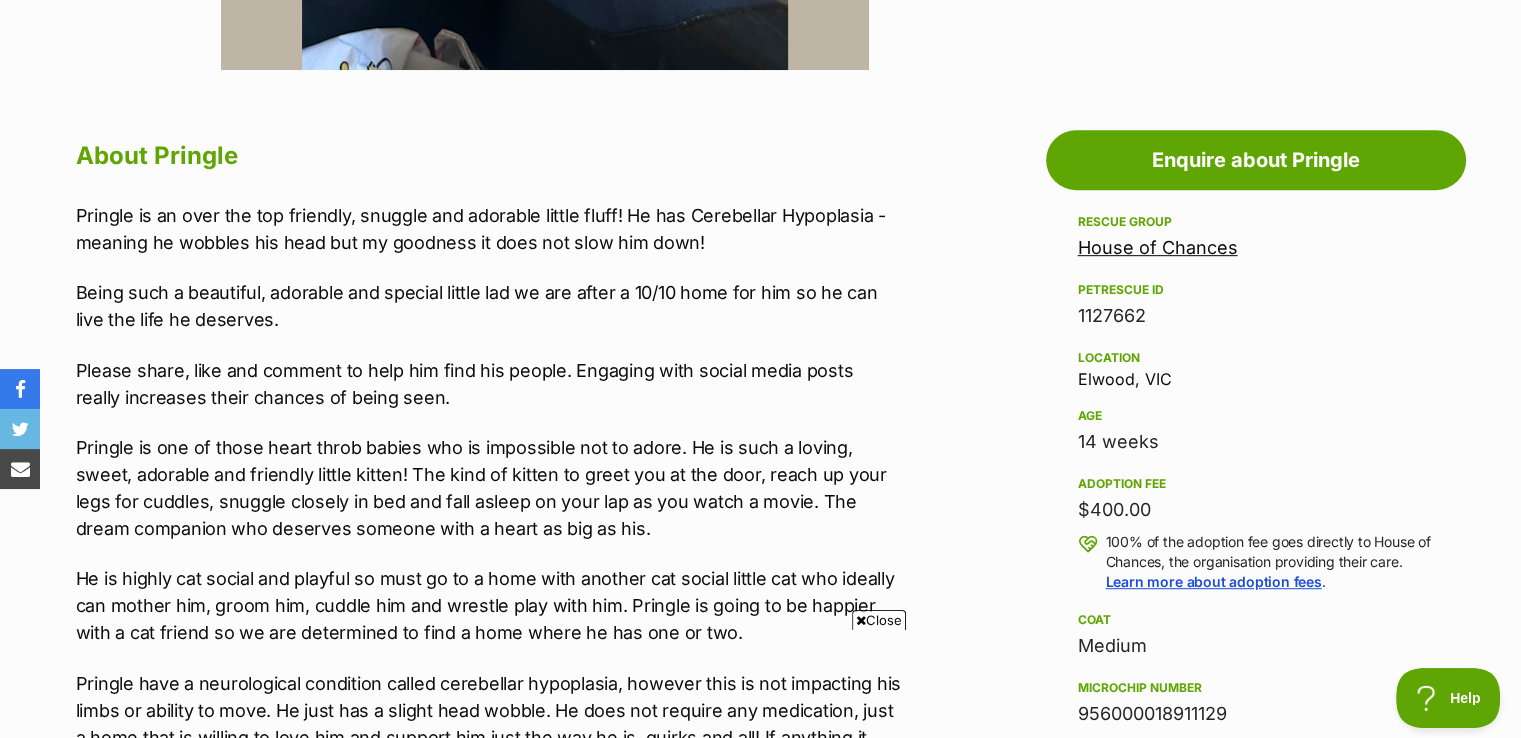 scroll, scrollTop: 1040, scrollLeft: 0, axis: vertical 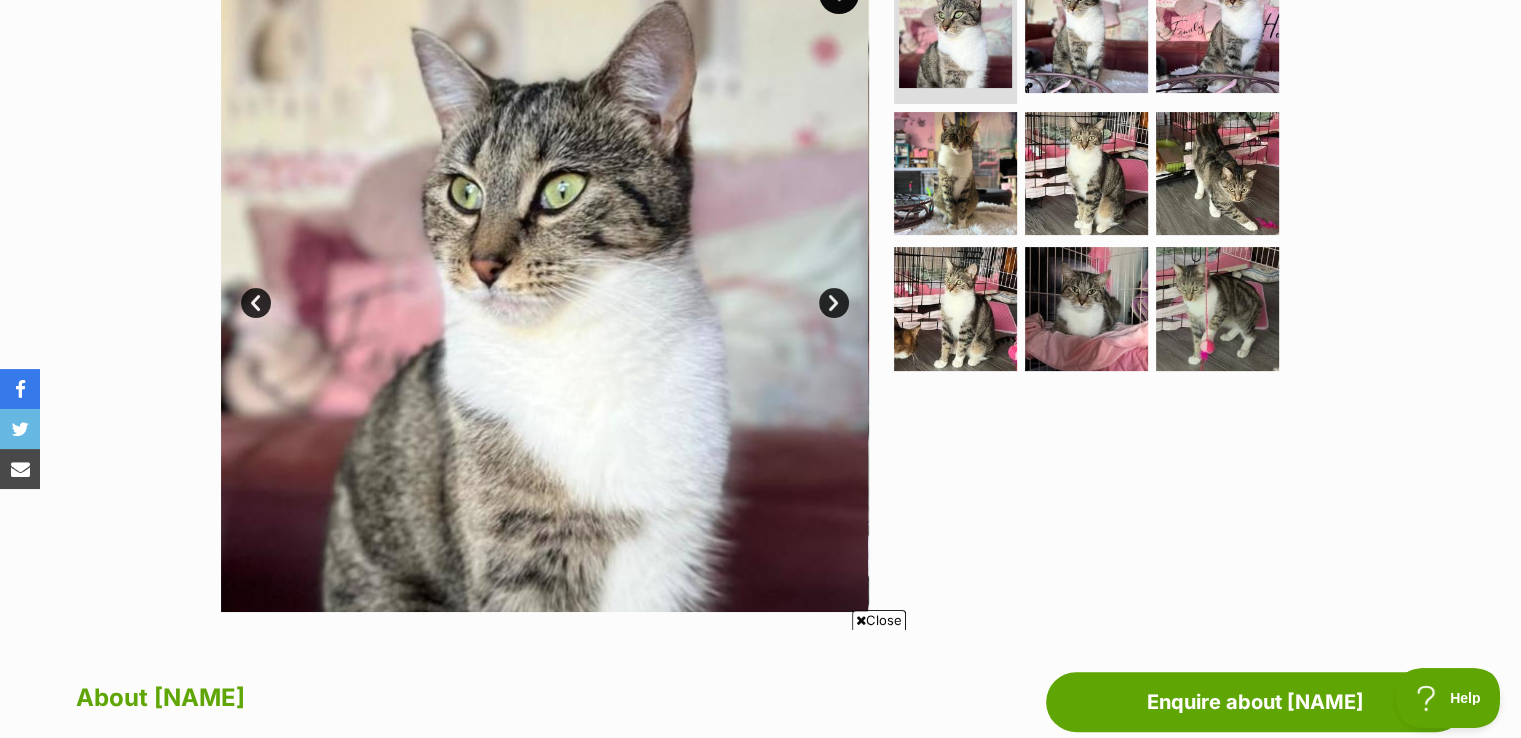 click on "Next" at bounding box center [834, 303] 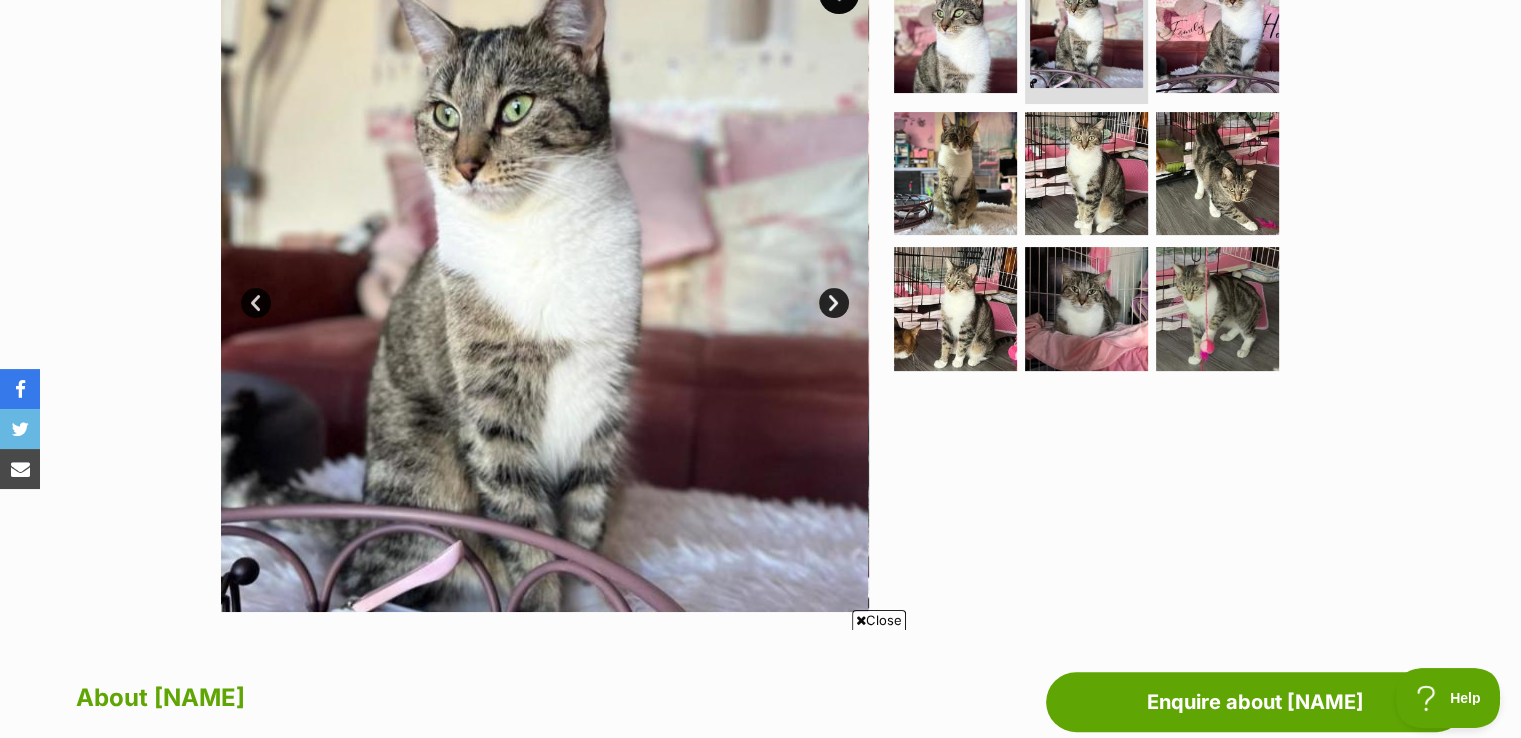 click on "Next" at bounding box center [834, 303] 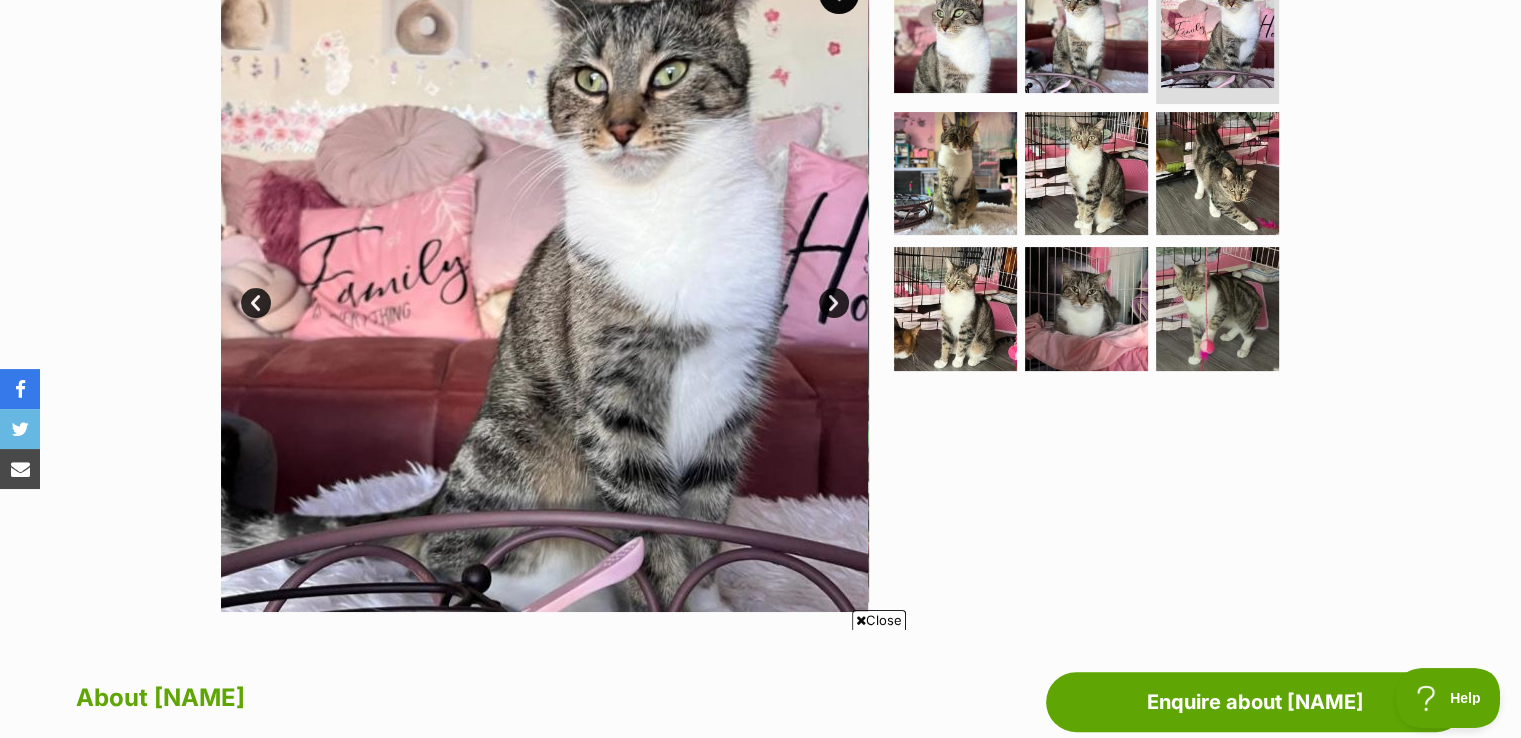 click on "Next" at bounding box center [834, 303] 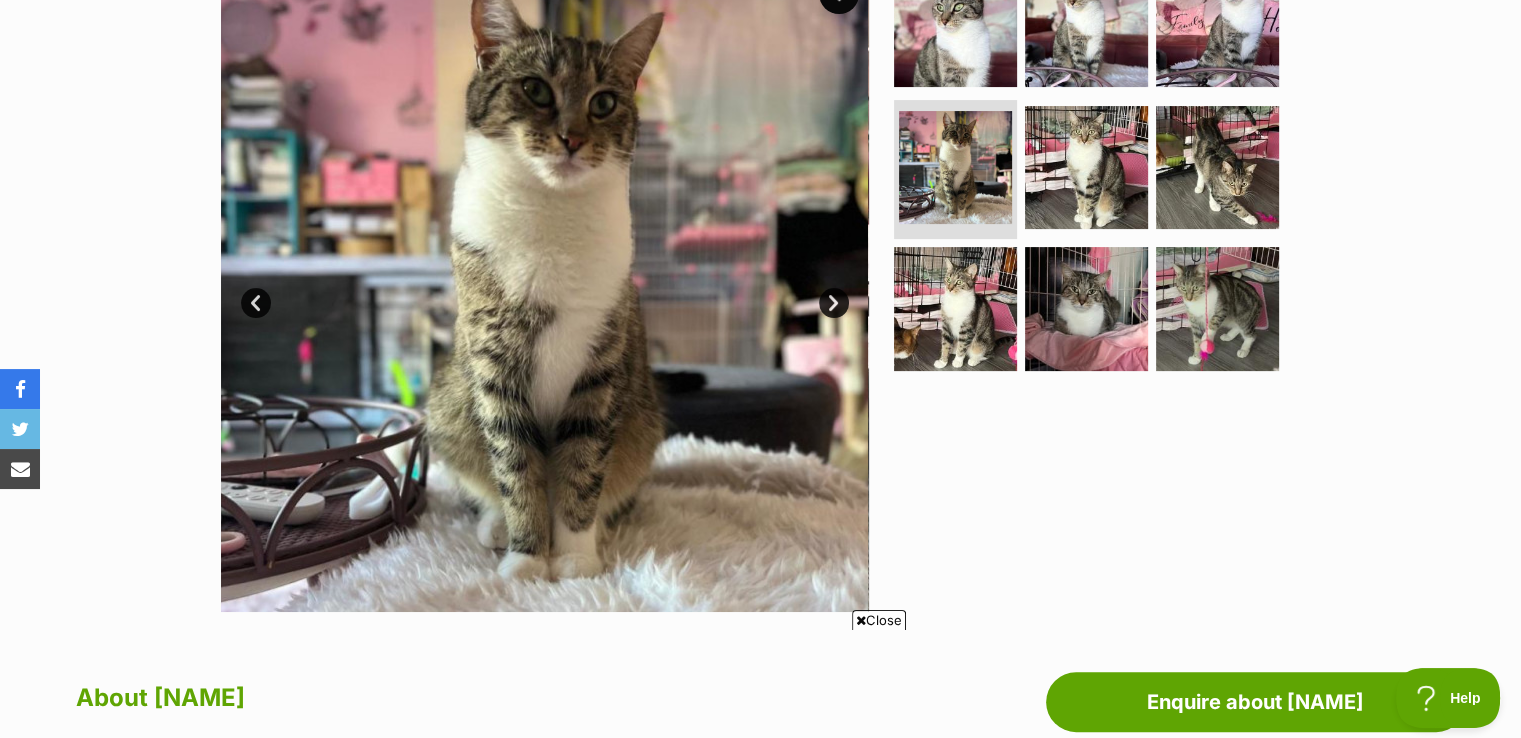 click on "Next" at bounding box center (834, 303) 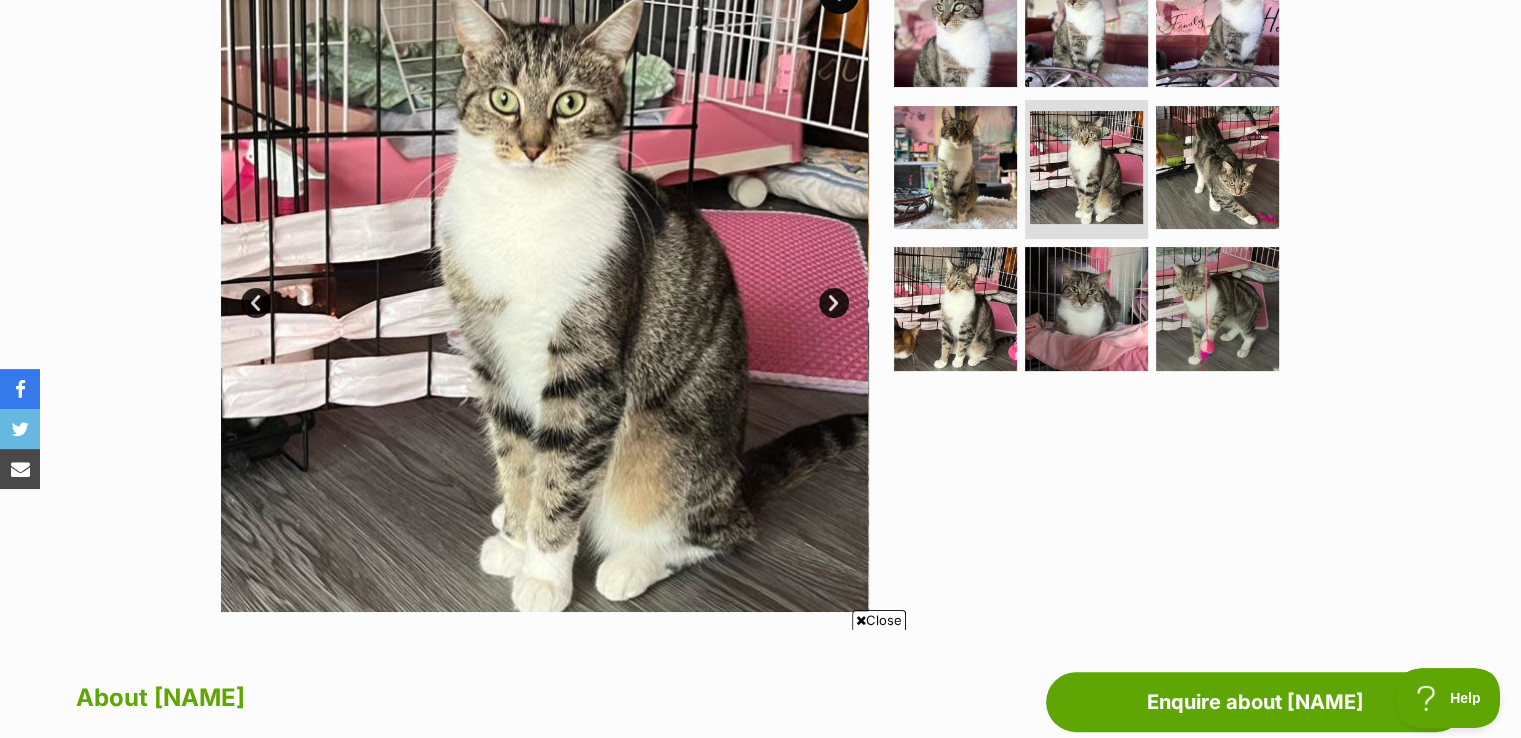 click on "Next" at bounding box center (834, 303) 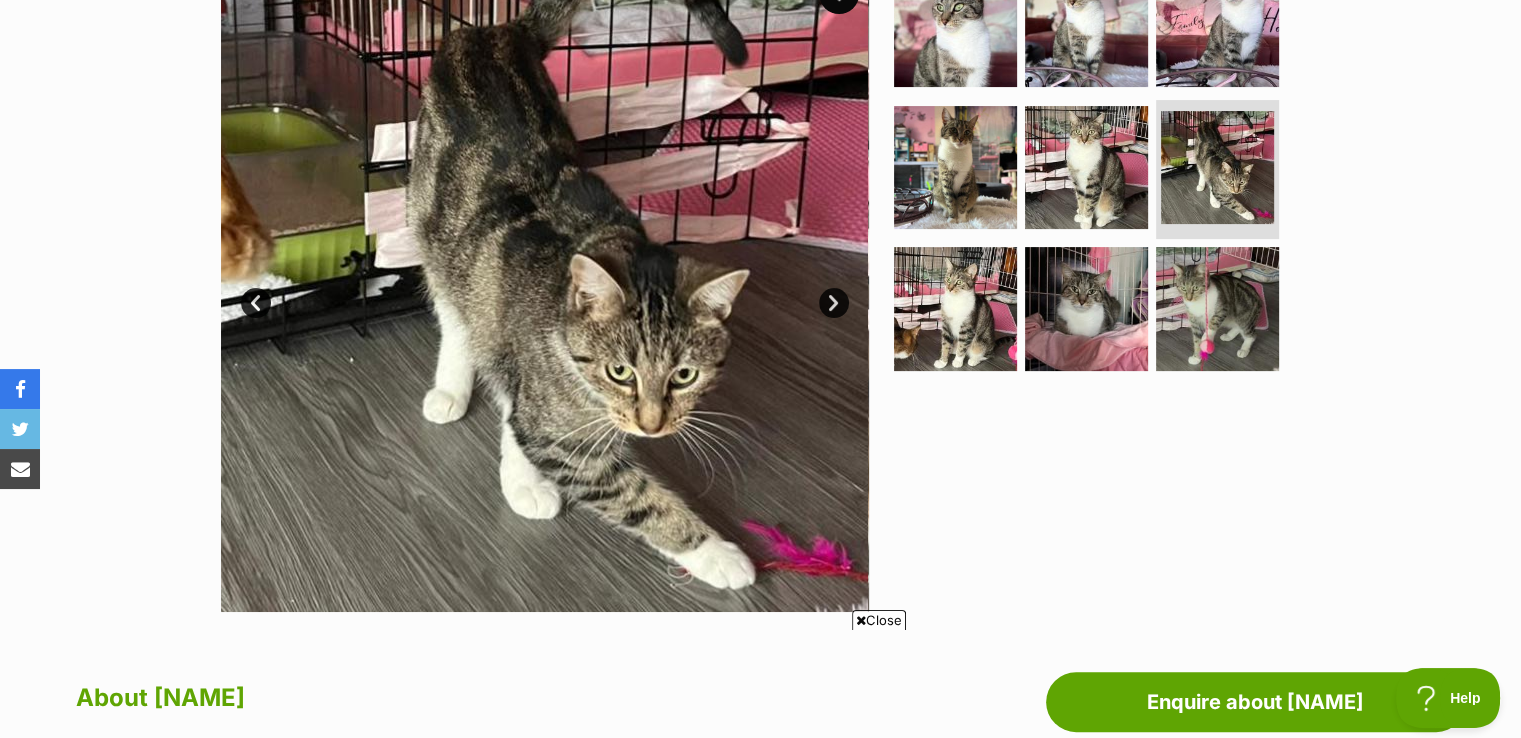 click on "Next" at bounding box center [834, 303] 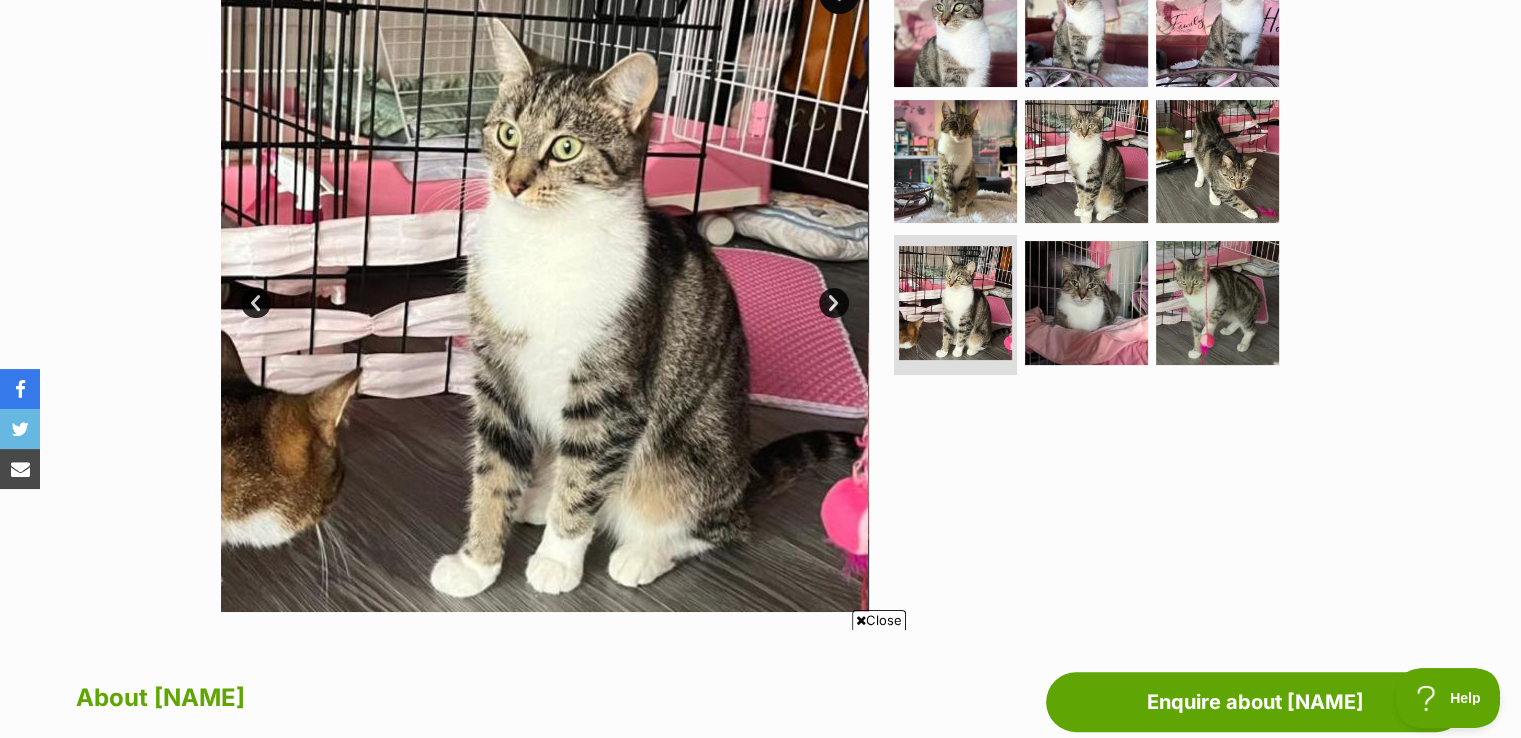 click on "Next" at bounding box center (834, 303) 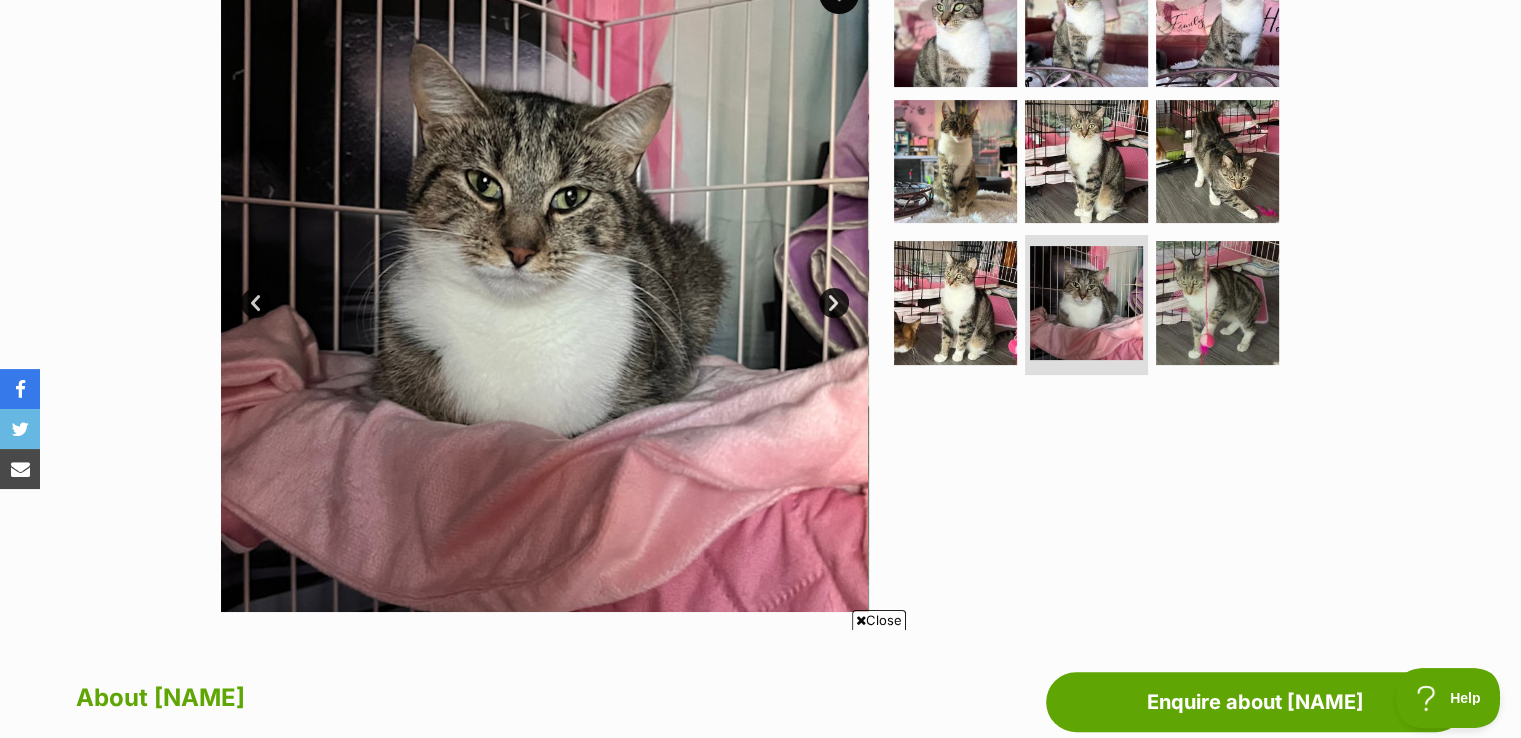 click on "Next" at bounding box center [834, 303] 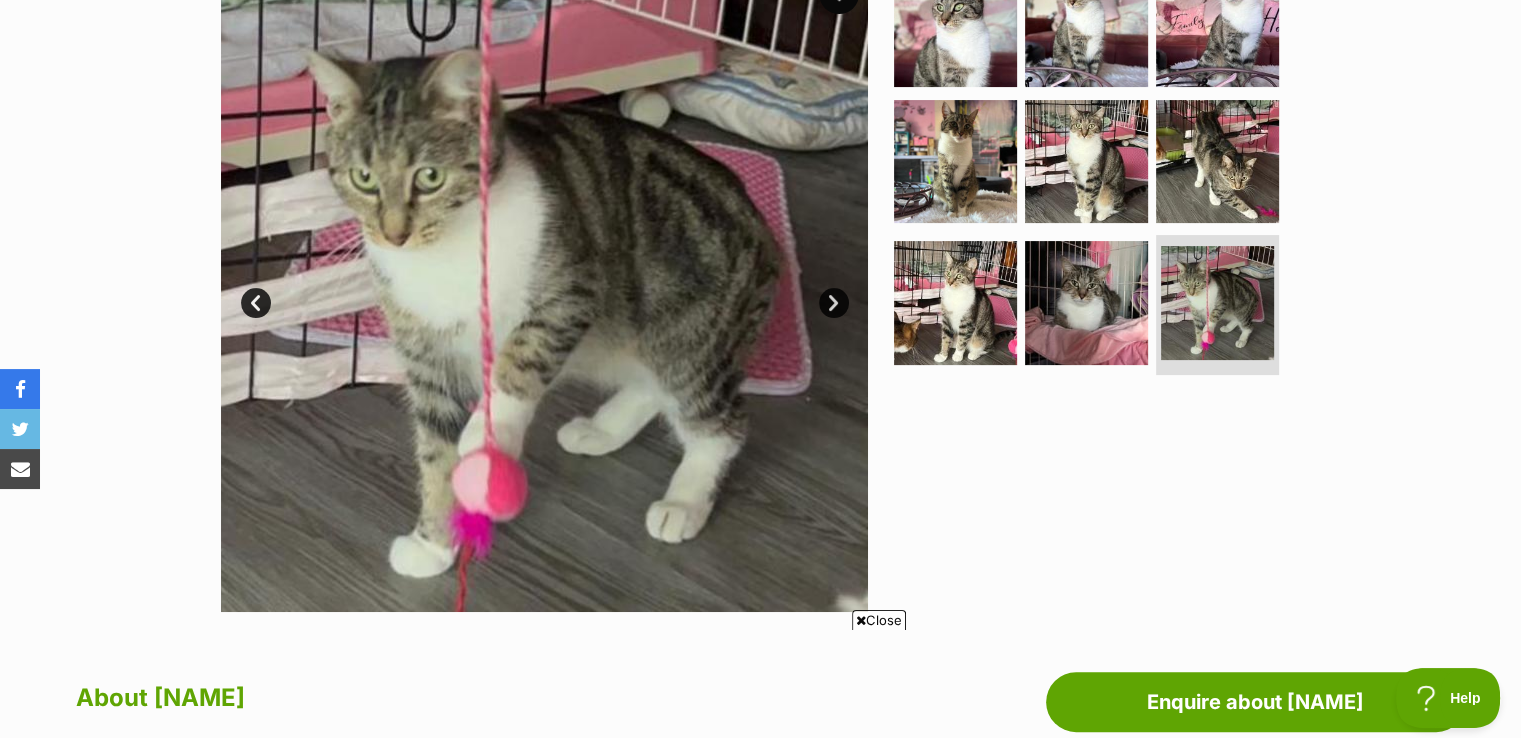 click on "Next" at bounding box center [834, 303] 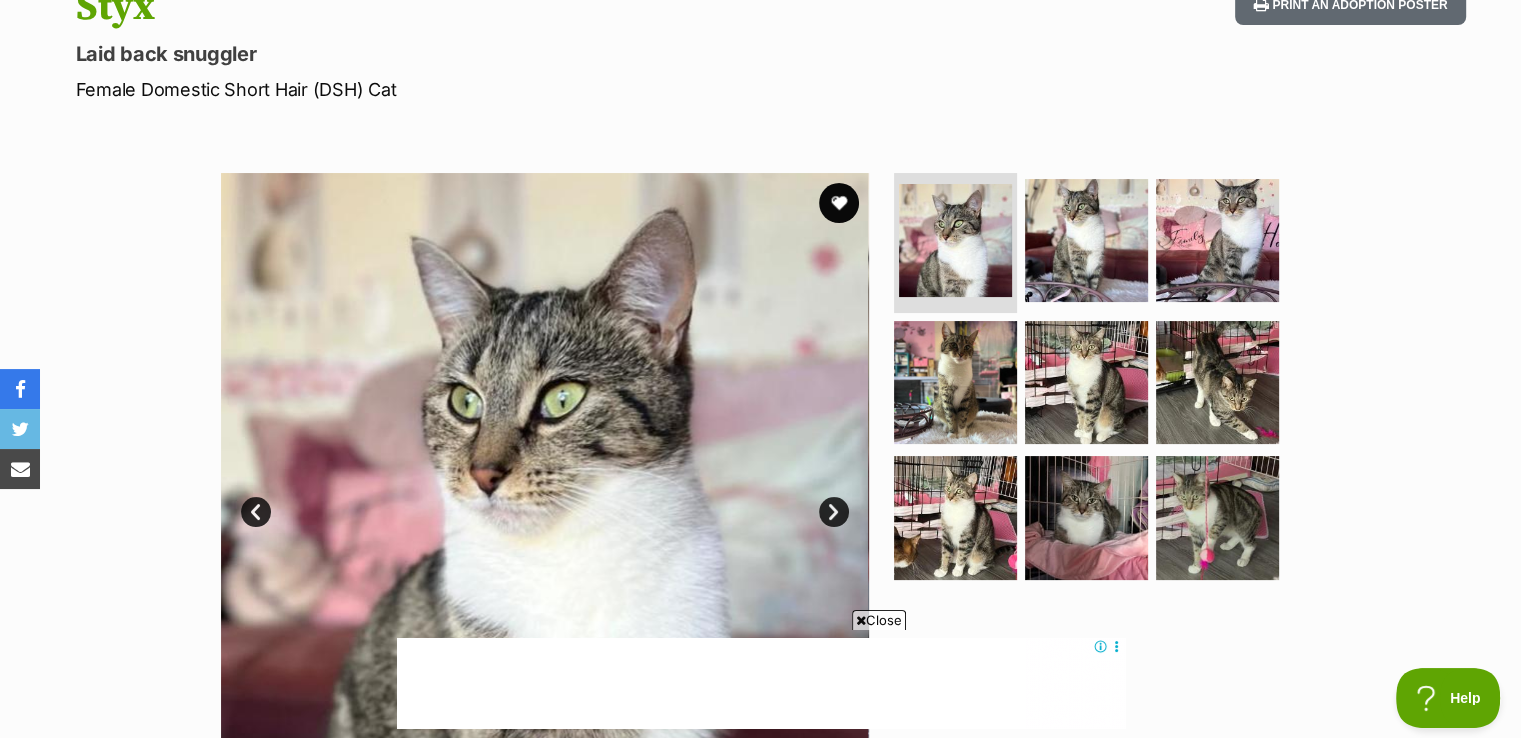scroll, scrollTop: 0, scrollLeft: 0, axis: both 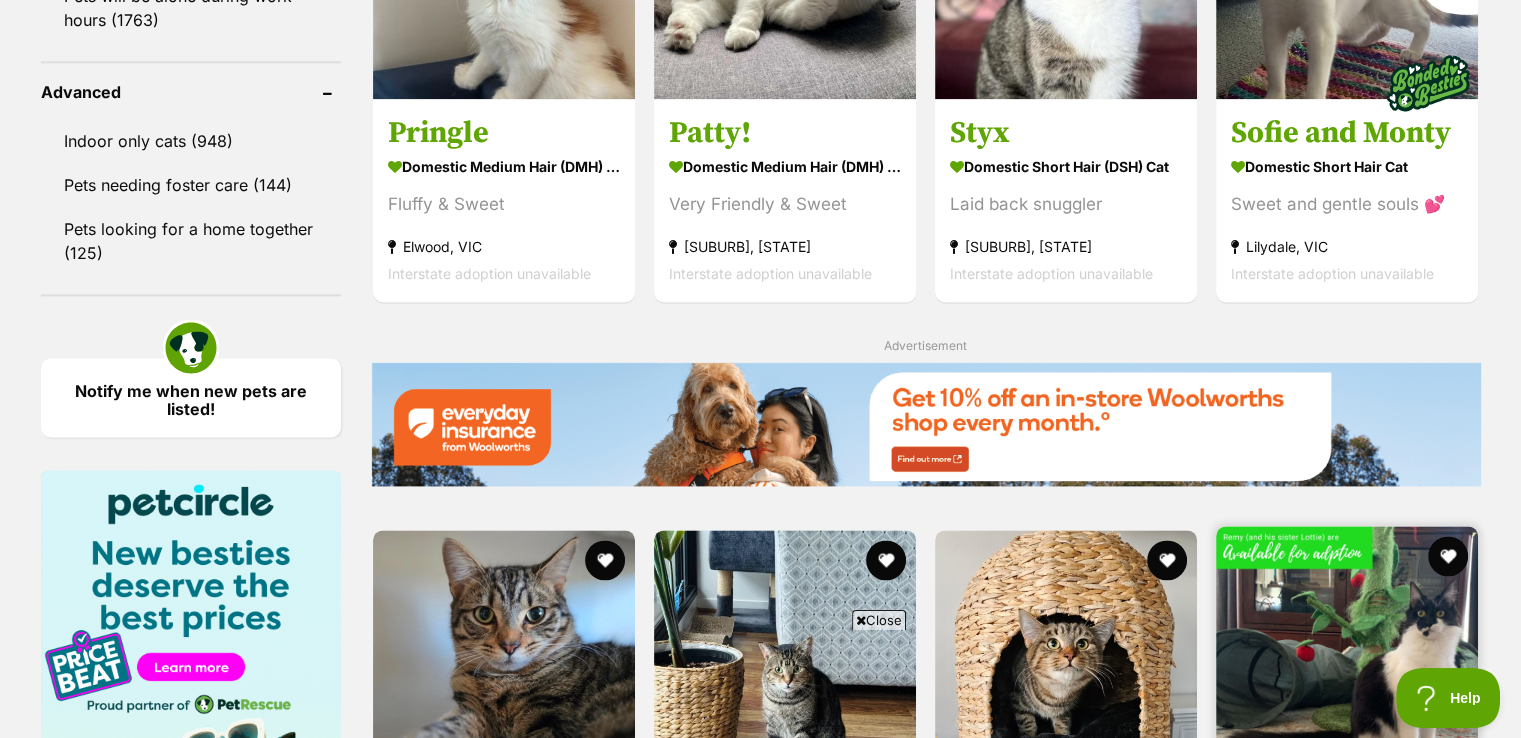click at bounding box center [1347, 657] 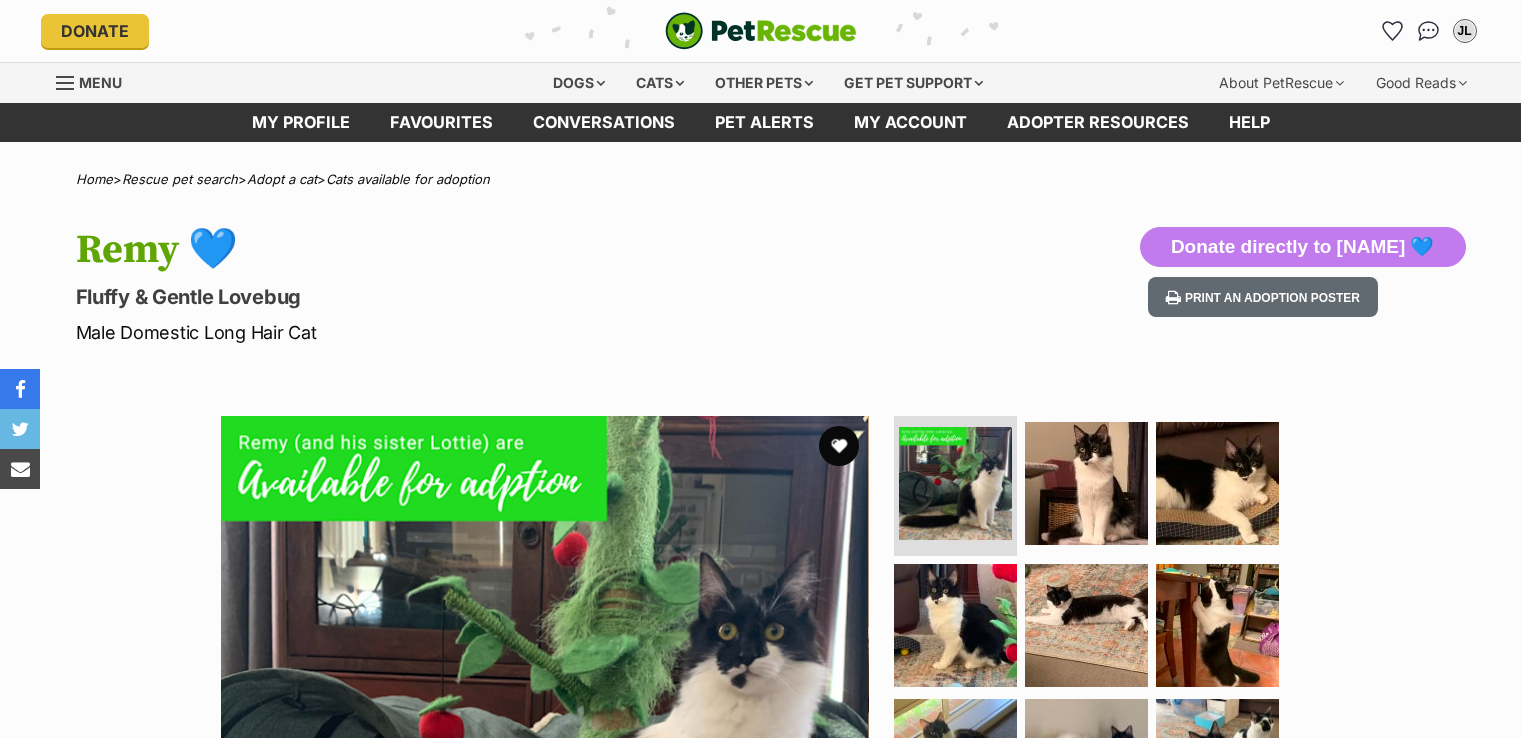 scroll, scrollTop: 0, scrollLeft: 0, axis: both 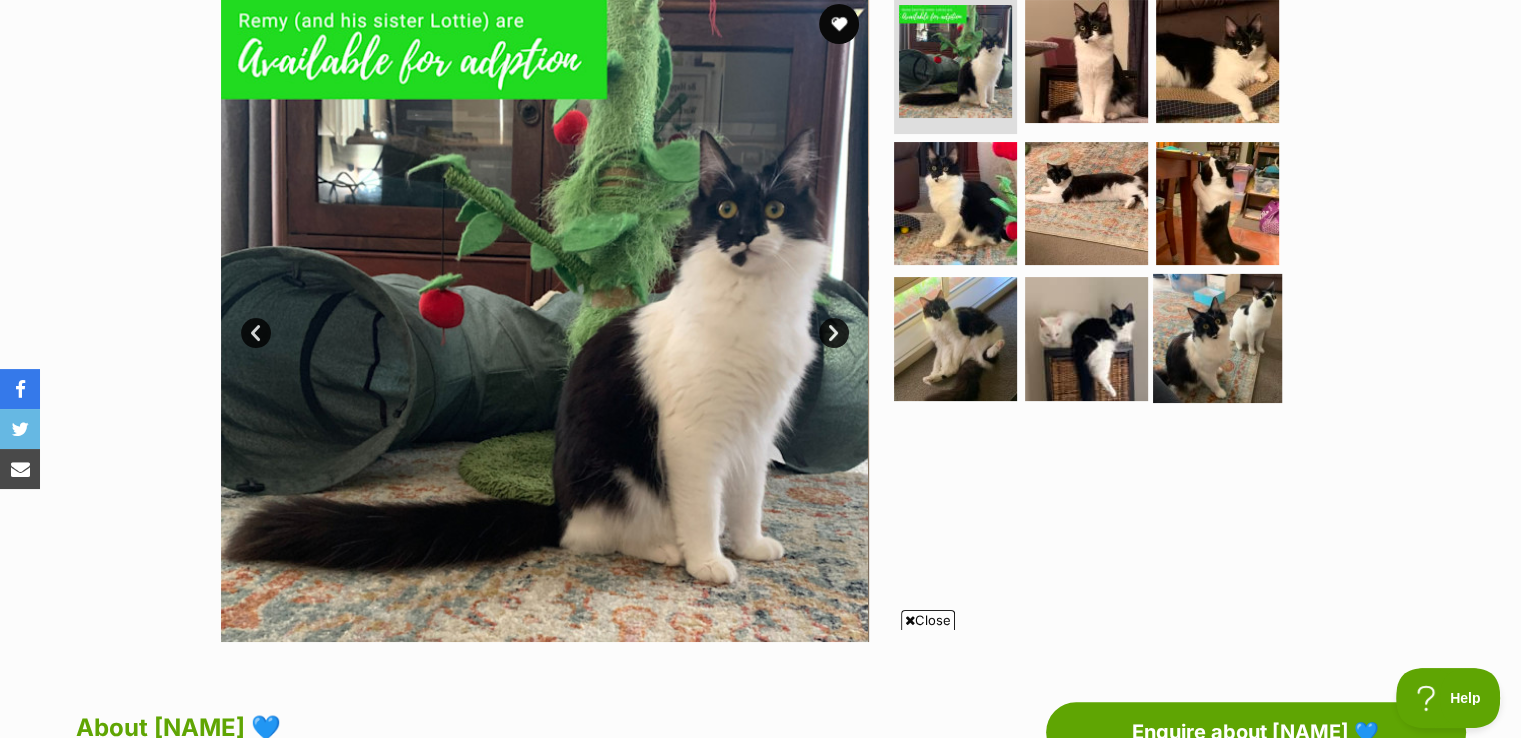 click at bounding box center (1217, 338) 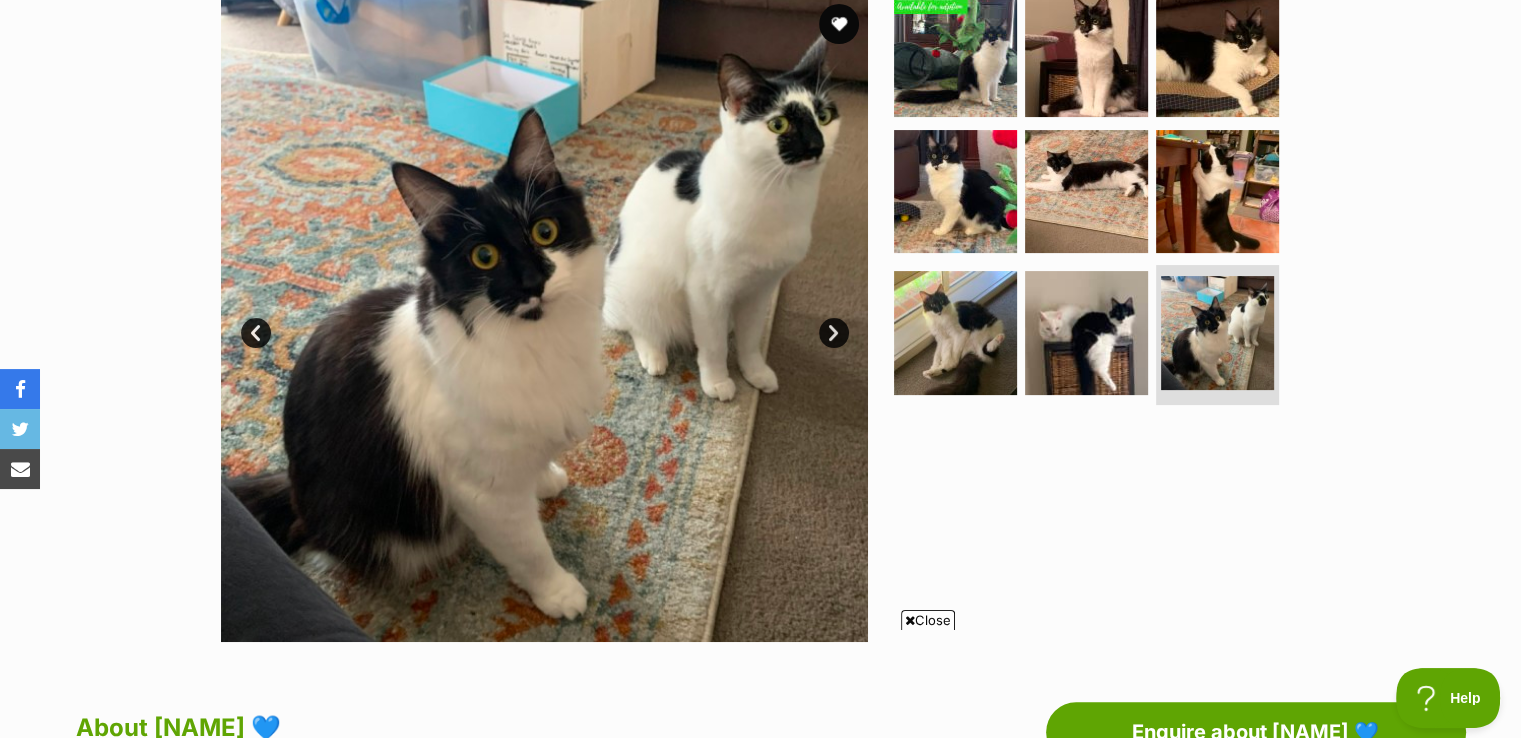 click on "Next" at bounding box center [834, 333] 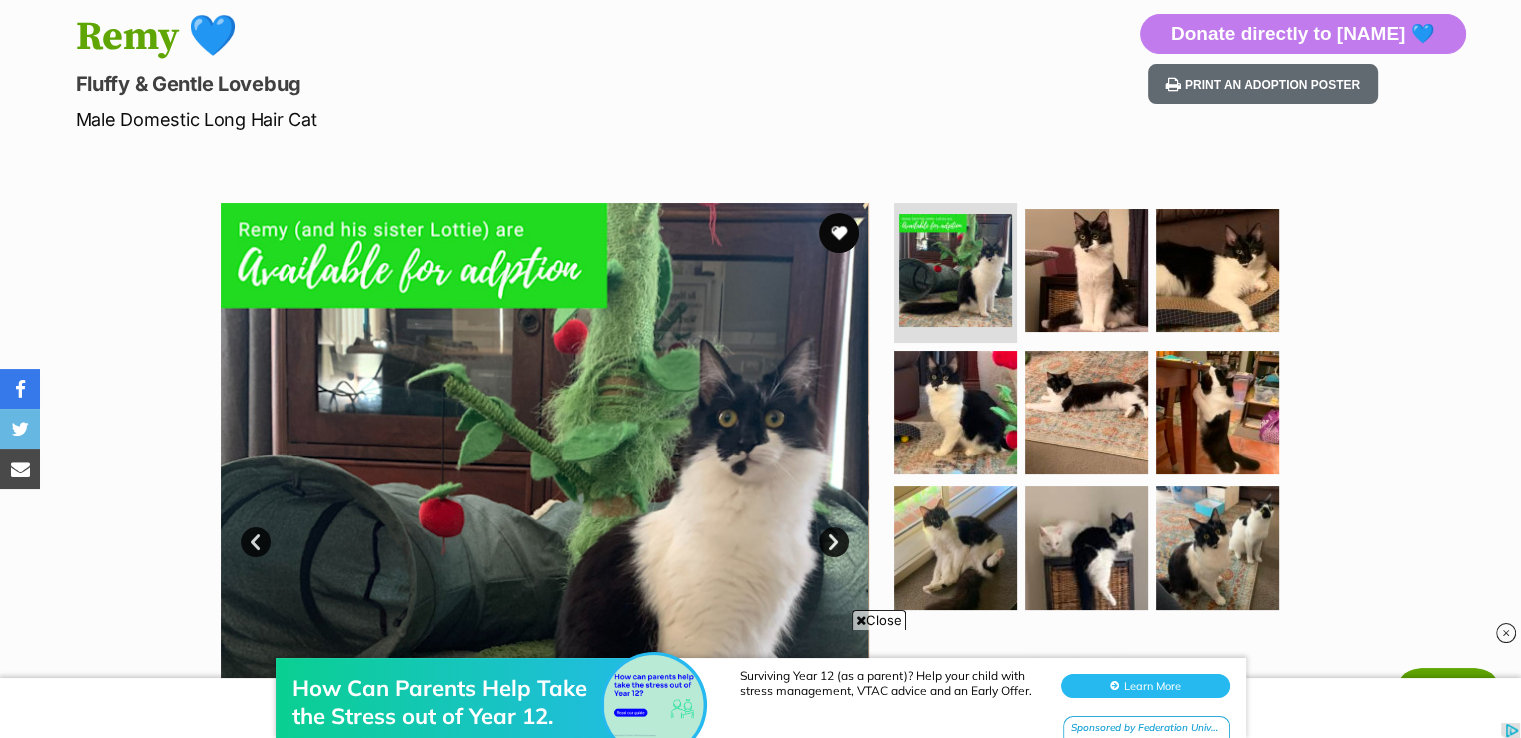 scroll, scrollTop: 0, scrollLeft: 0, axis: both 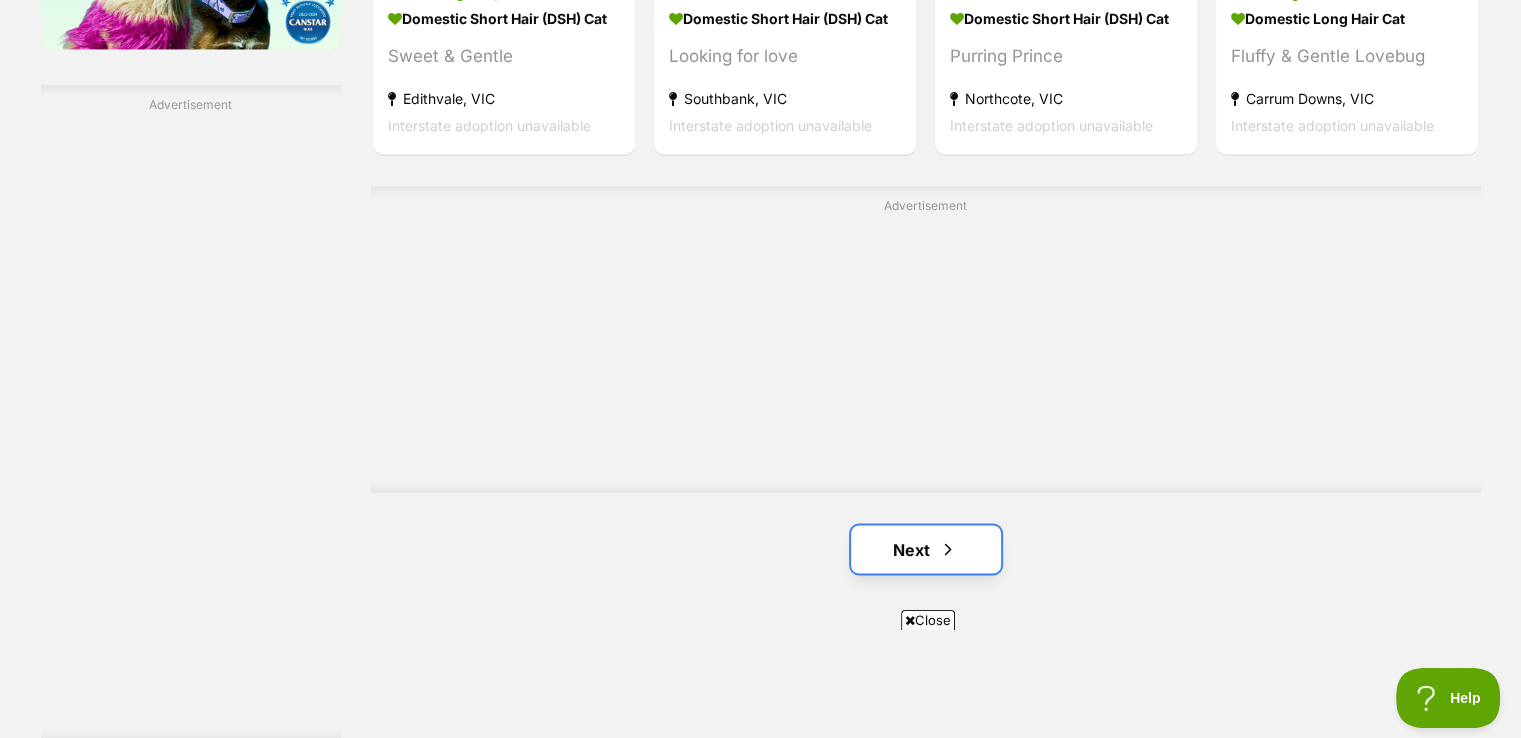 click on "Next" at bounding box center [926, 549] 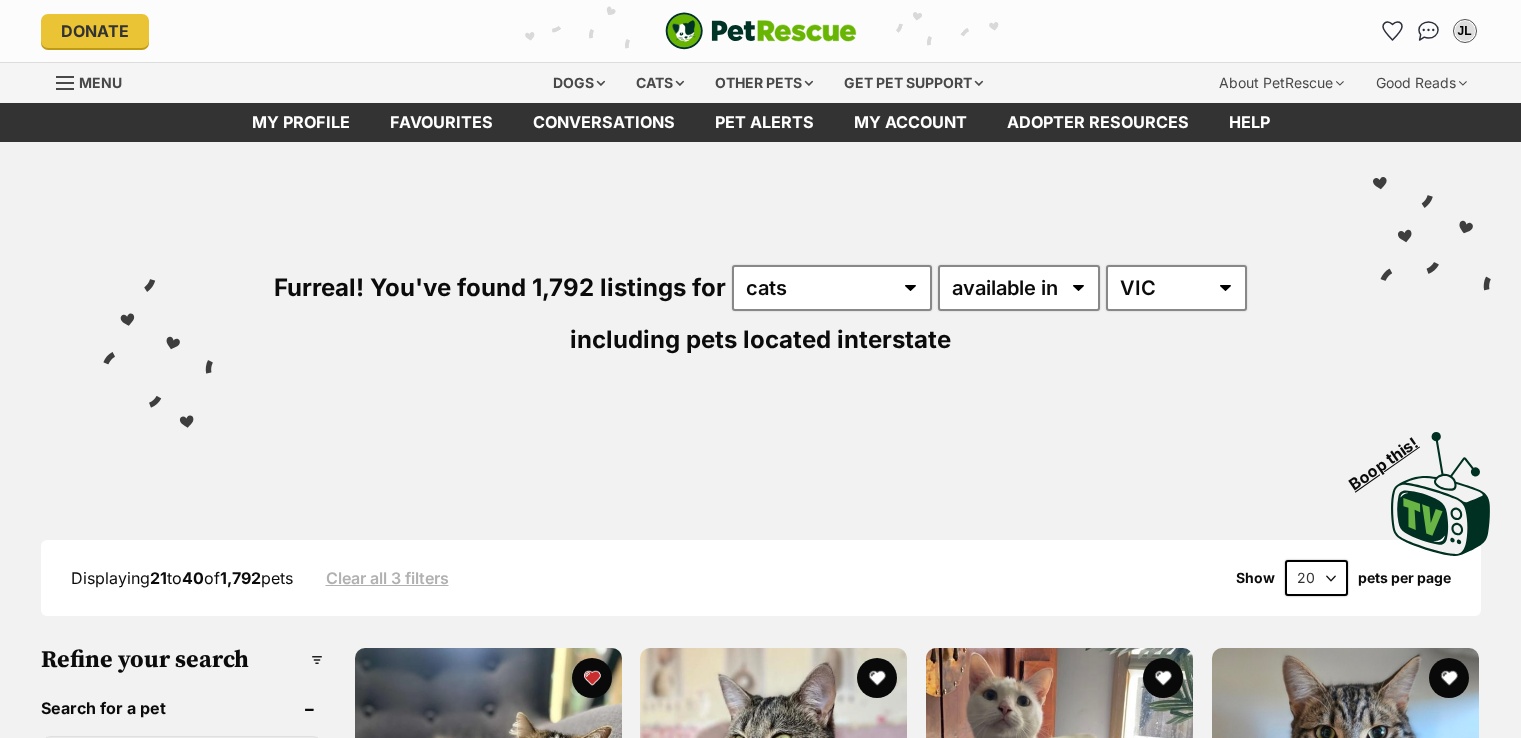 scroll, scrollTop: 0, scrollLeft: 0, axis: both 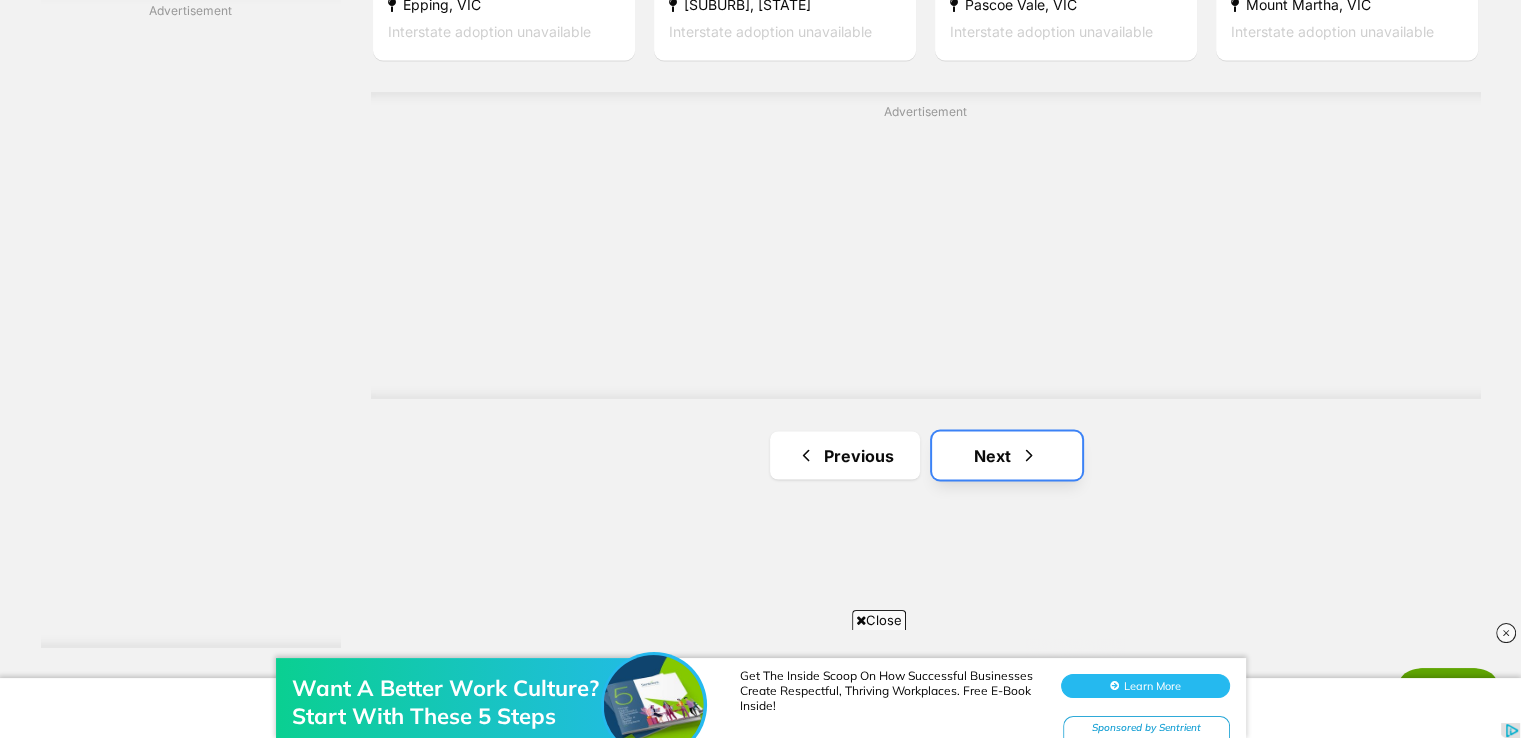 click at bounding box center (1029, 455) 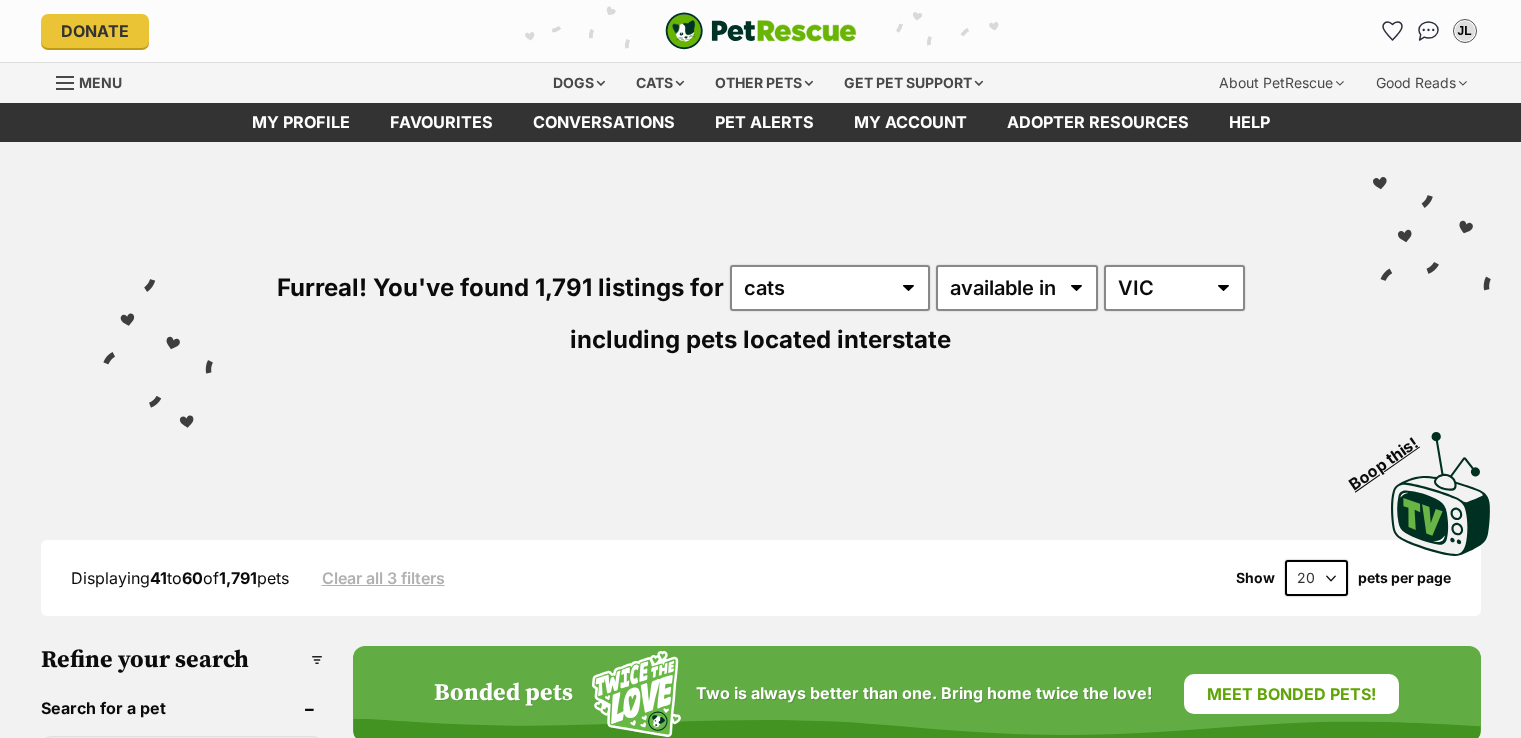 scroll, scrollTop: 0, scrollLeft: 0, axis: both 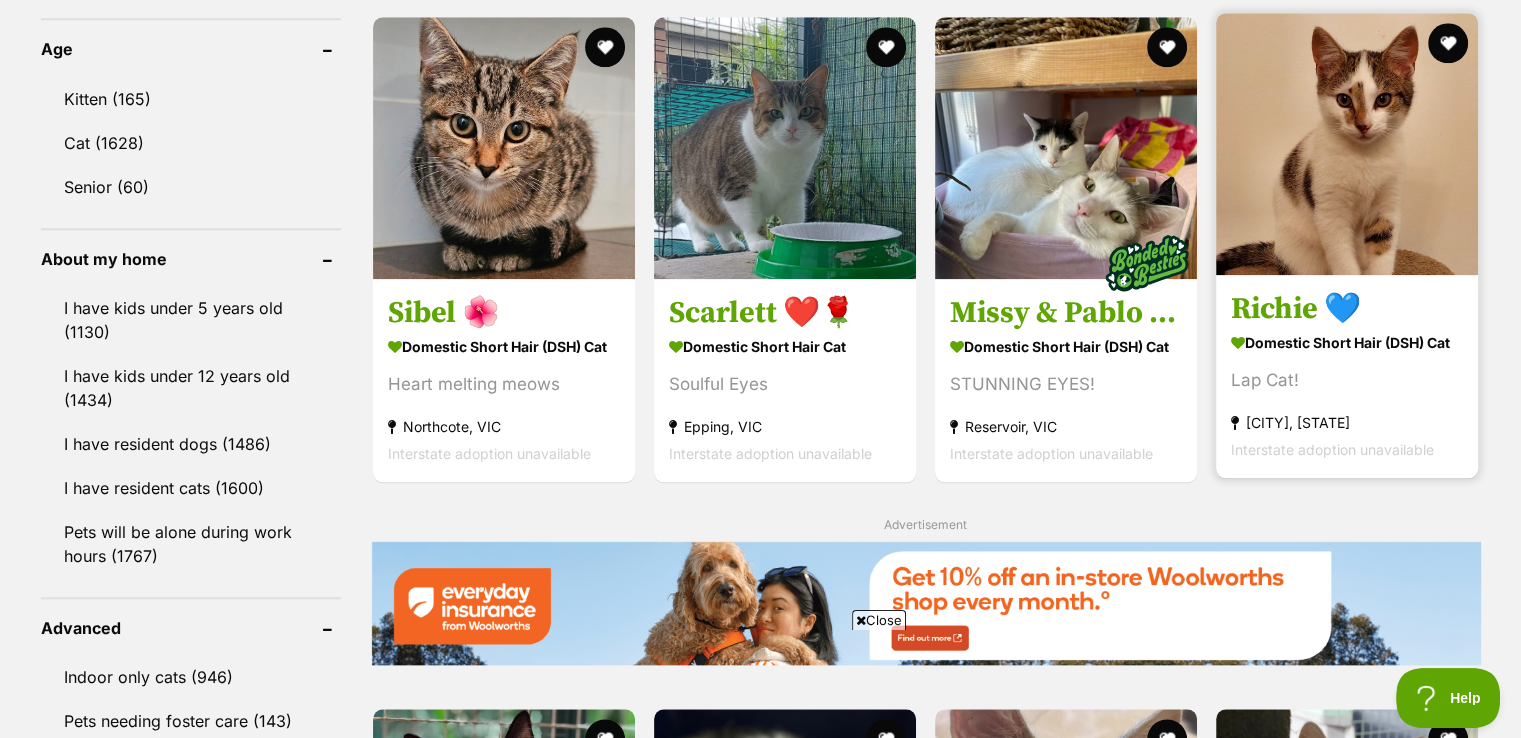 click at bounding box center [1347, 144] 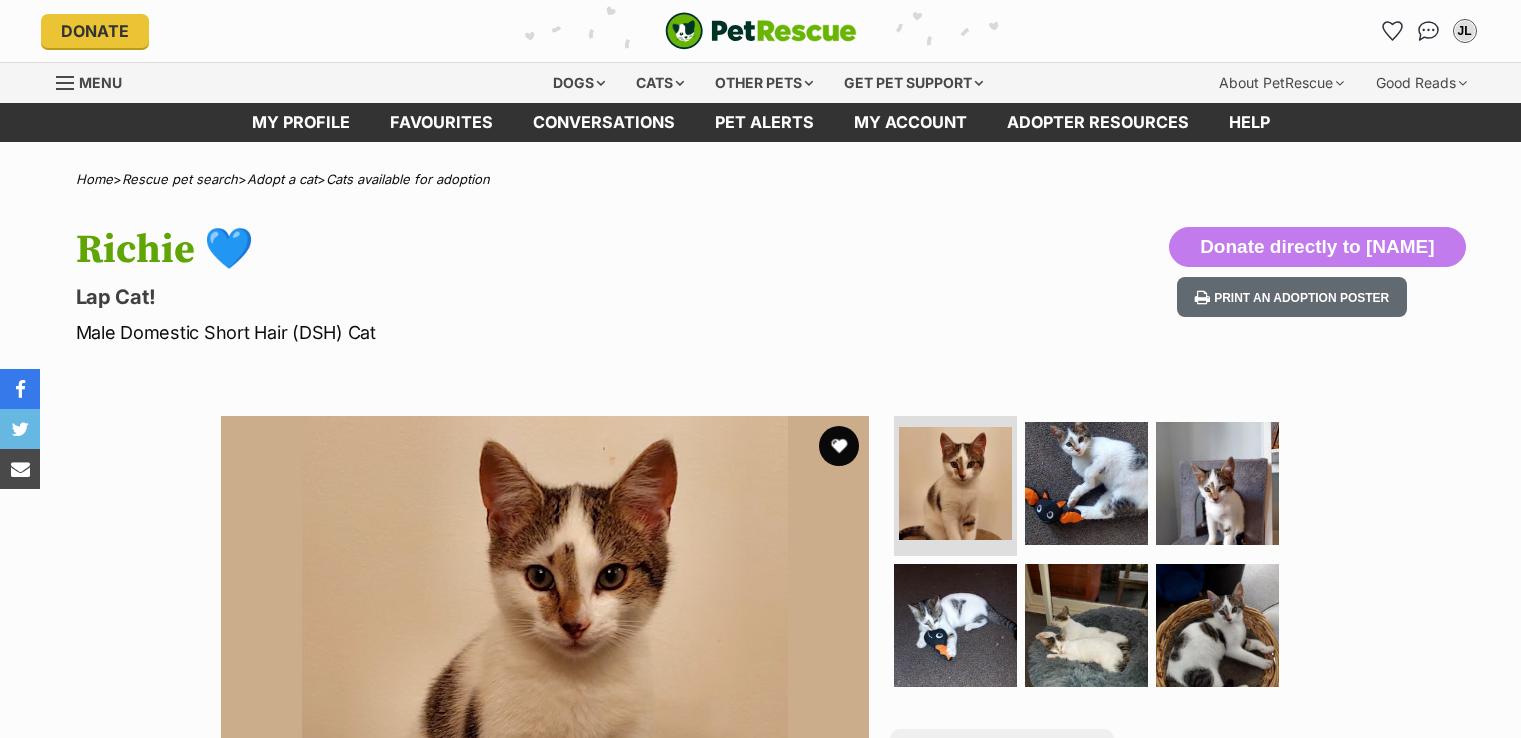 scroll, scrollTop: 0, scrollLeft: 0, axis: both 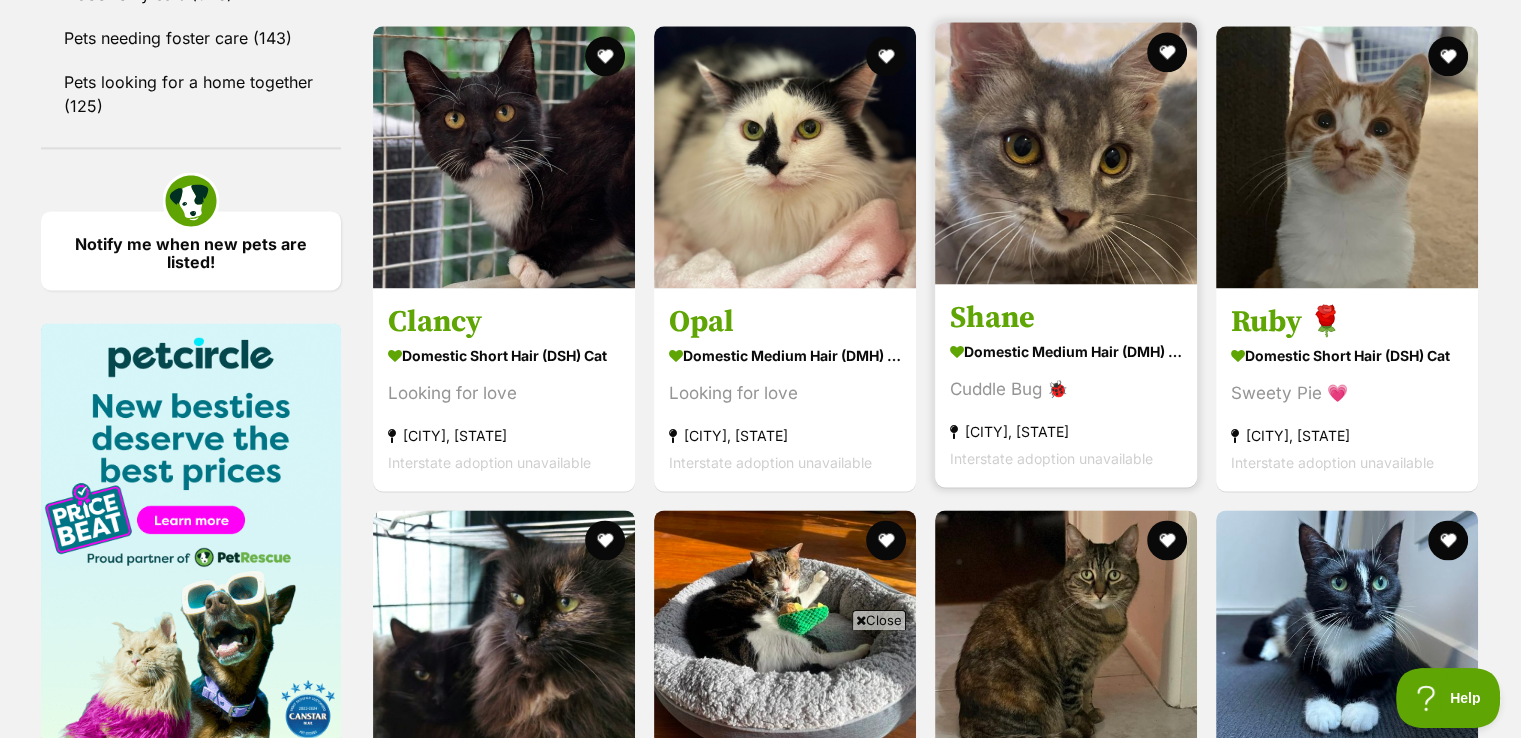 click on "Shane" at bounding box center (1066, 318) 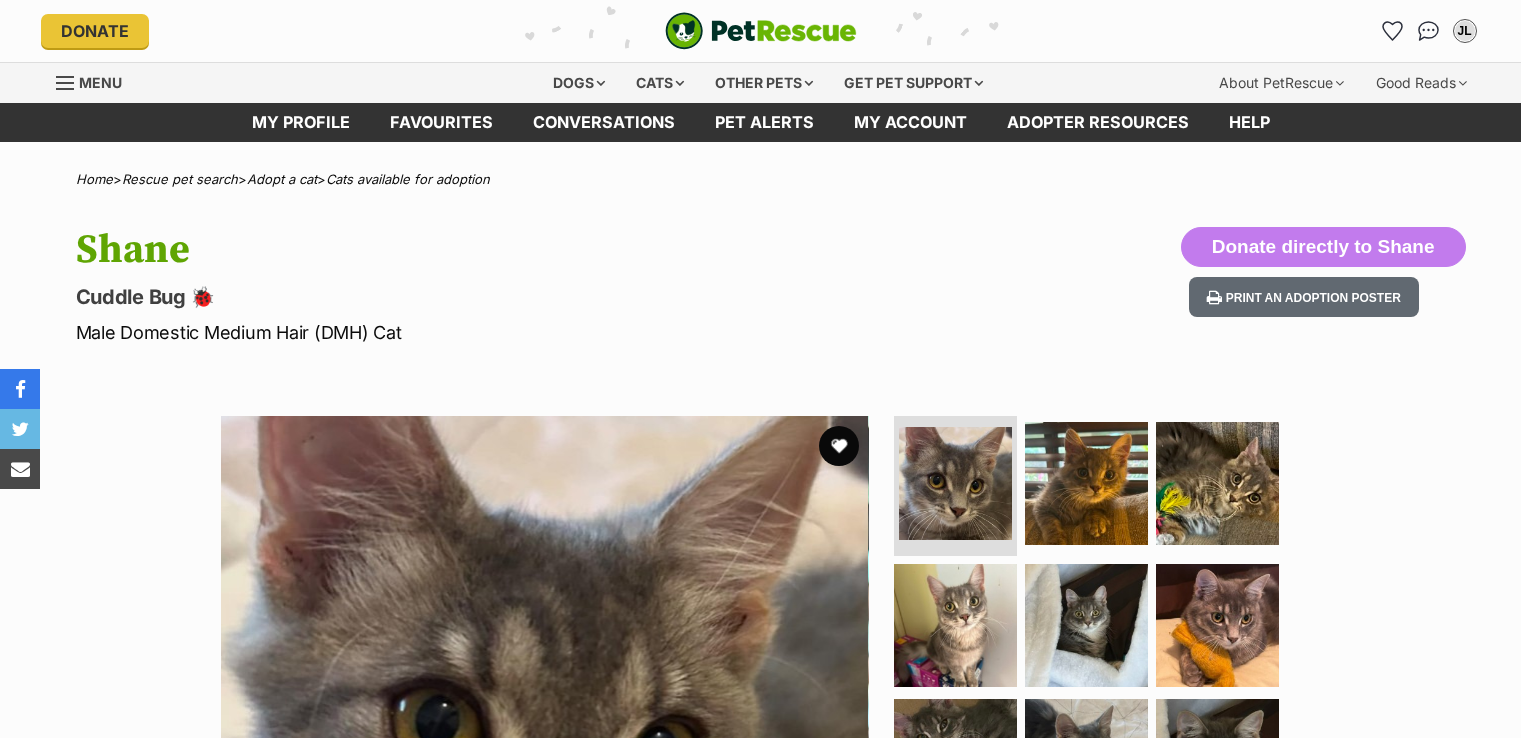 scroll, scrollTop: 0, scrollLeft: 0, axis: both 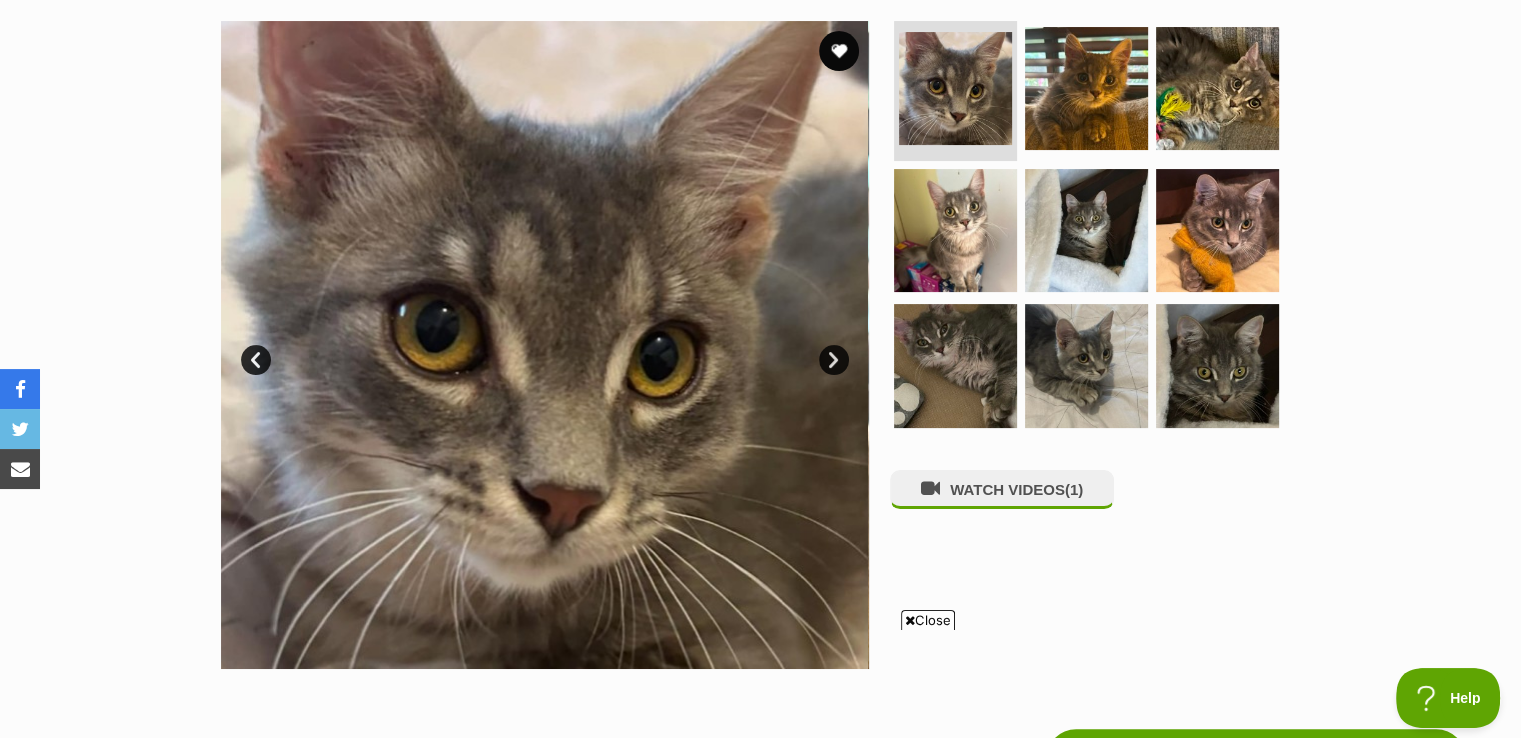 click on "Next" at bounding box center [834, 360] 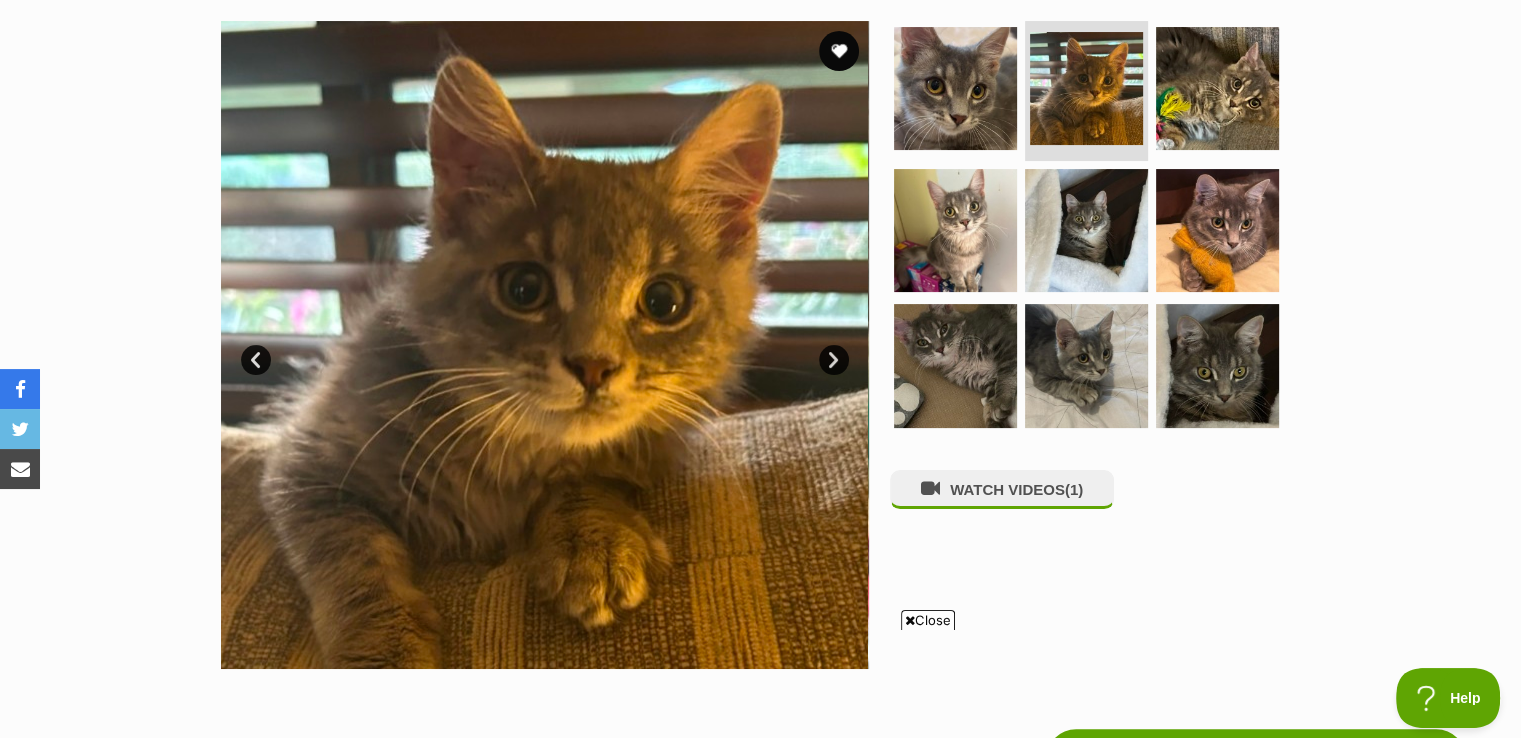 click on "Next" at bounding box center (834, 360) 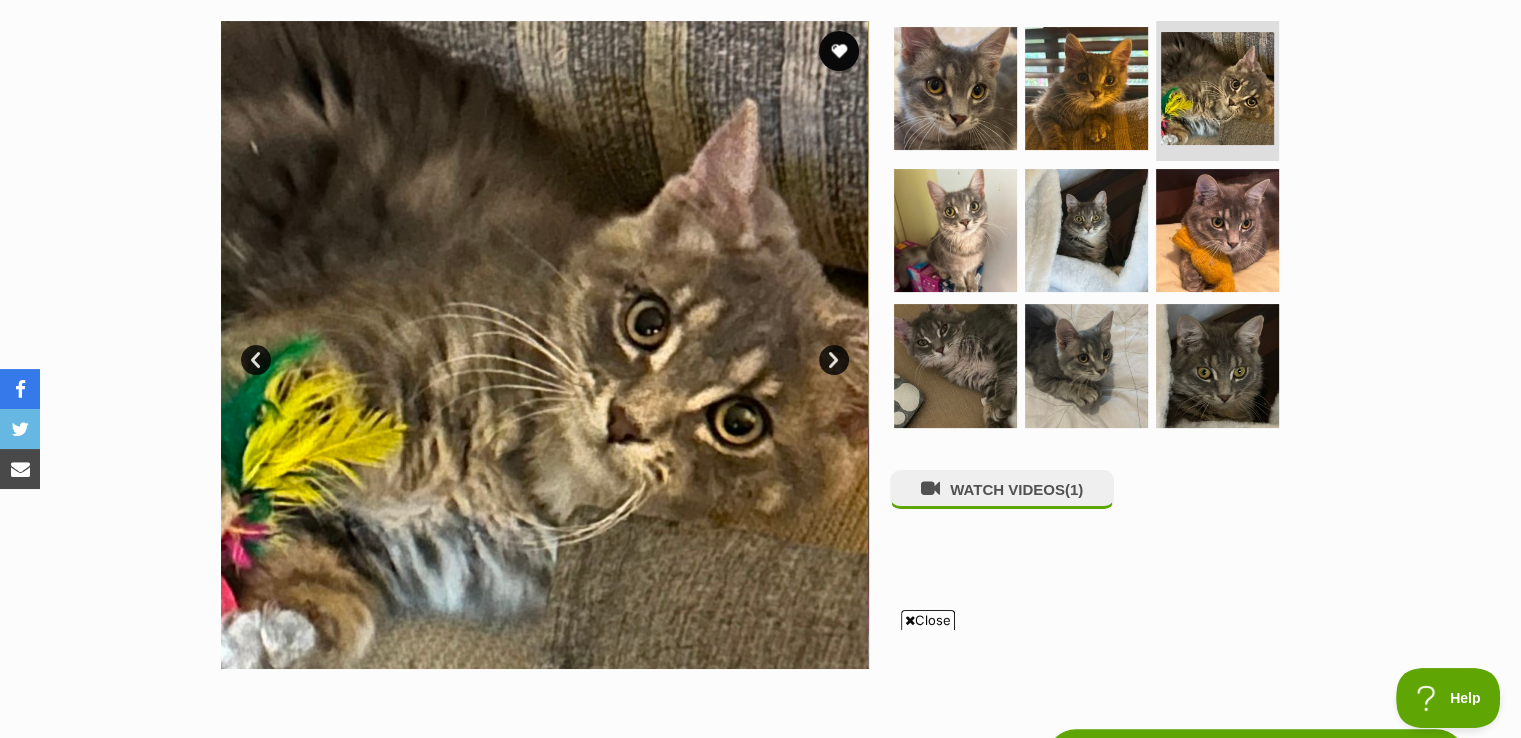 click on "Next" at bounding box center (834, 360) 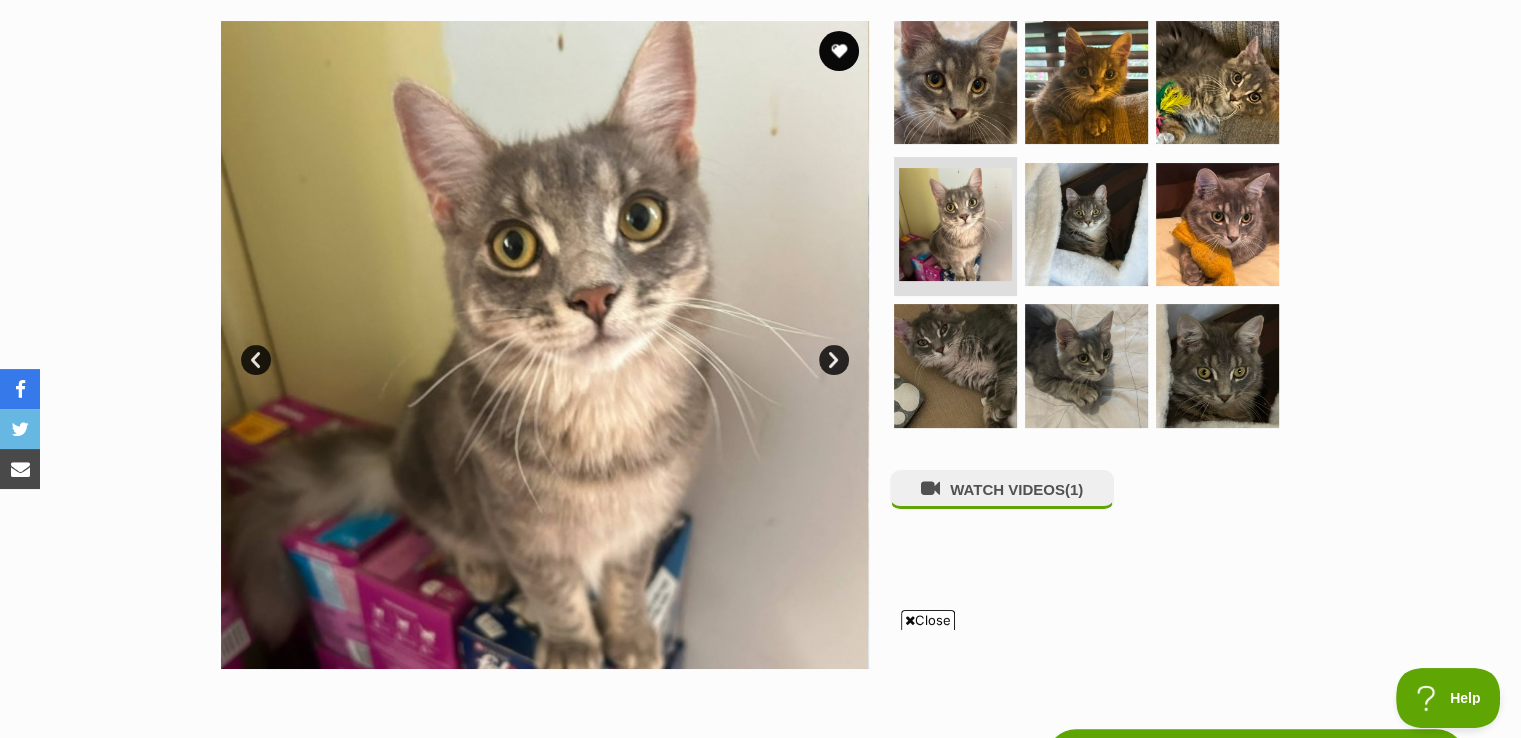 click on "Next" at bounding box center [834, 360] 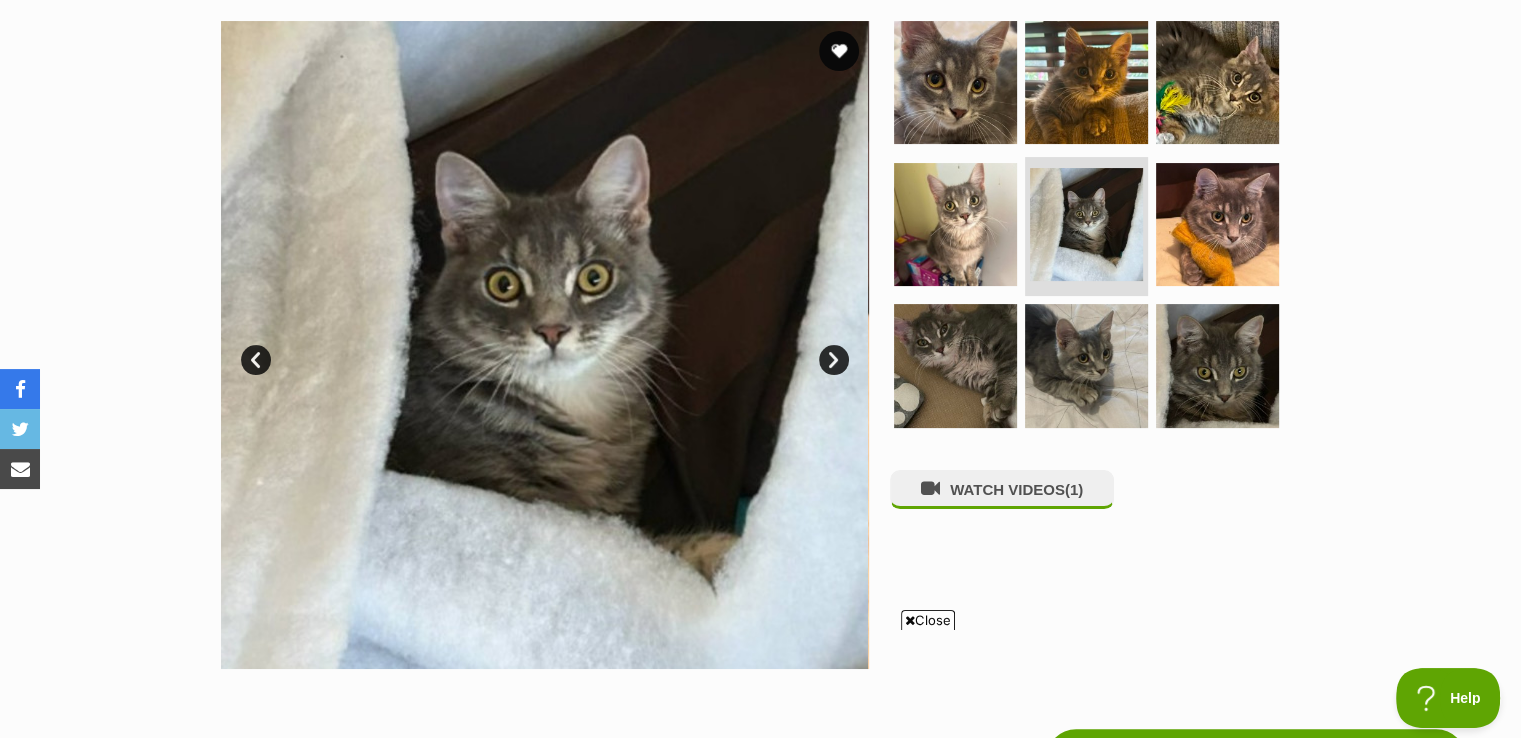 click on "Next" at bounding box center [834, 360] 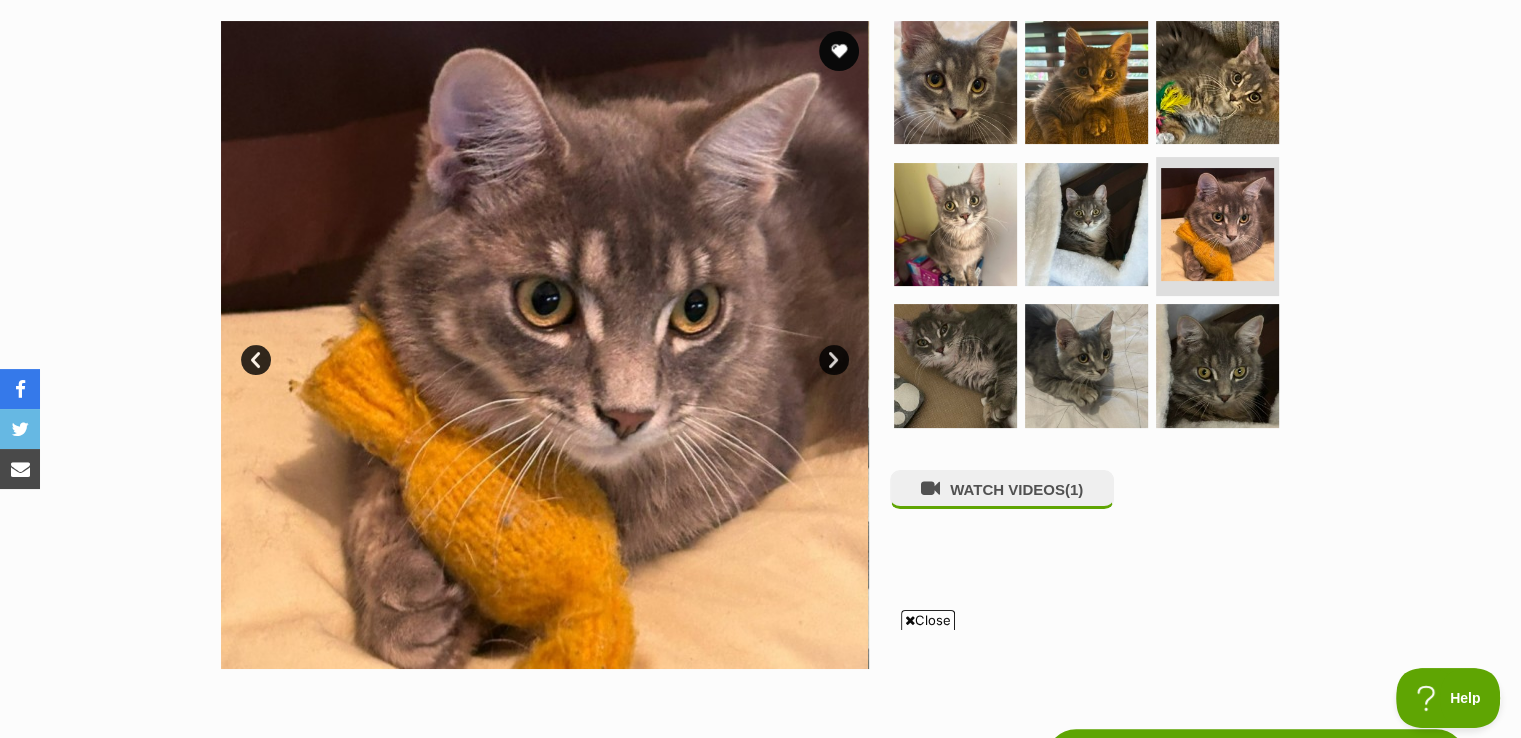 click on "Next" at bounding box center (834, 360) 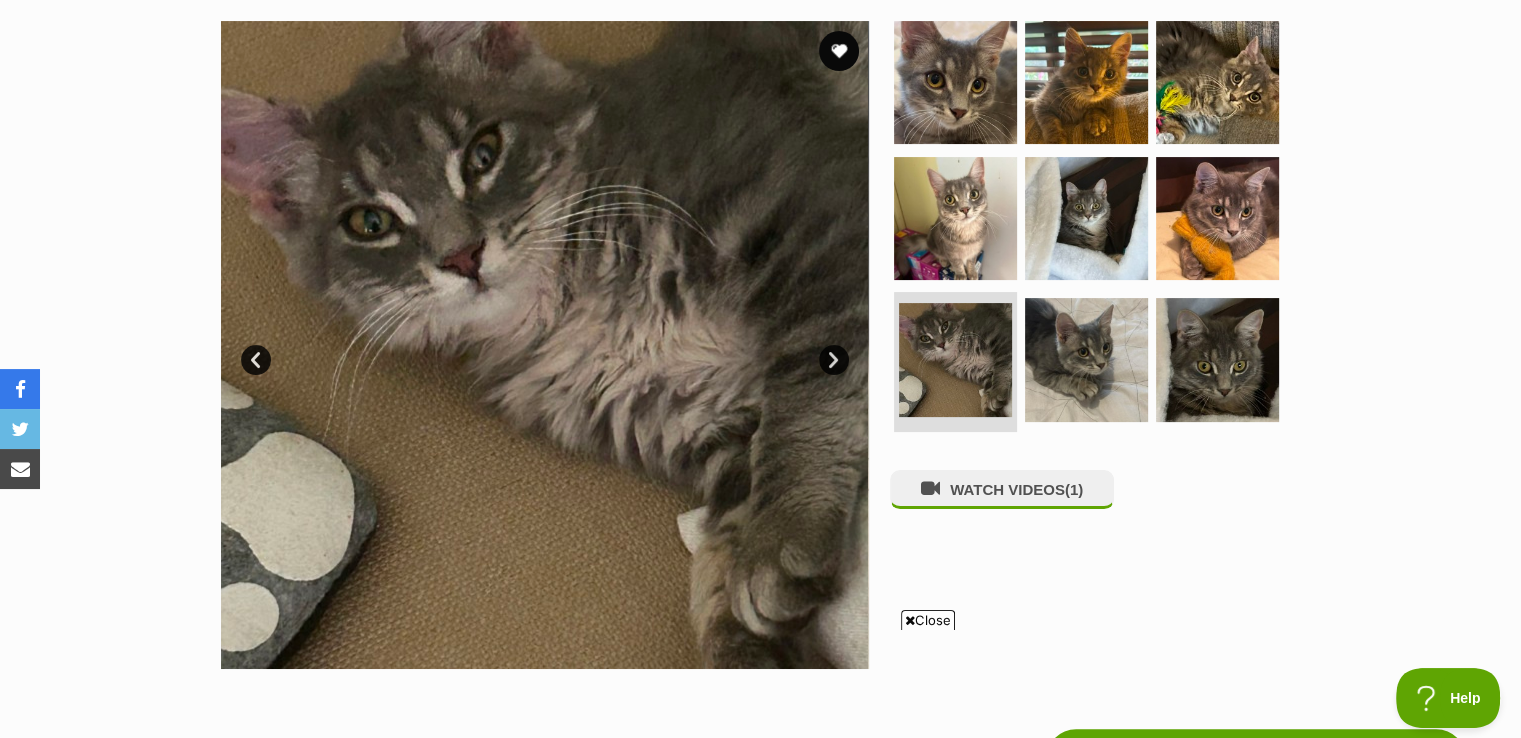 click on "Next" at bounding box center (834, 360) 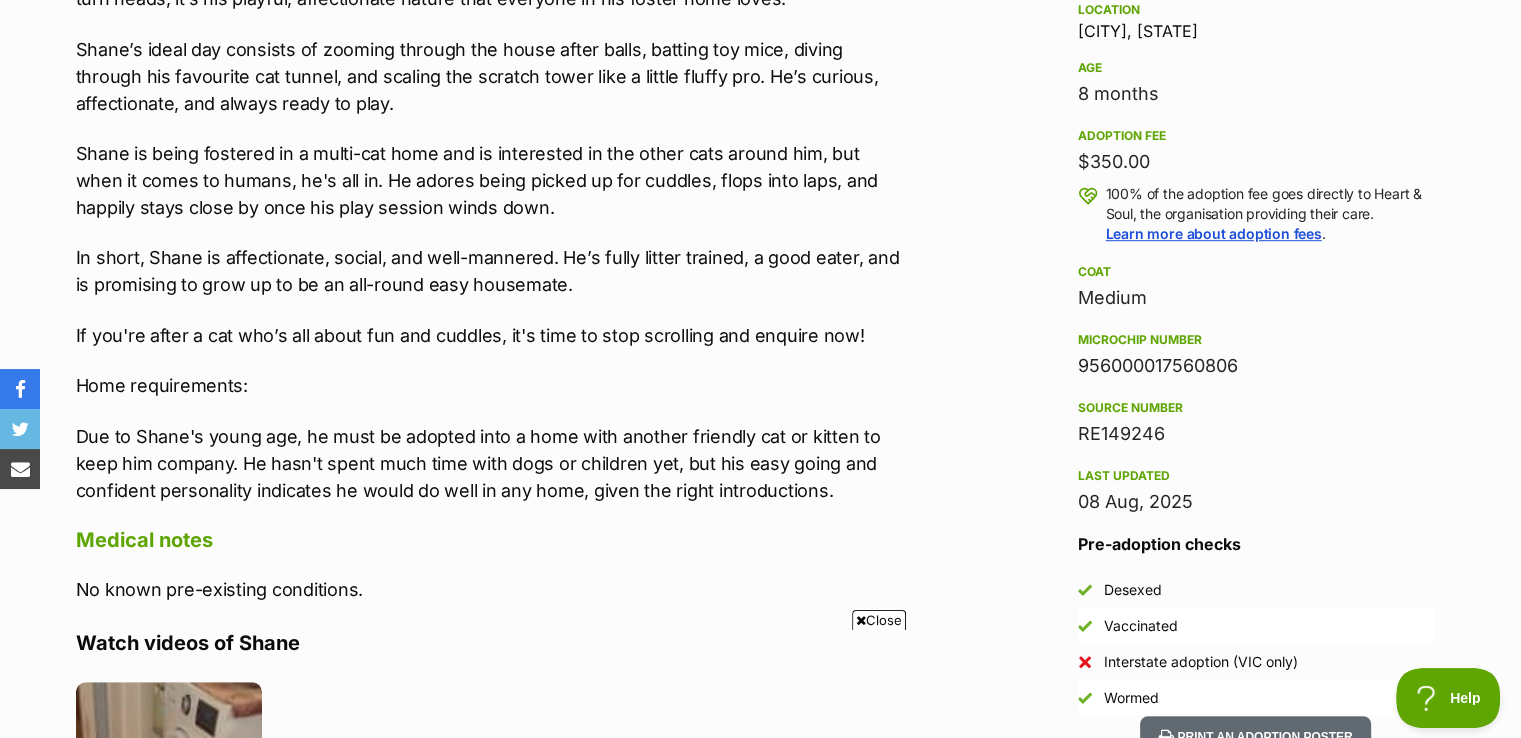 scroll, scrollTop: 1317, scrollLeft: 0, axis: vertical 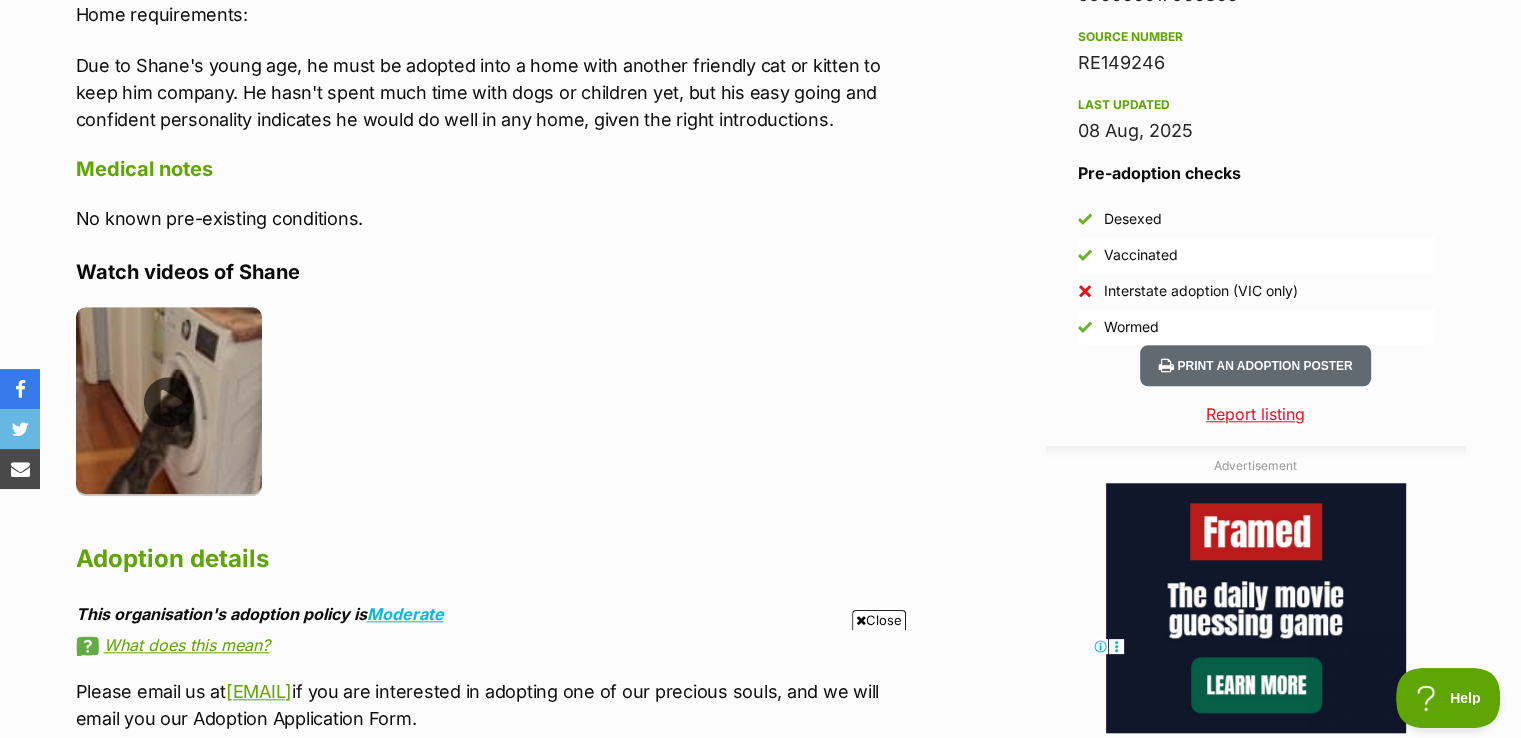 click at bounding box center (169, 400) 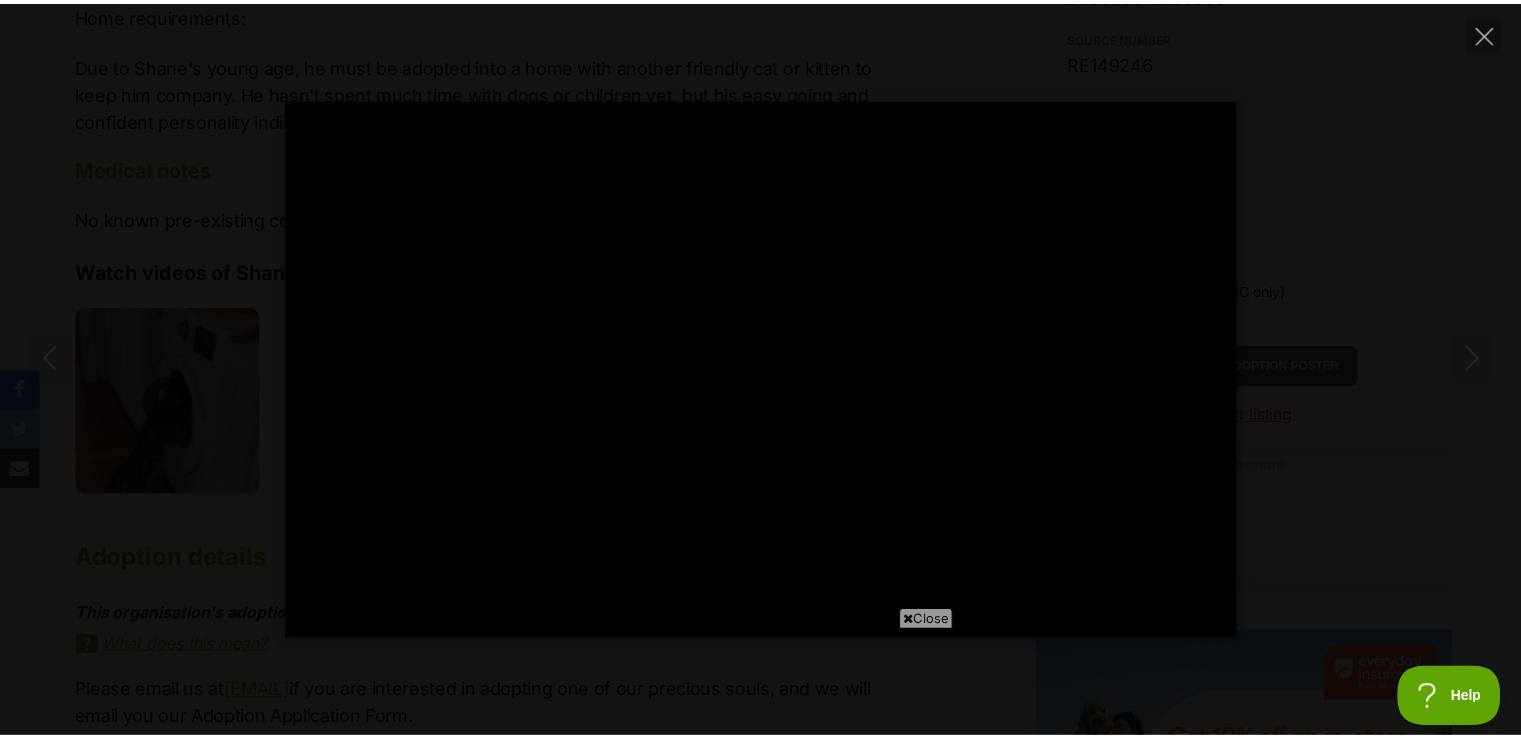 scroll, scrollTop: 0, scrollLeft: 0, axis: both 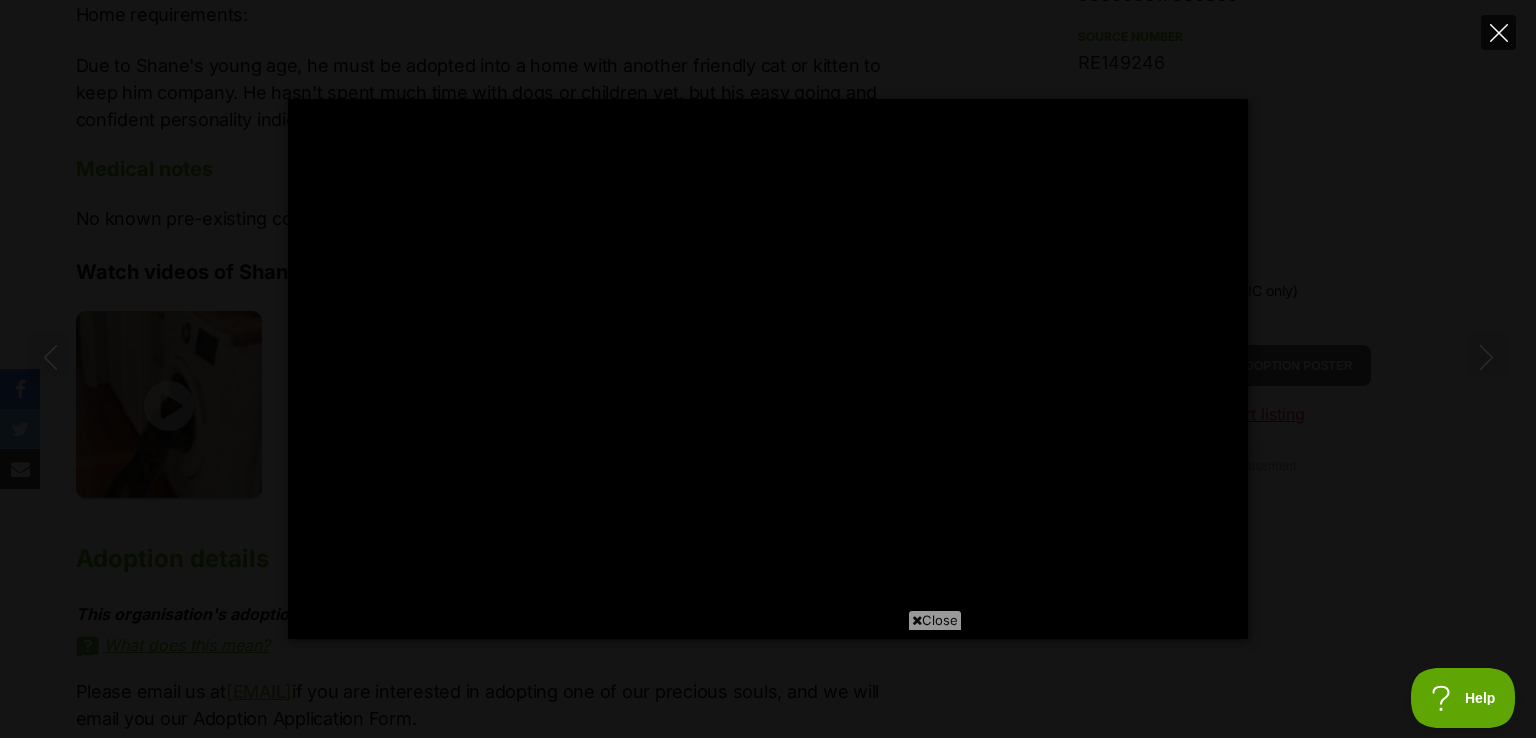 click 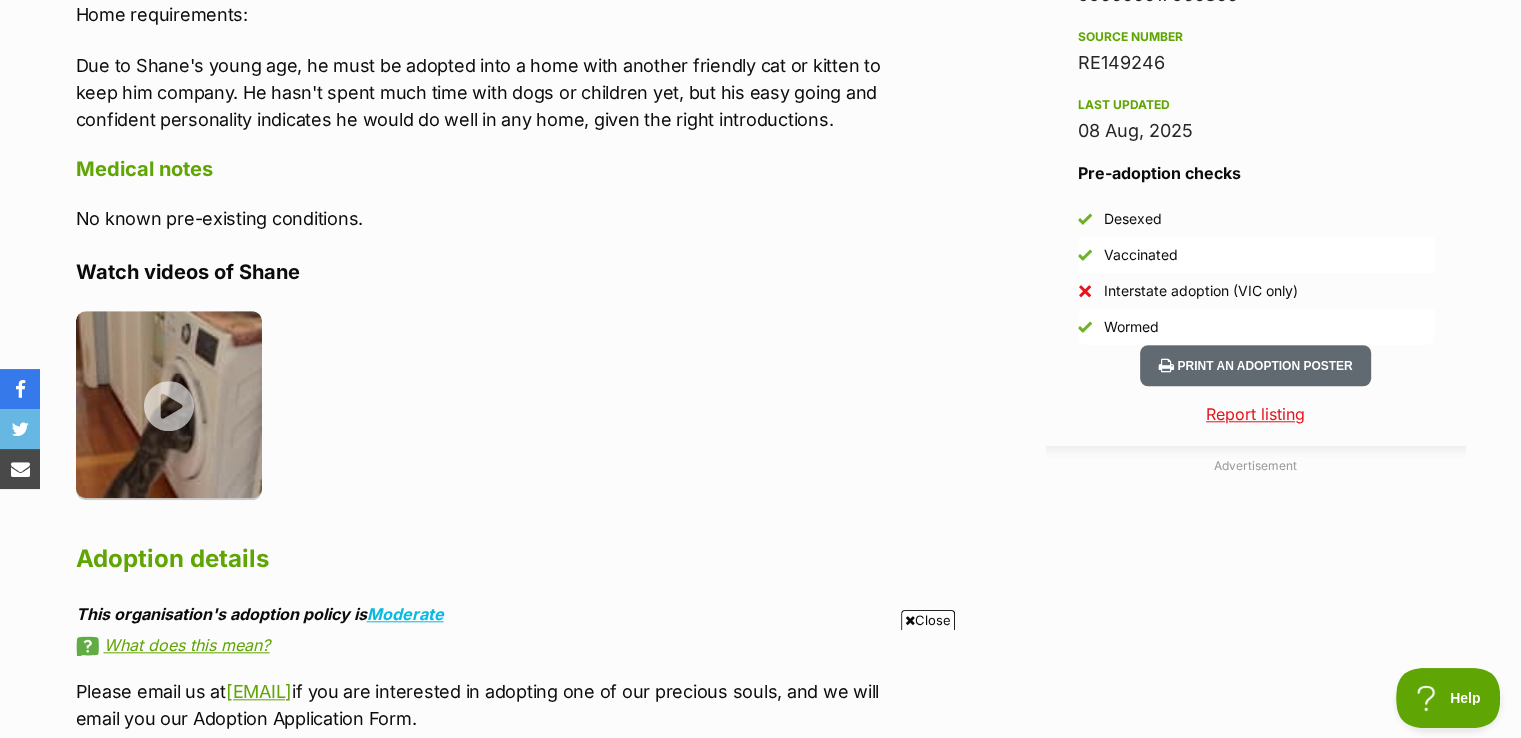 drag, startPoint x: 1520, startPoint y: 357, endPoint x: 1521, endPoint y: 343, distance: 14.035668 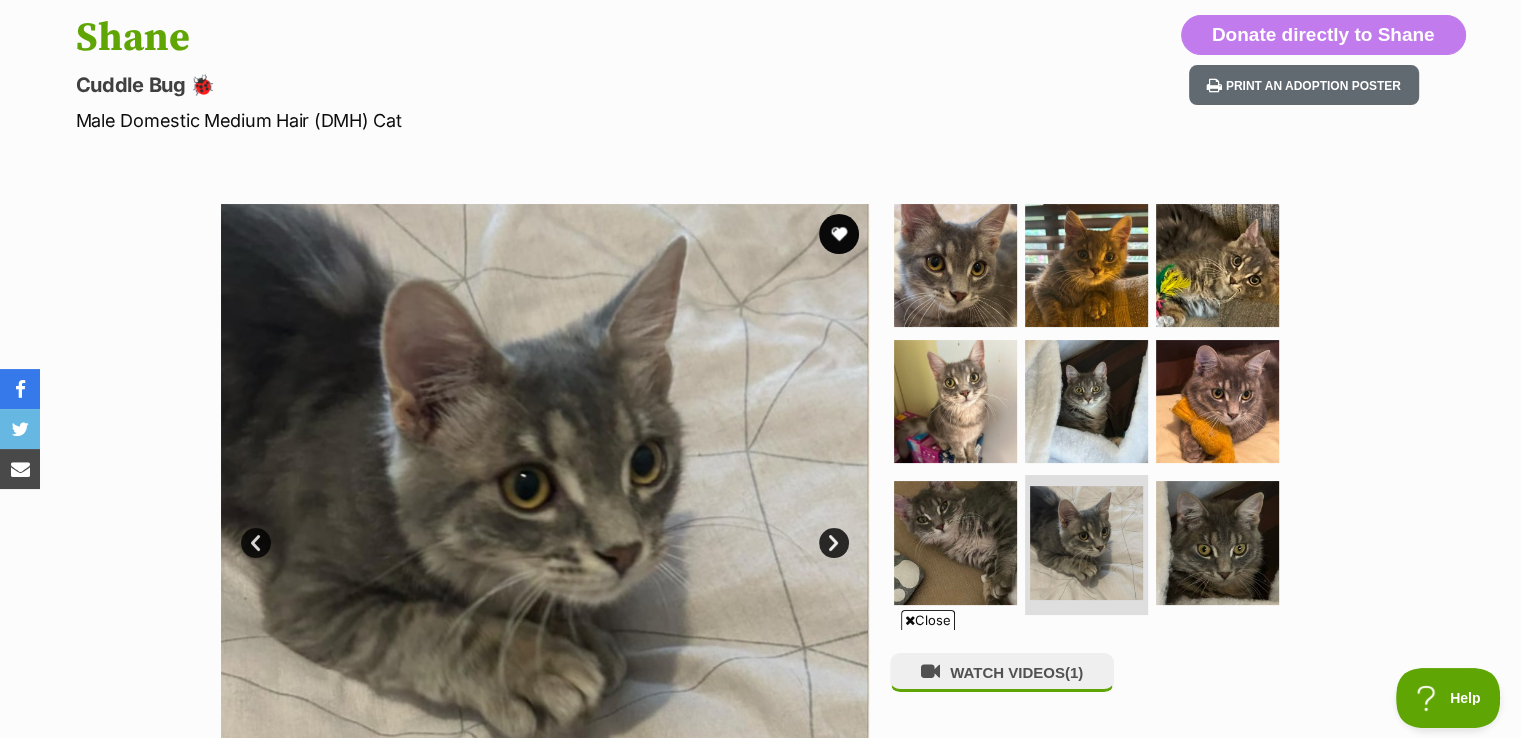scroll, scrollTop: 282, scrollLeft: 0, axis: vertical 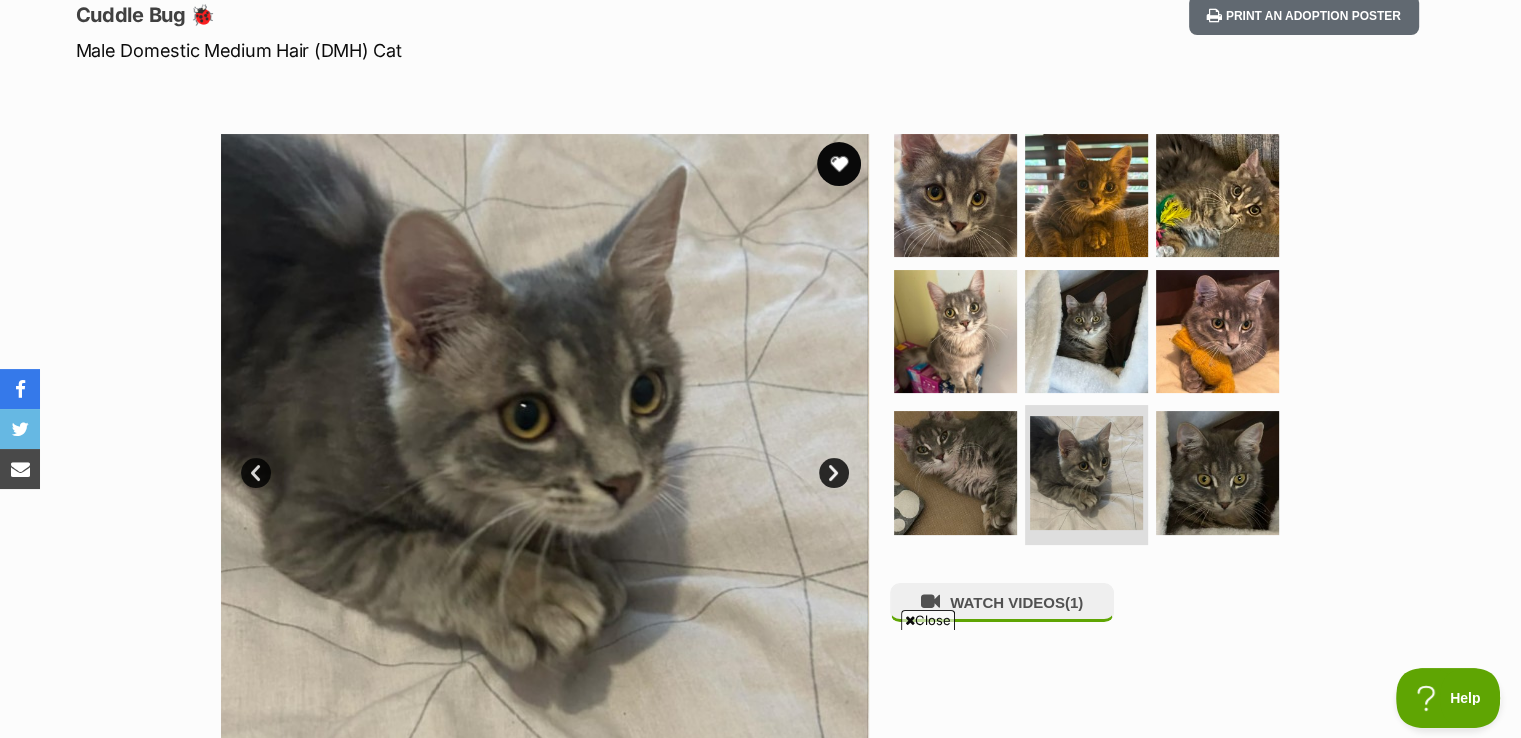 click at bounding box center [839, 164] 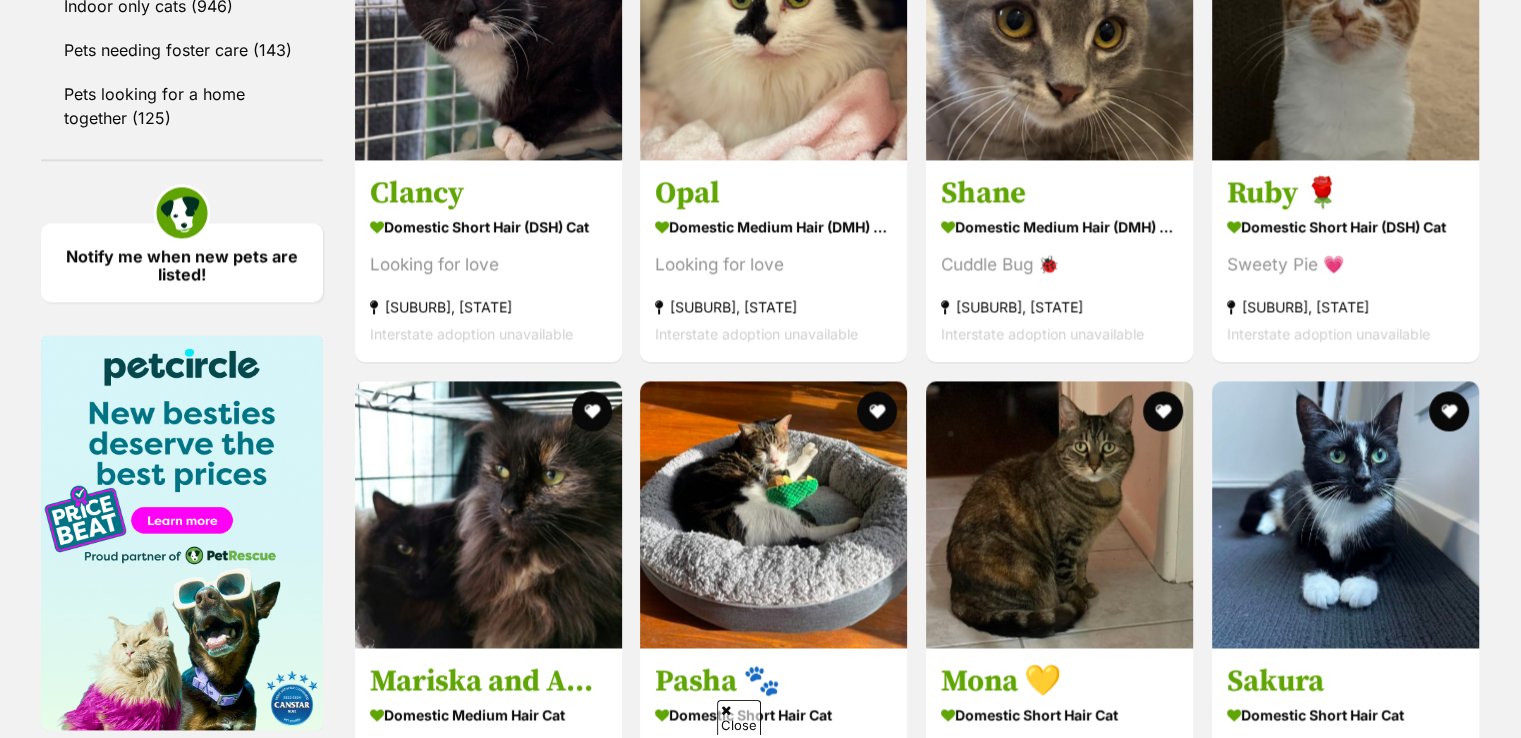 scroll, scrollTop: 2748, scrollLeft: 0, axis: vertical 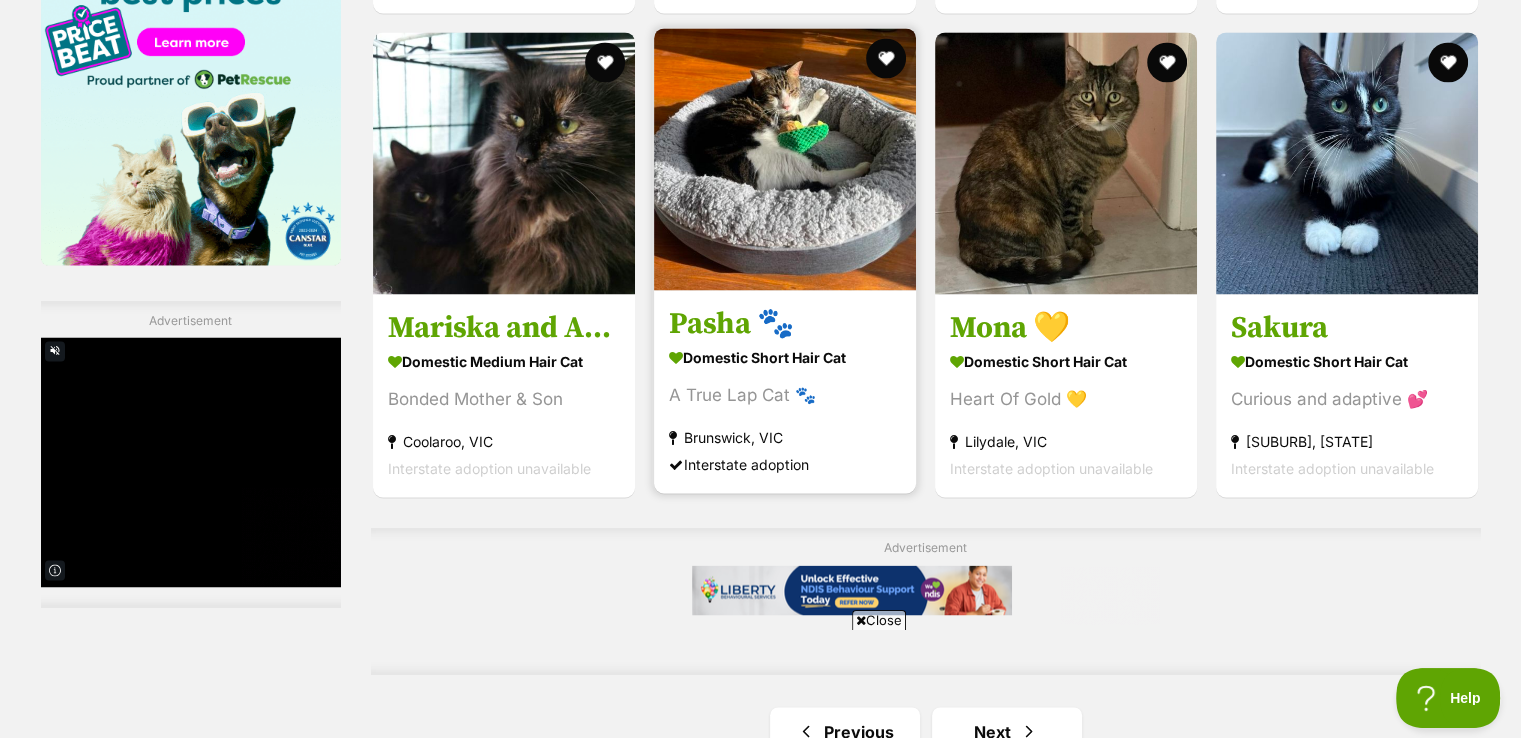 click on "Pasha 🐾" at bounding box center (785, 323) 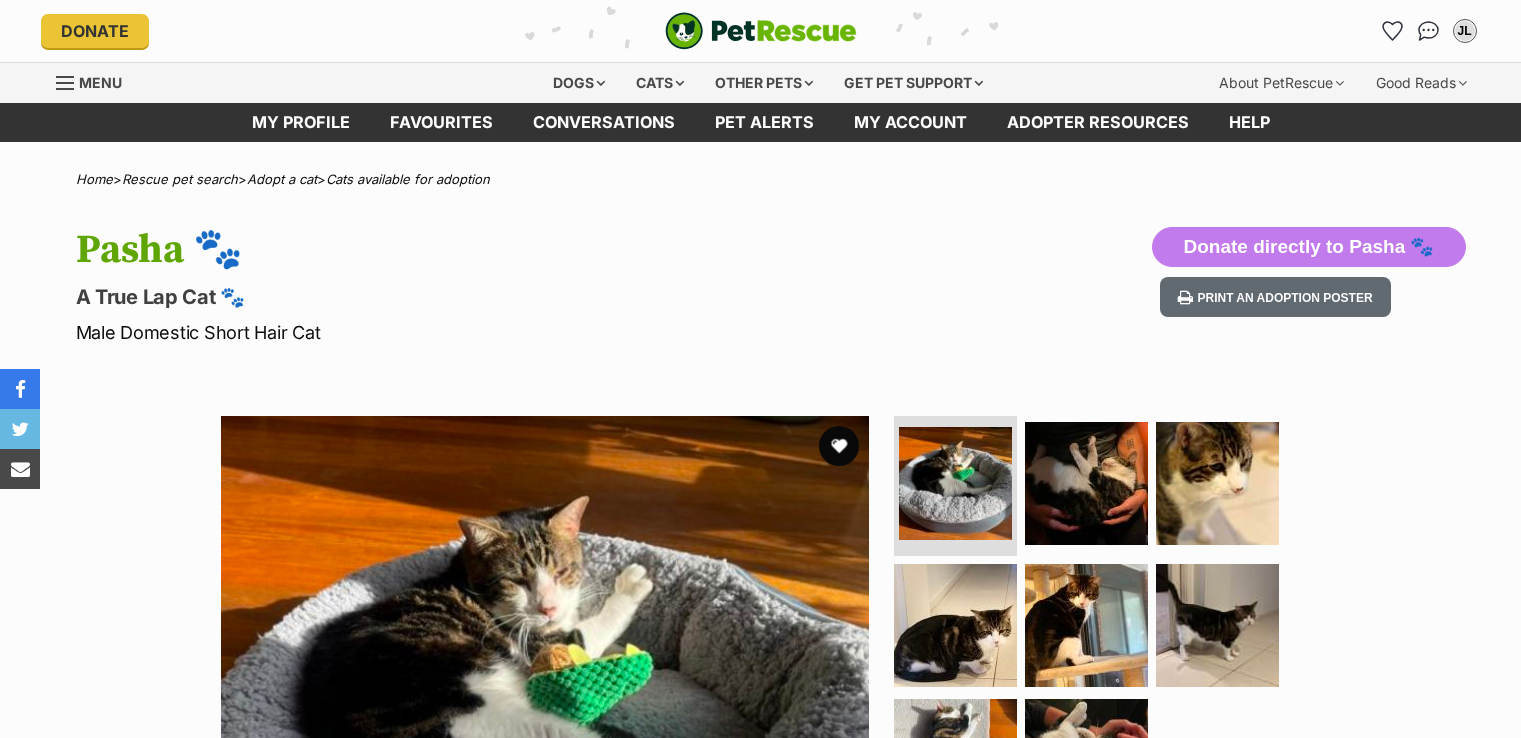 scroll, scrollTop: 0, scrollLeft: 0, axis: both 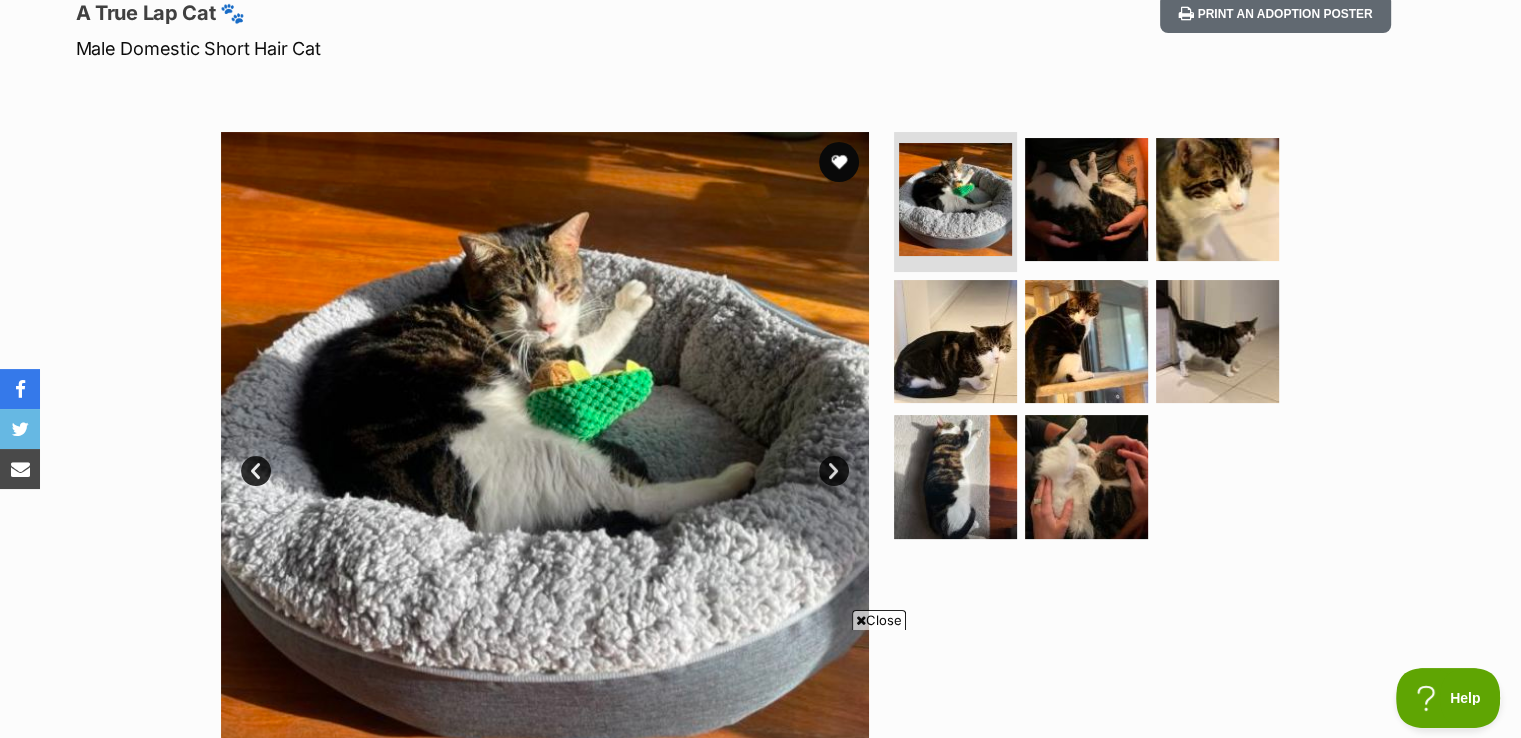 click on "Next" at bounding box center (834, 471) 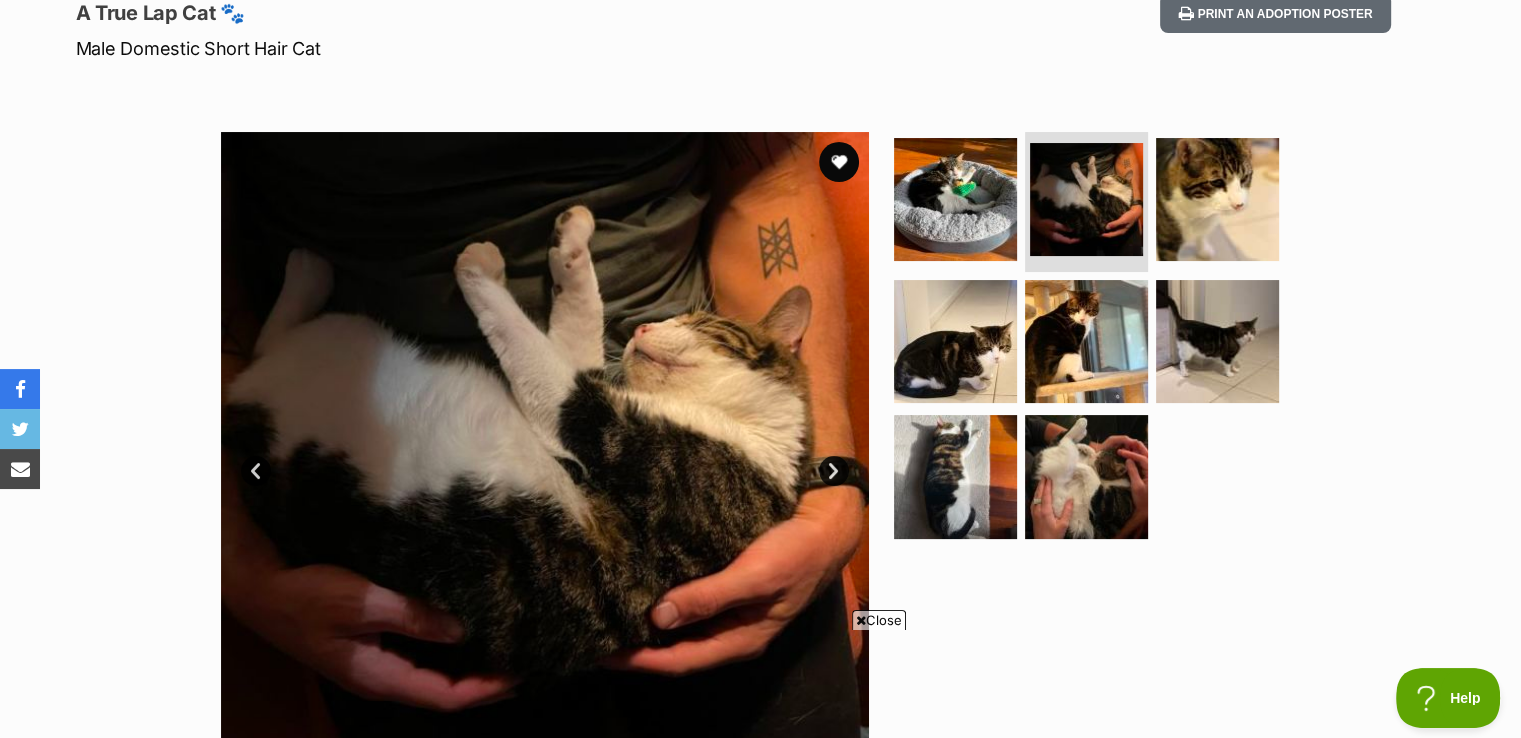 scroll, scrollTop: 0, scrollLeft: 0, axis: both 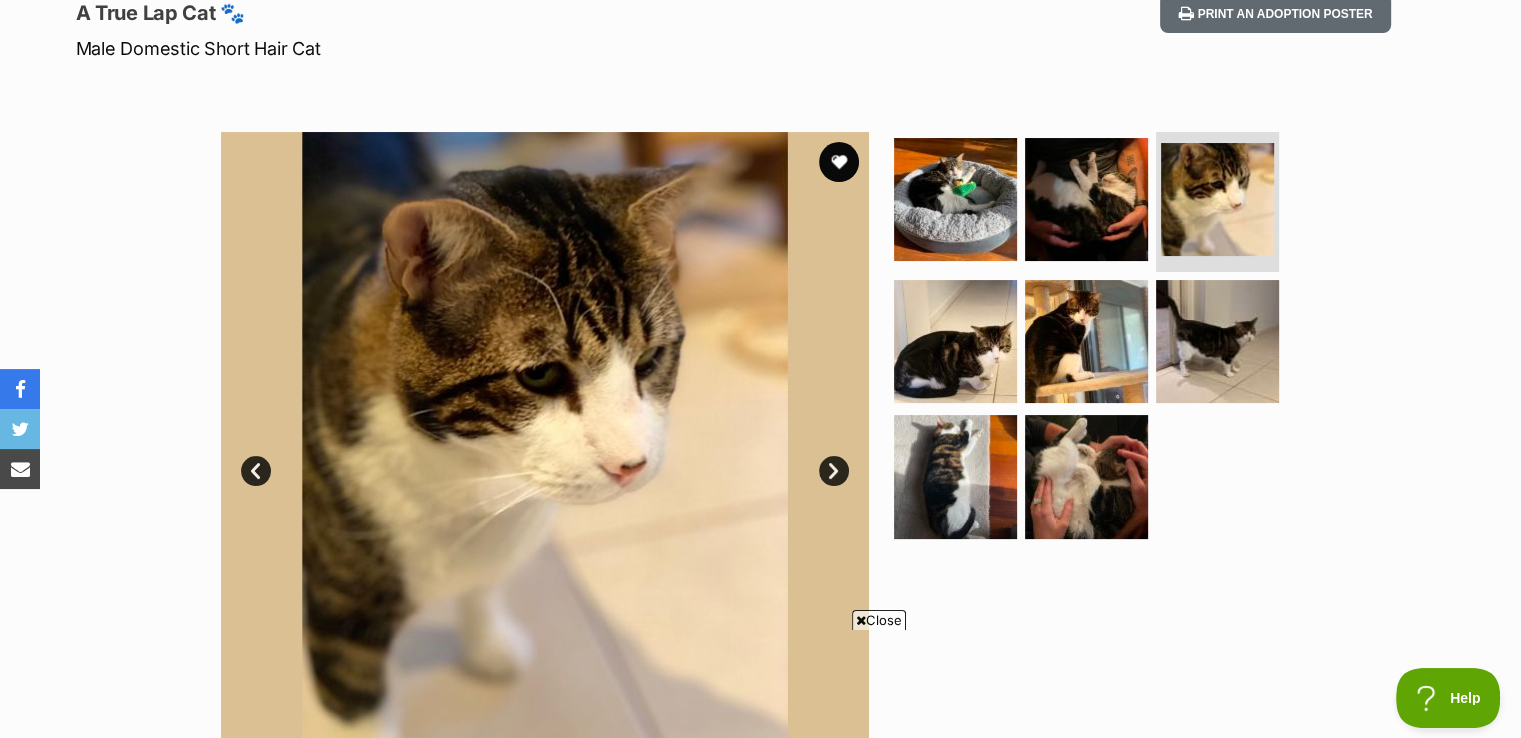 click on "Prev" at bounding box center (256, 471) 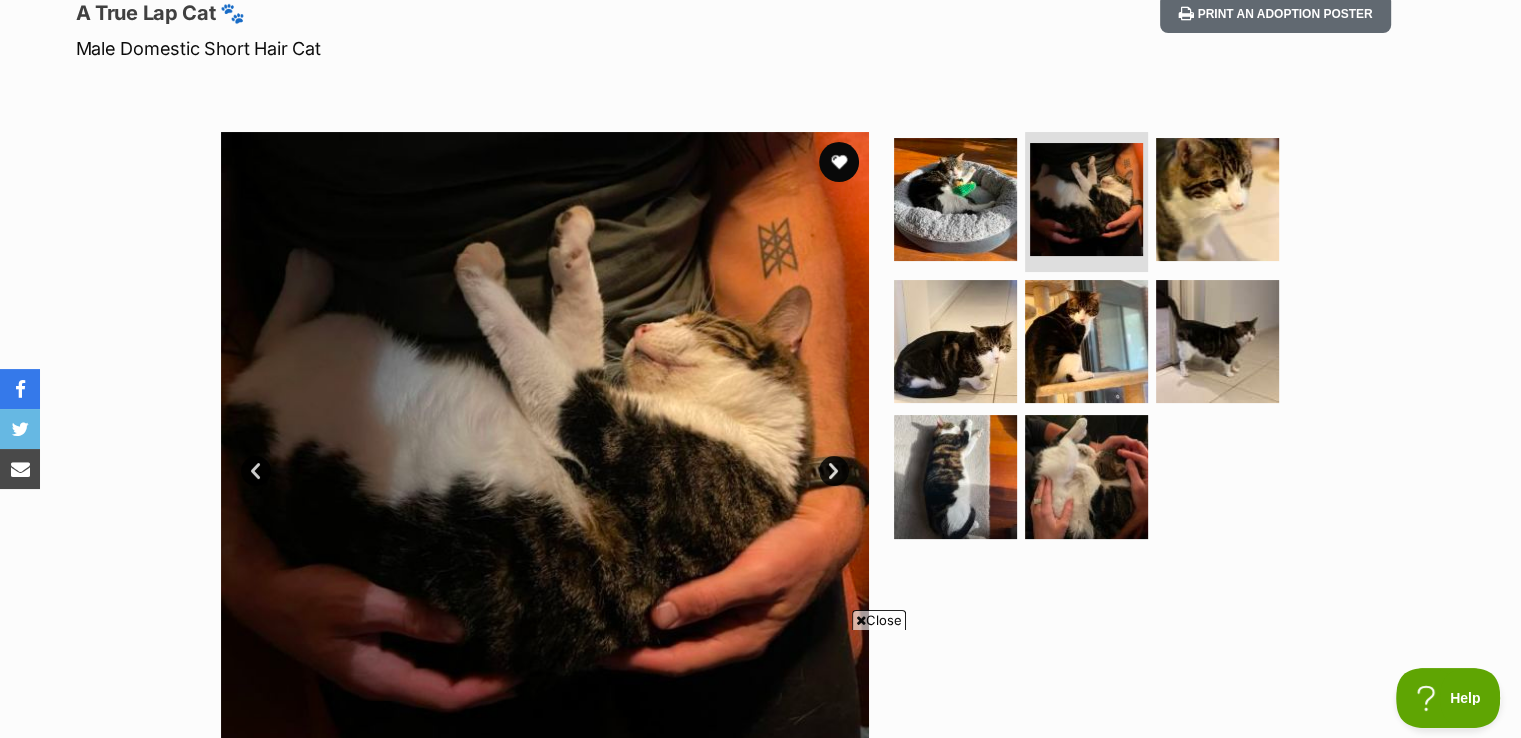 click on "Next" at bounding box center [834, 471] 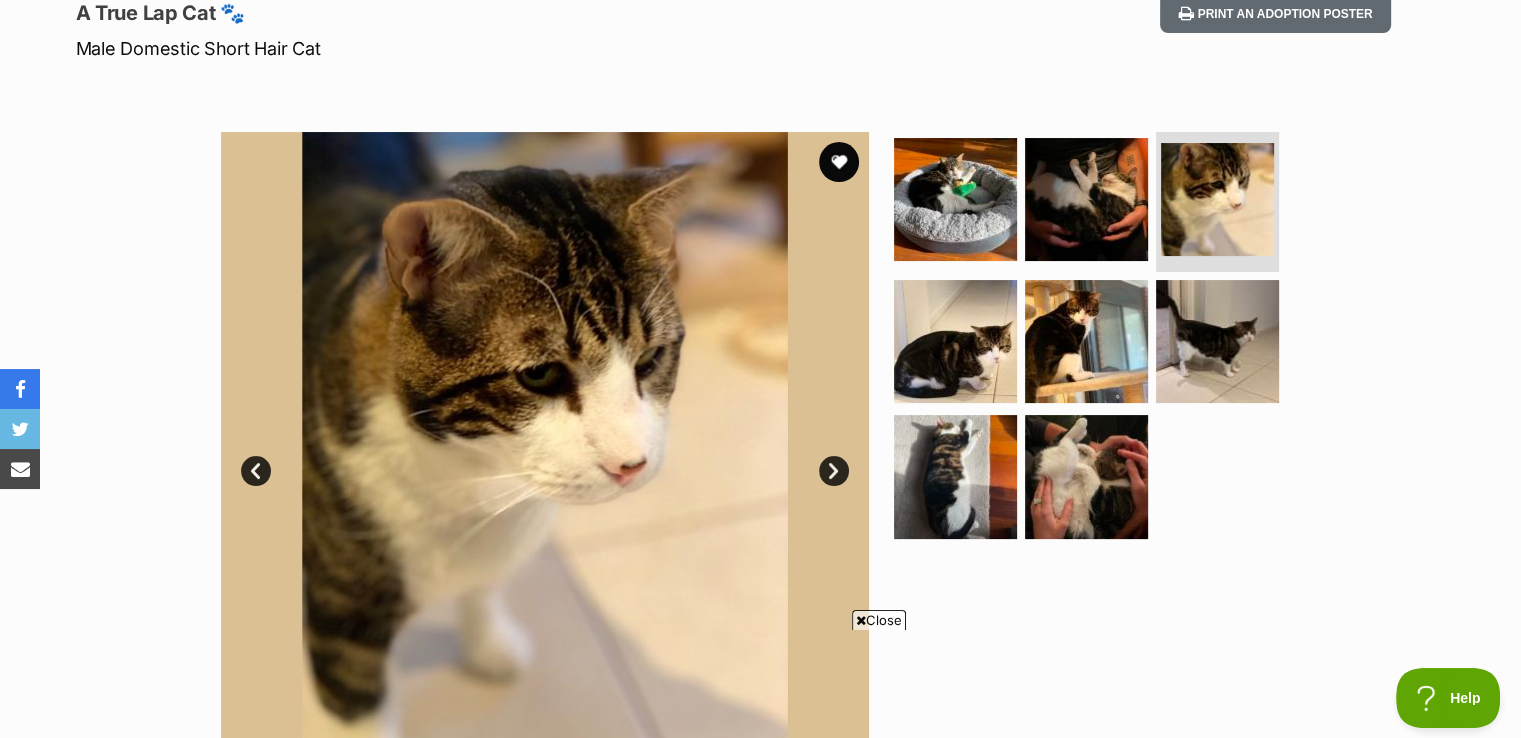 click on "Next" at bounding box center (834, 471) 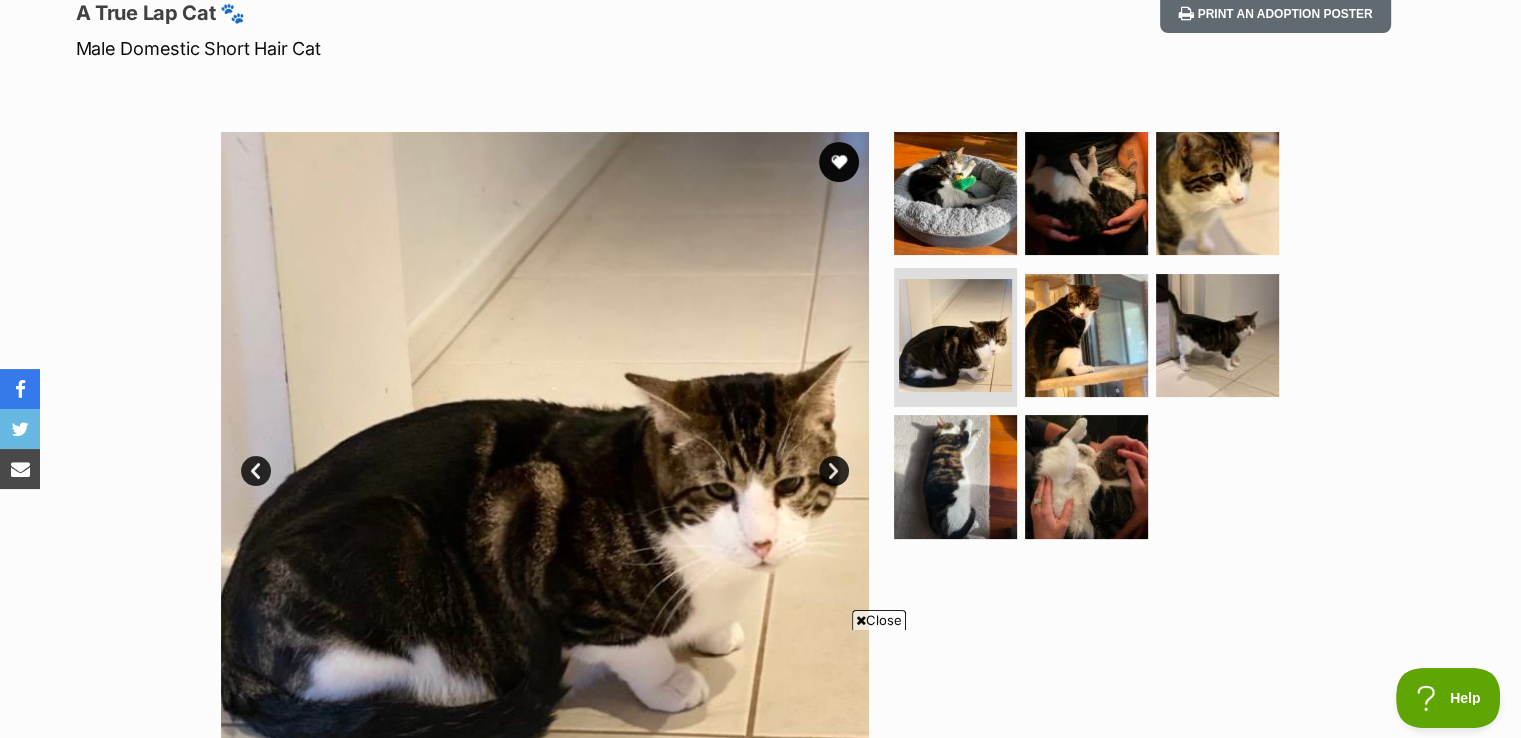 click on "Next" at bounding box center [834, 471] 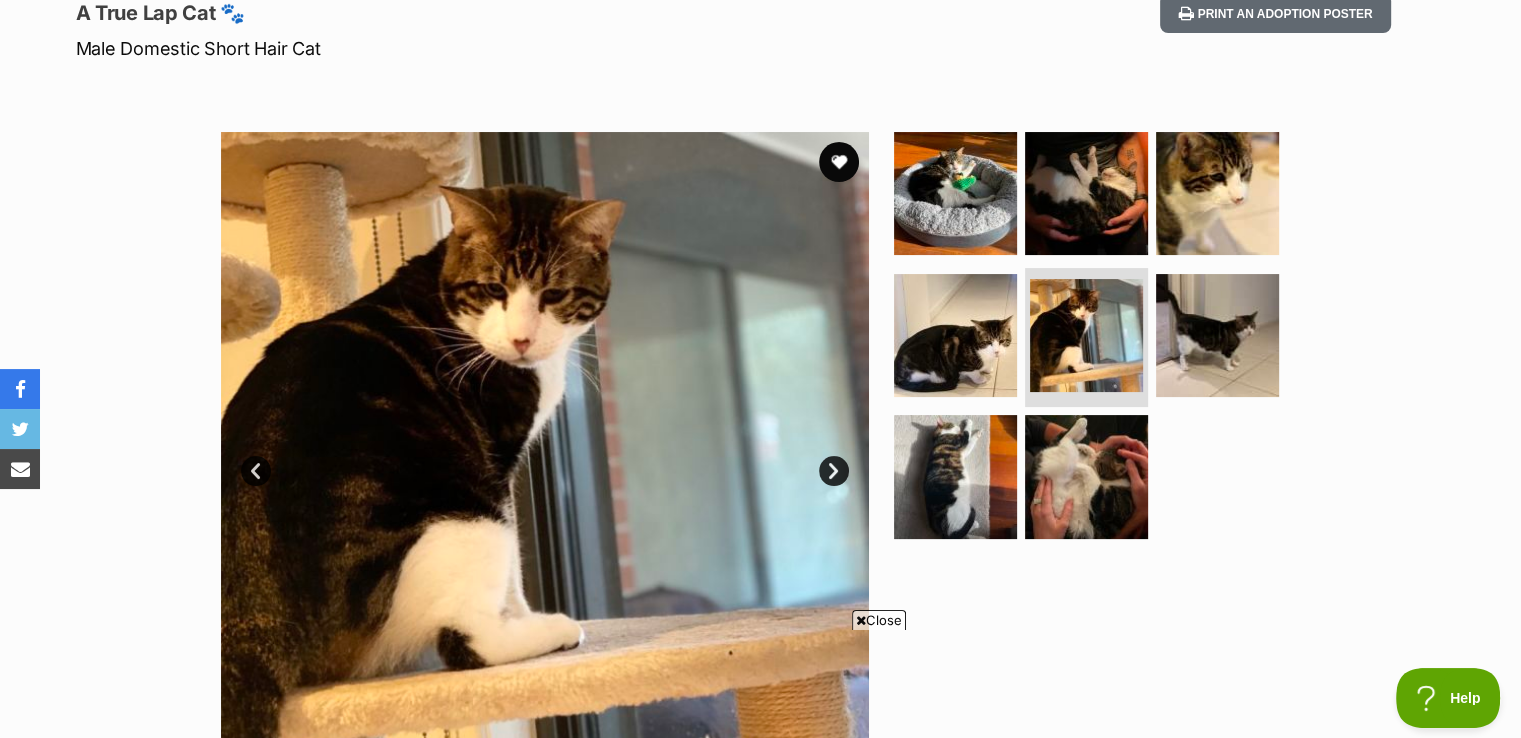 click on "Next" at bounding box center [834, 471] 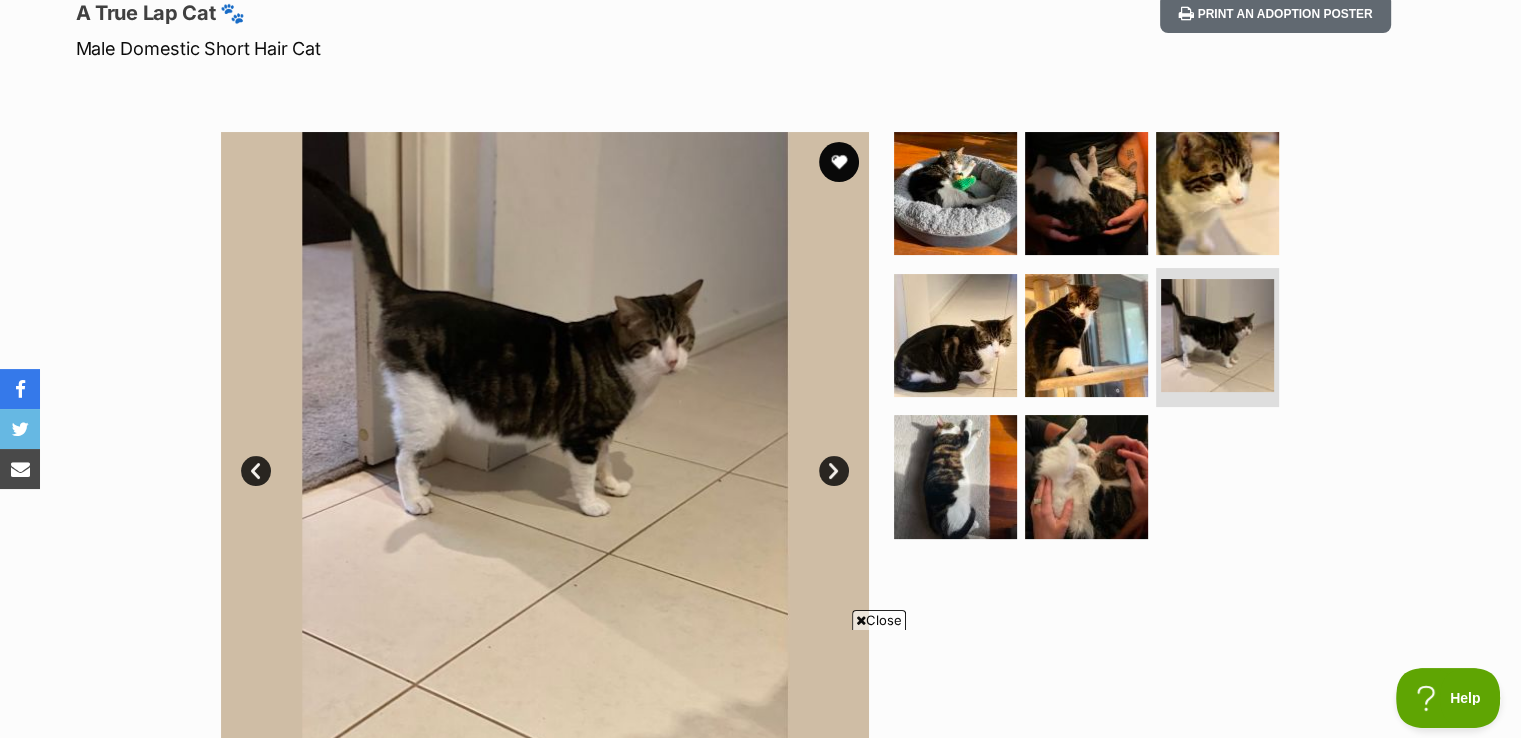 click on "Next" at bounding box center [834, 471] 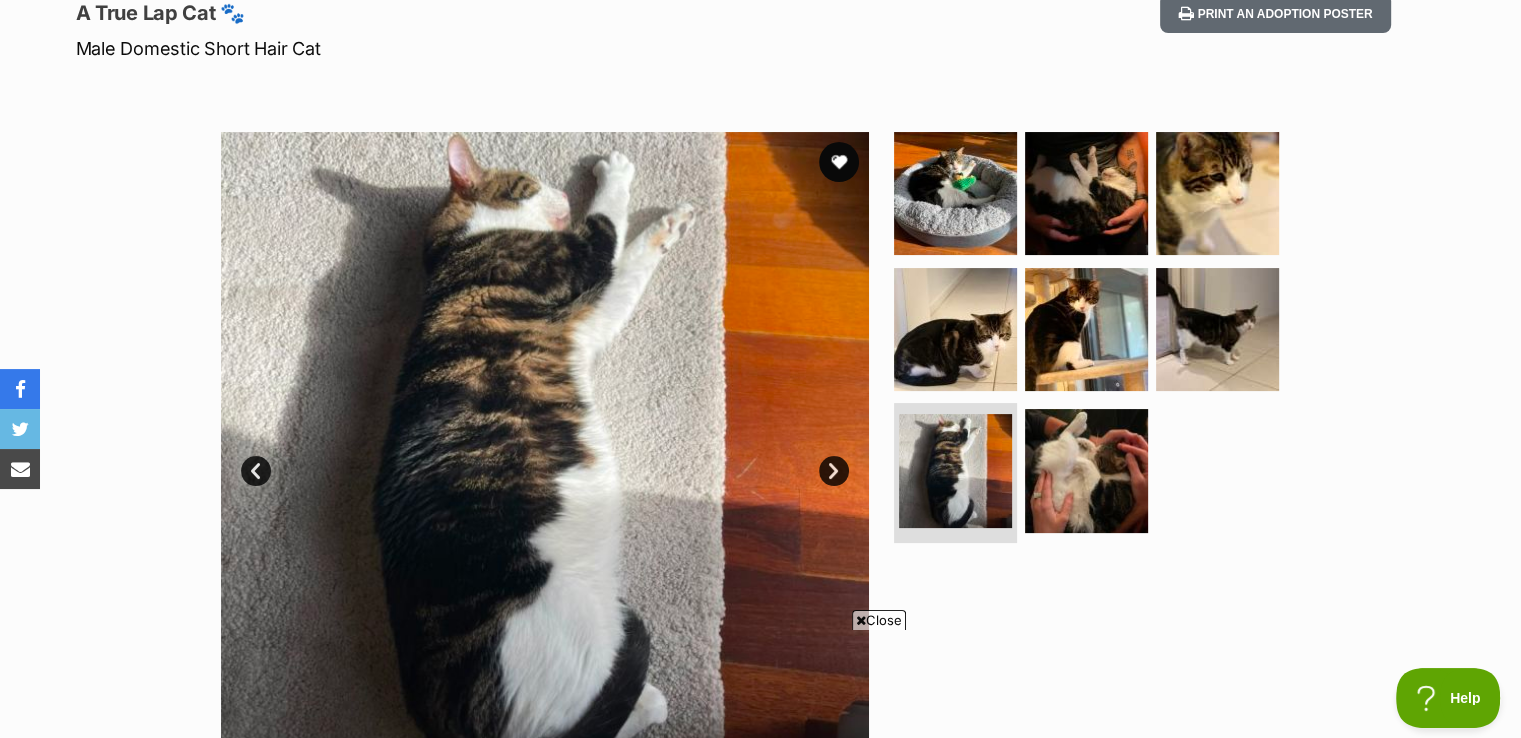 click on "Next" at bounding box center (834, 471) 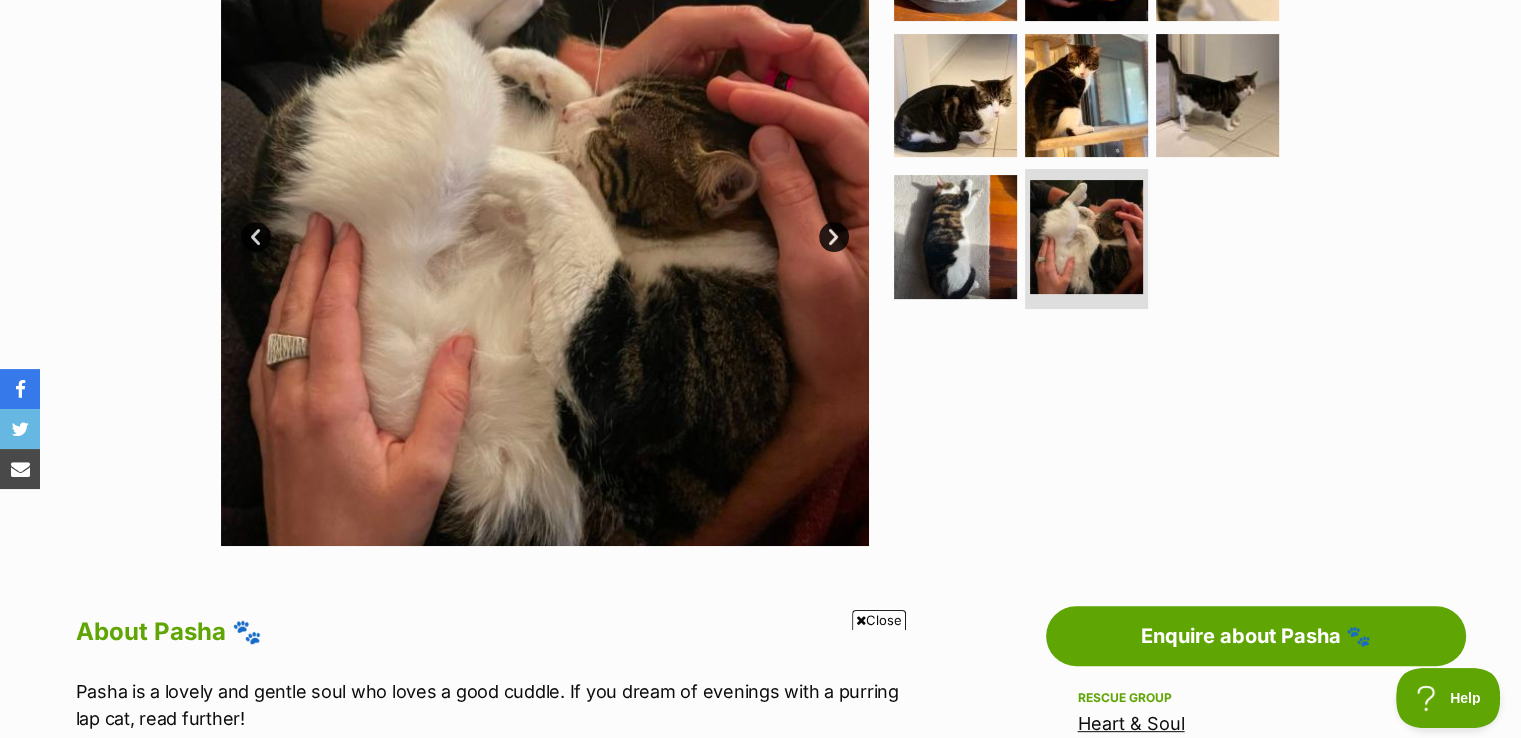 scroll, scrollTop: 538, scrollLeft: 0, axis: vertical 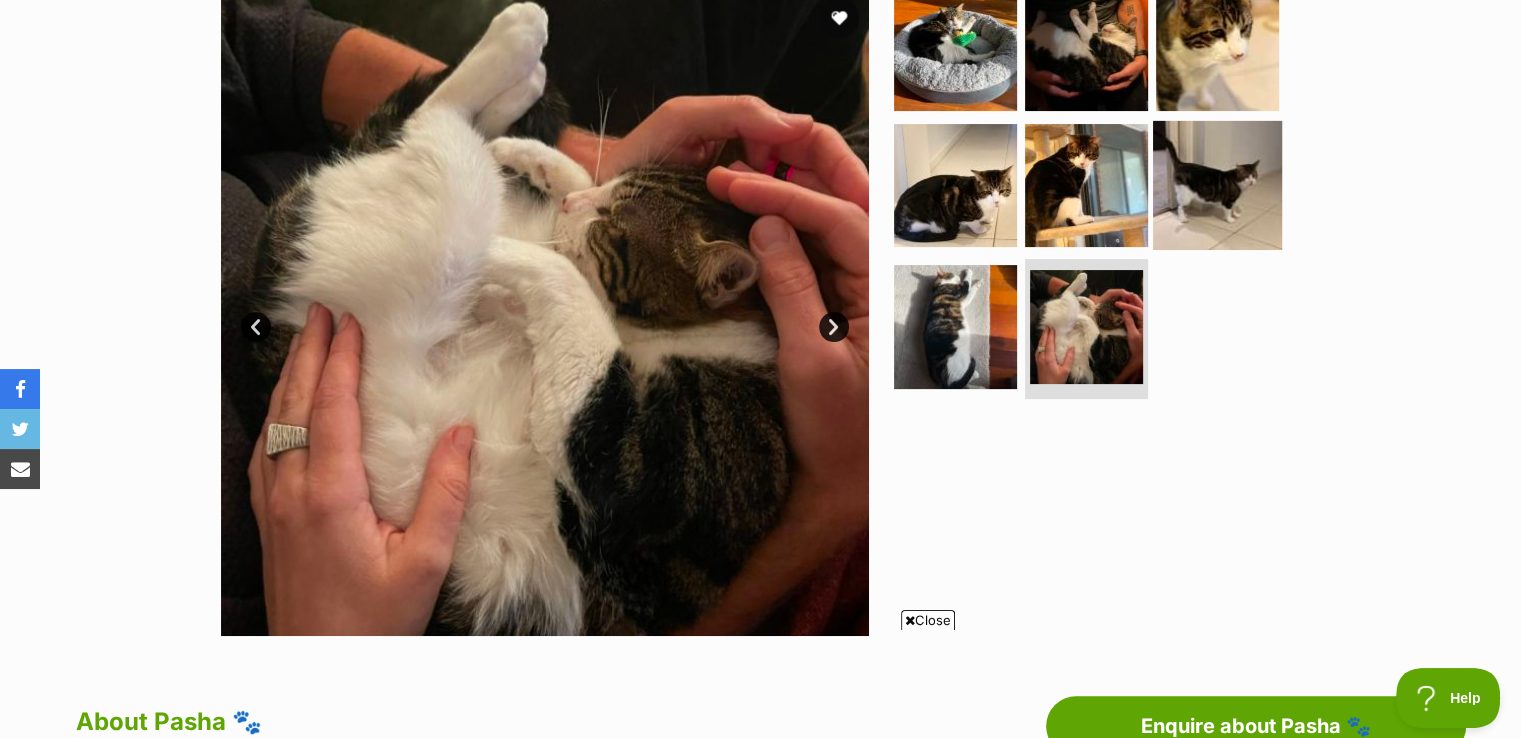 click at bounding box center [1217, 184] 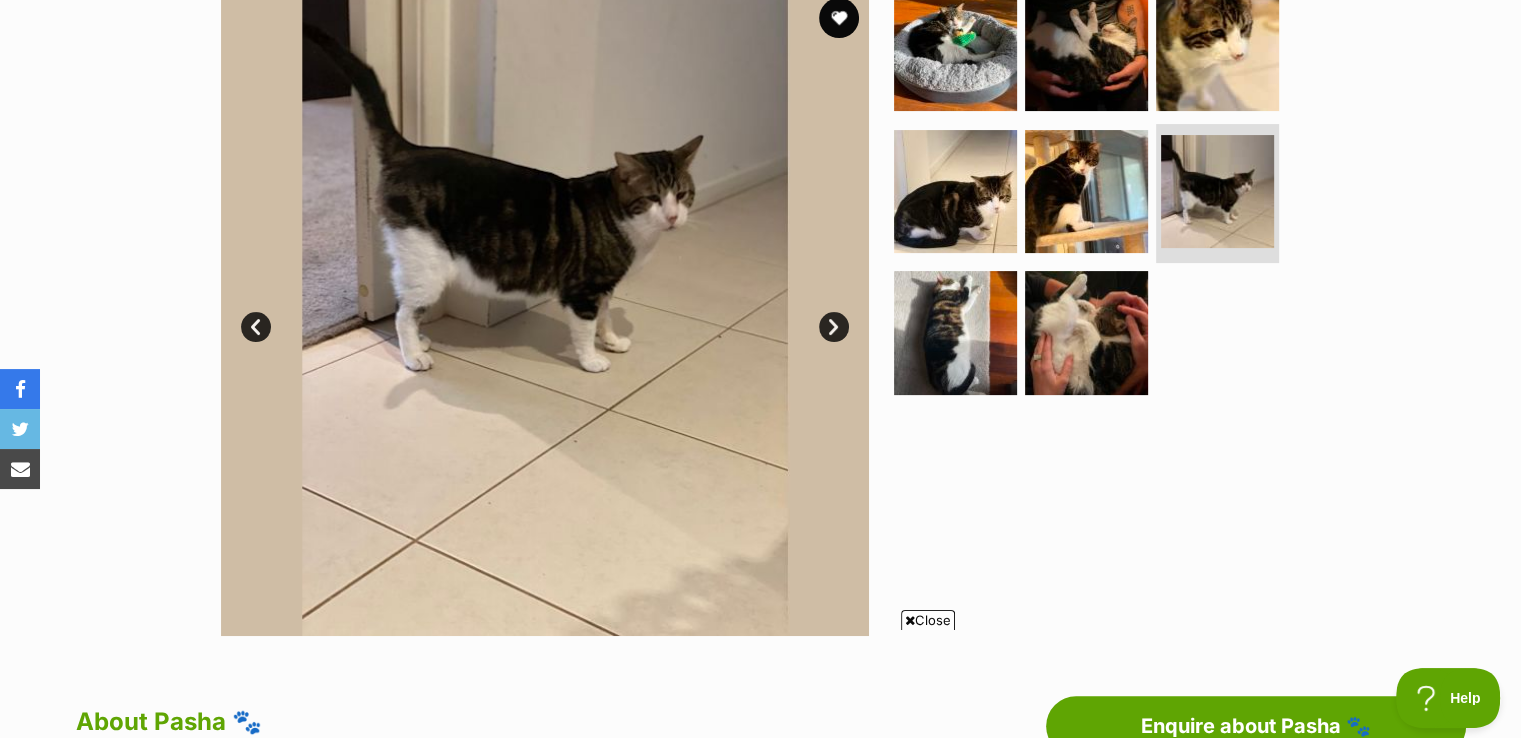 scroll, scrollTop: 0, scrollLeft: 0, axis: both 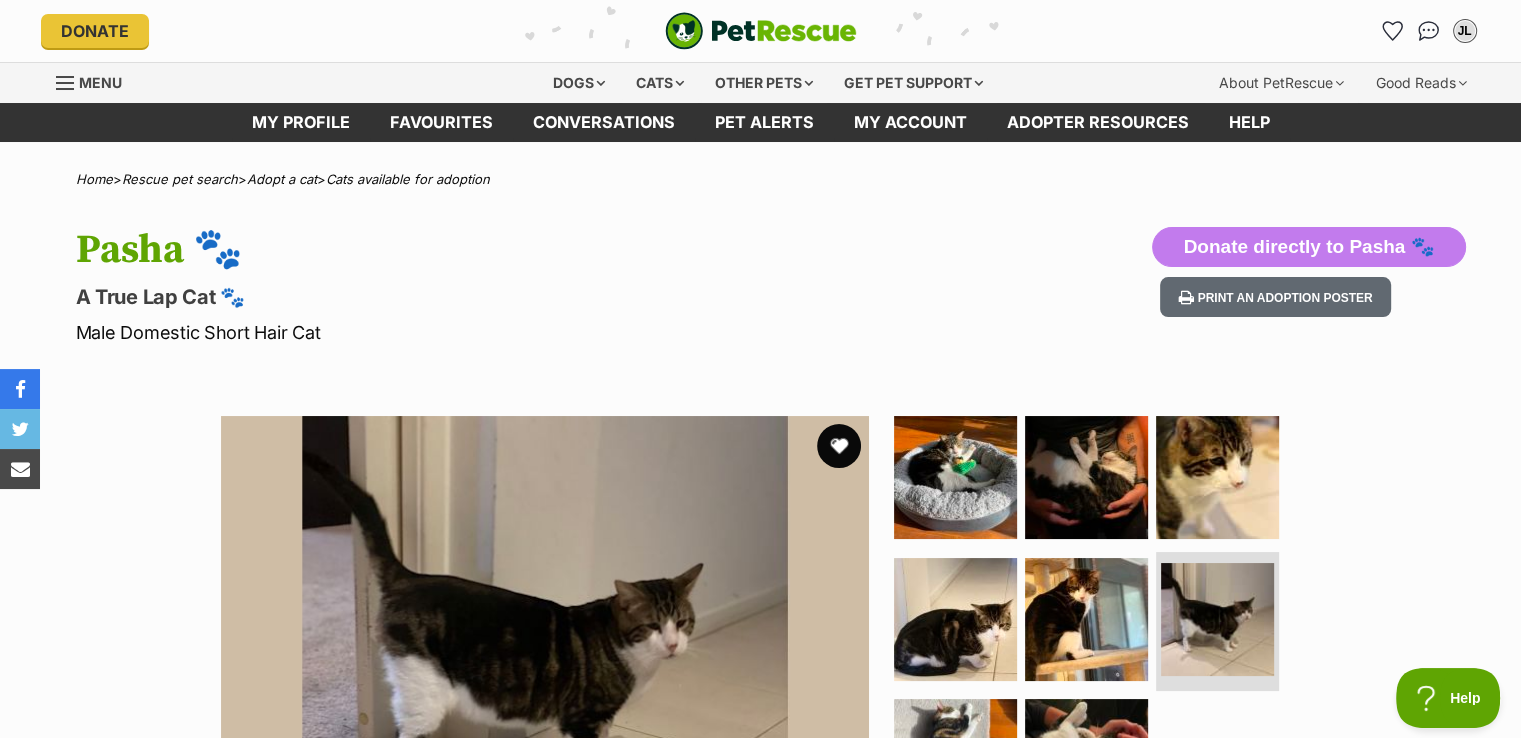click at bounding box center [839, 446] 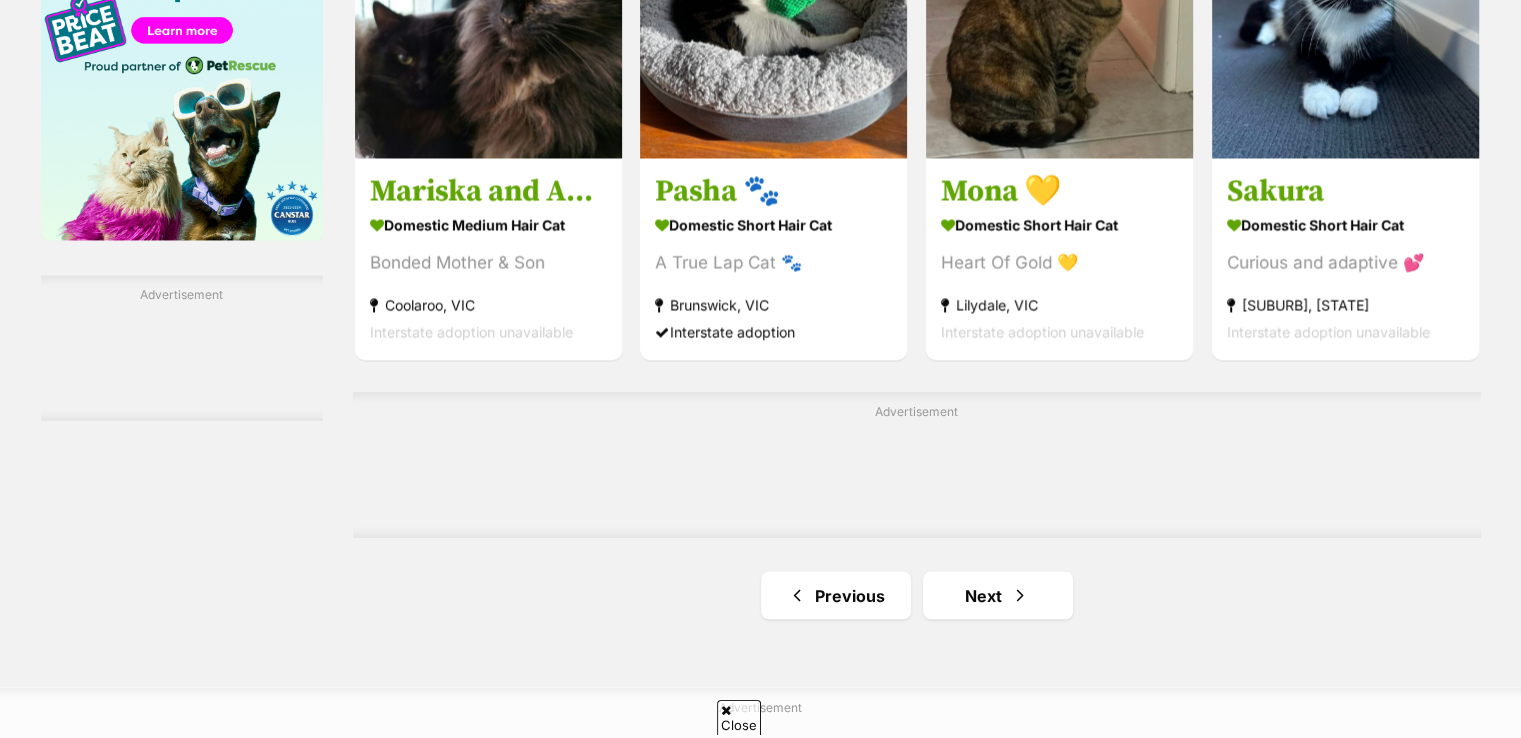 scroll, scrollTop: 3238, scrollLeft: 0, axis: vertical 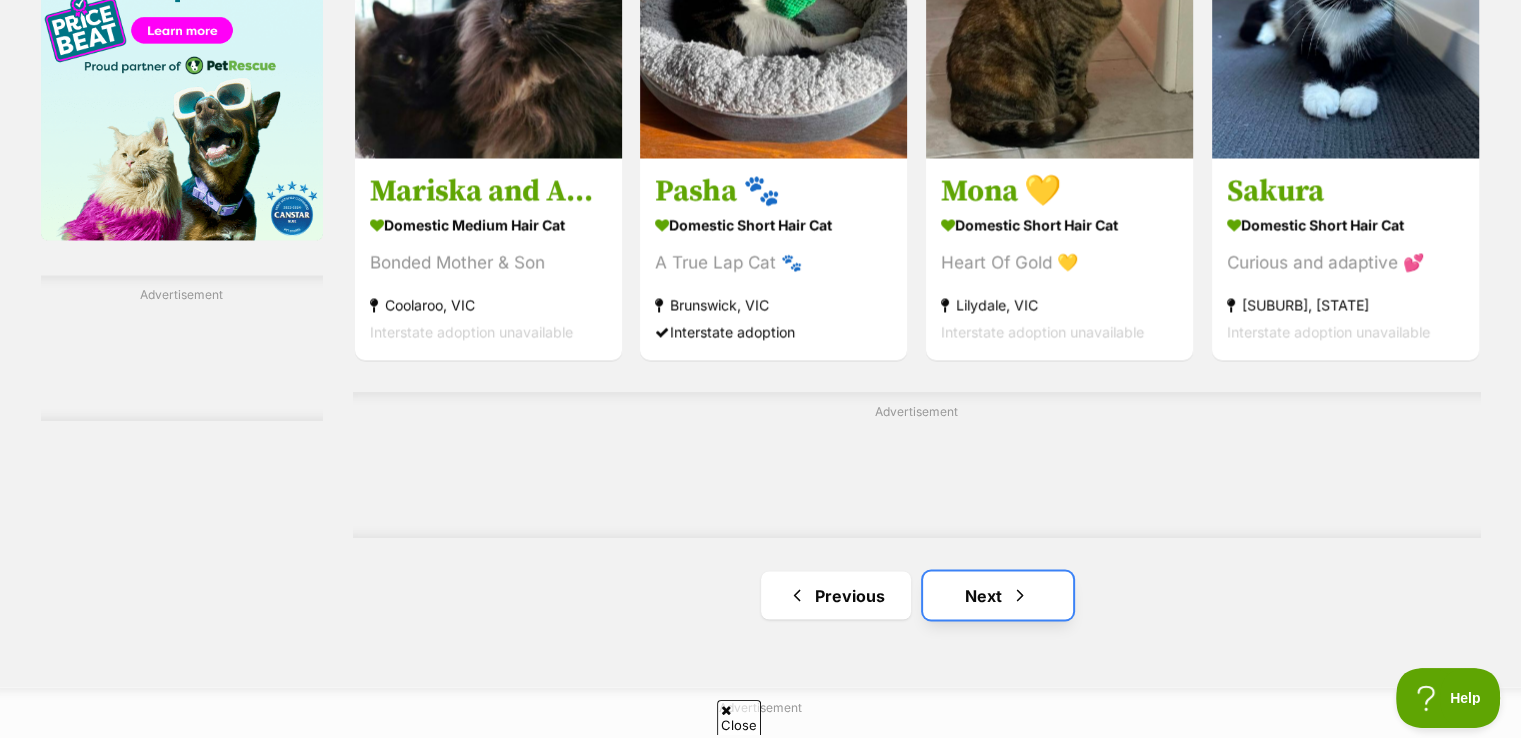 click on "Next" at bounding box center (998, 595) 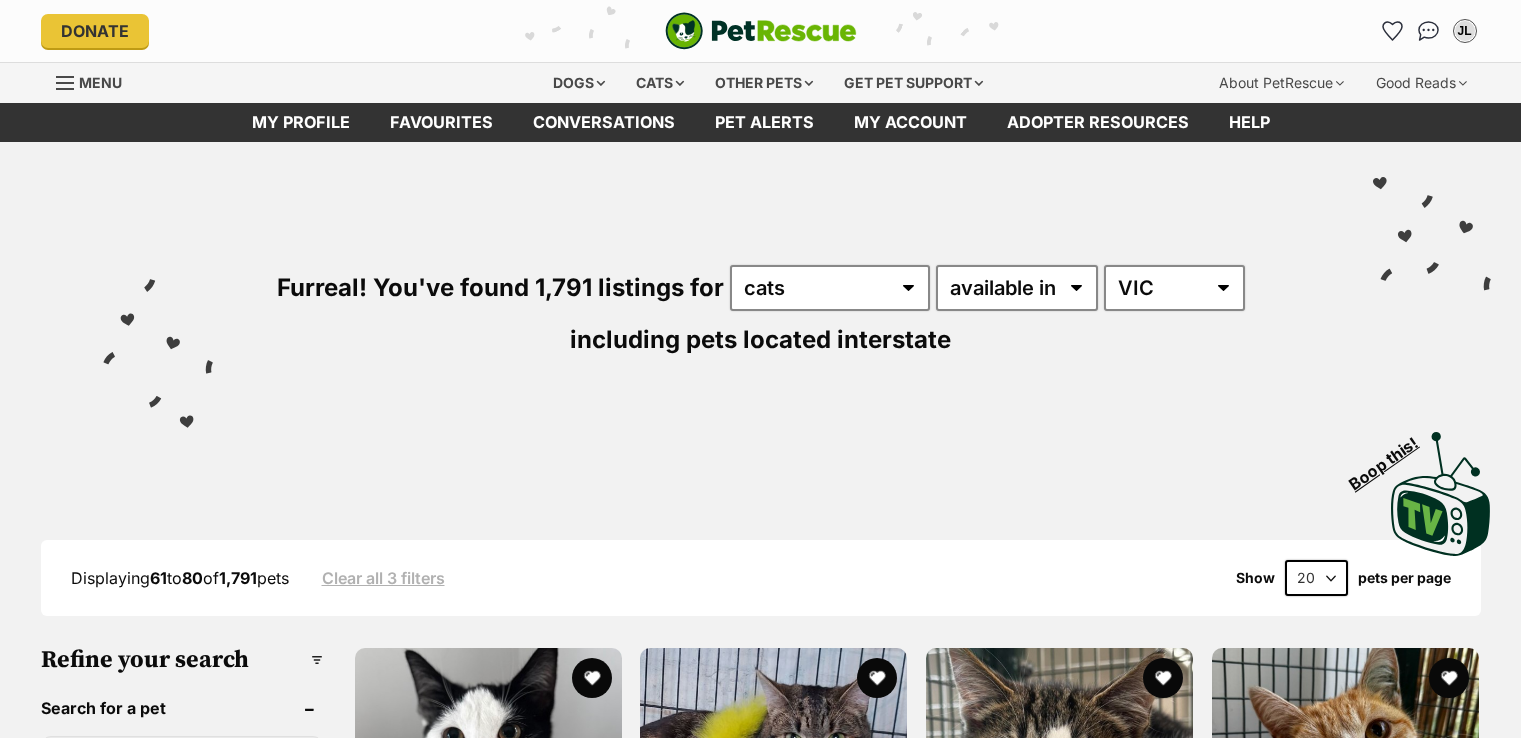 scroll, scrollTop: 0, scrollLeft: 0, axis: both 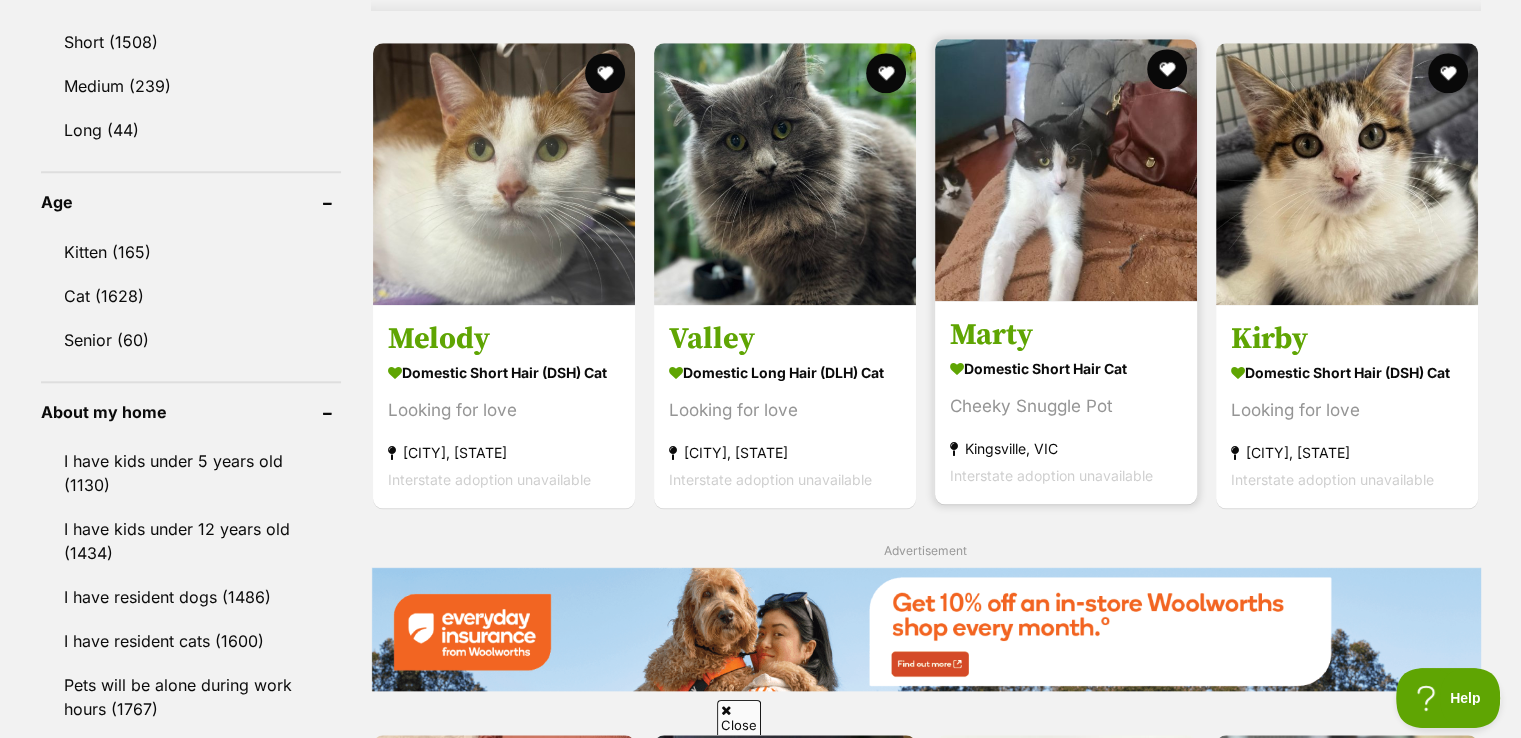 click at bounding box center [1066, 170] 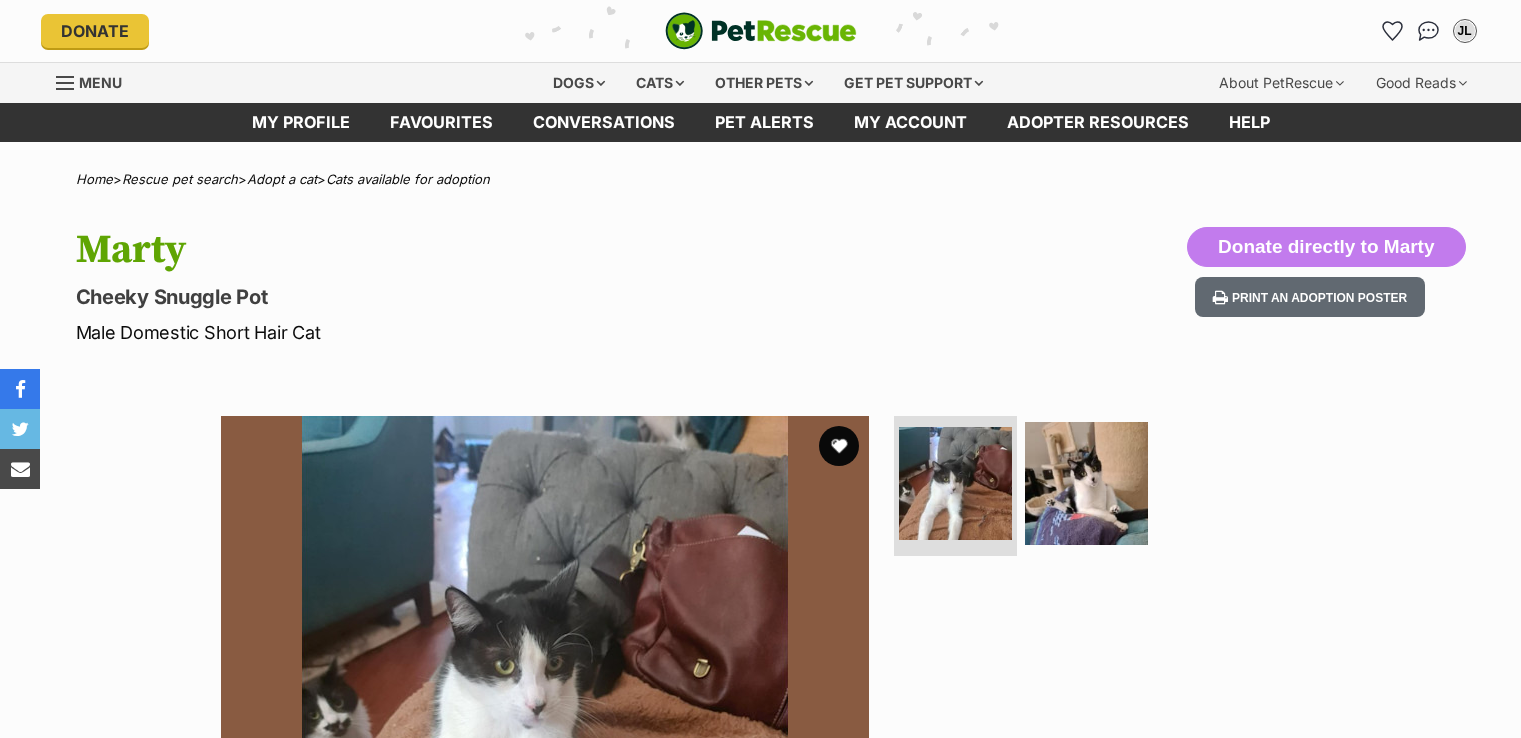 scroll, scrollTop: 0, scrollLeft: 0, axis: both 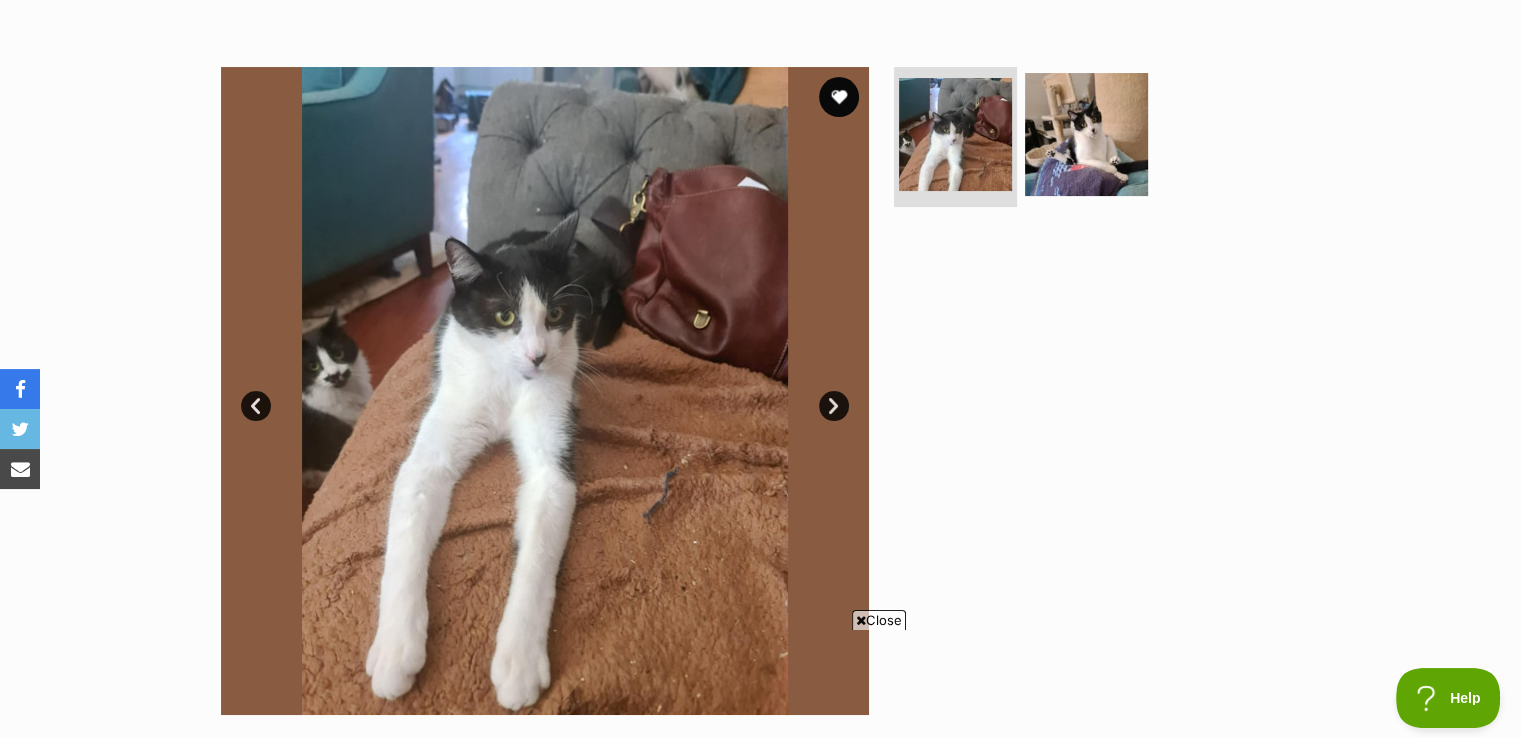 click on "Next" at bounding box center [834, 406] 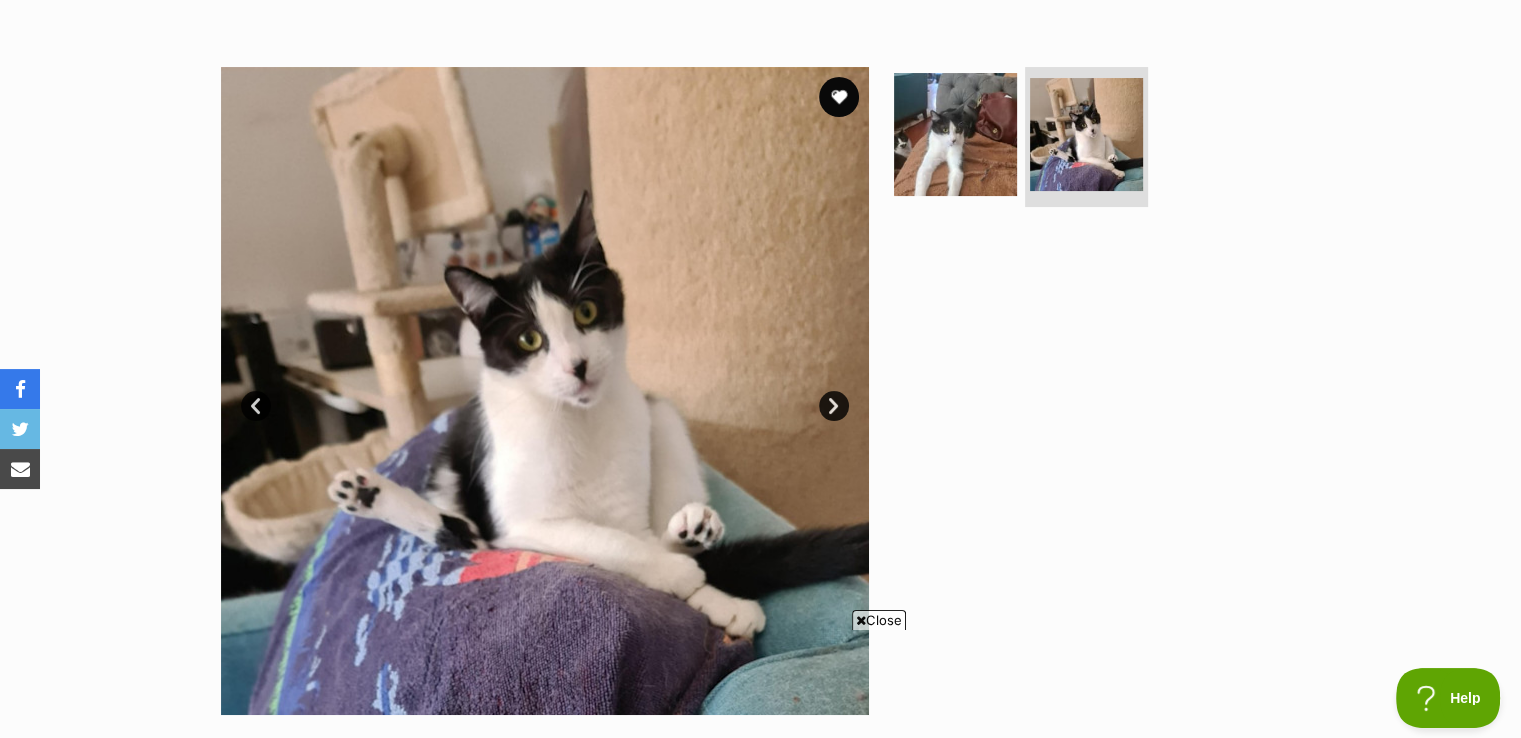 click on "Next" at bounding box center (834, 406) 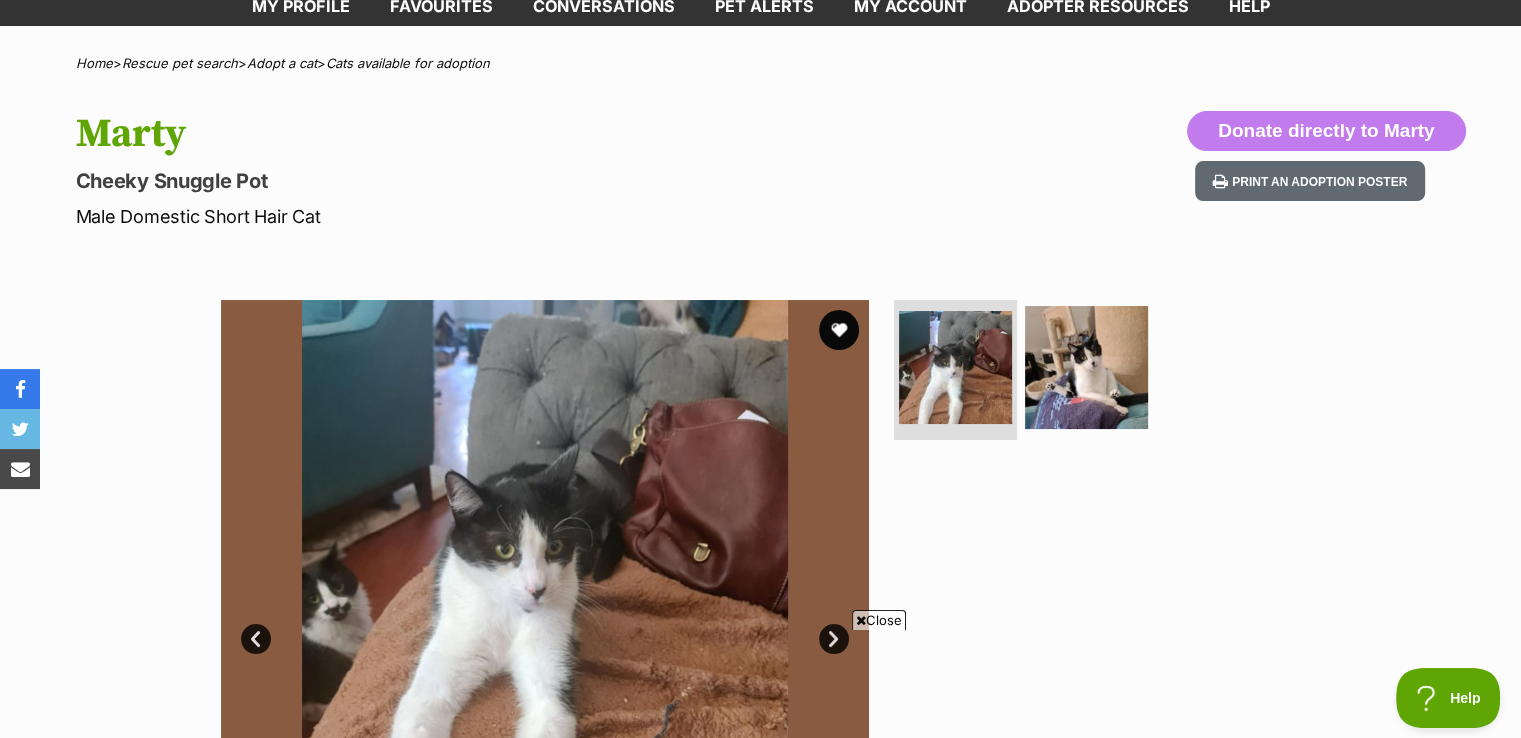 scroll, scrollTop: 0, scrollLeft: 0, axis: both 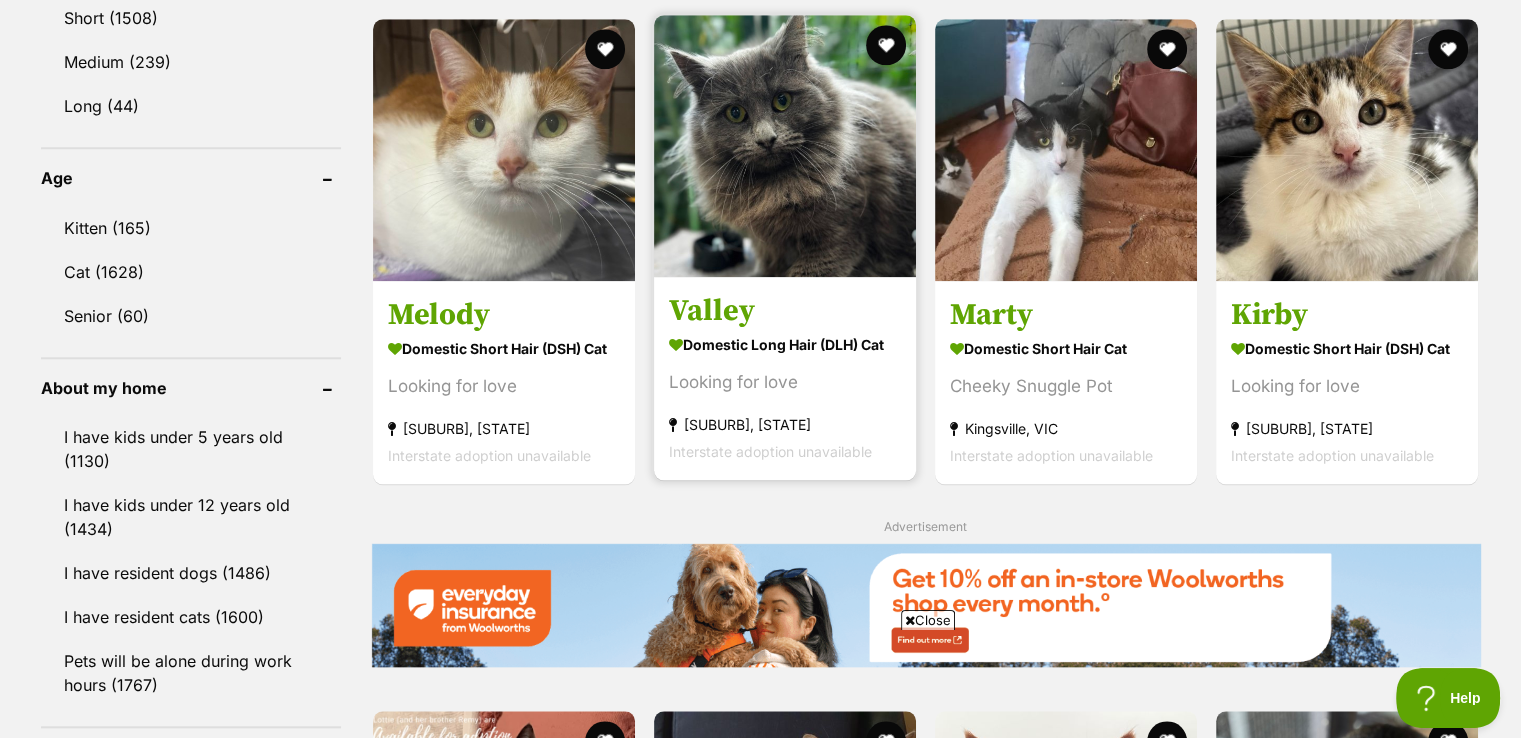 click at bounding box center (785, 146) 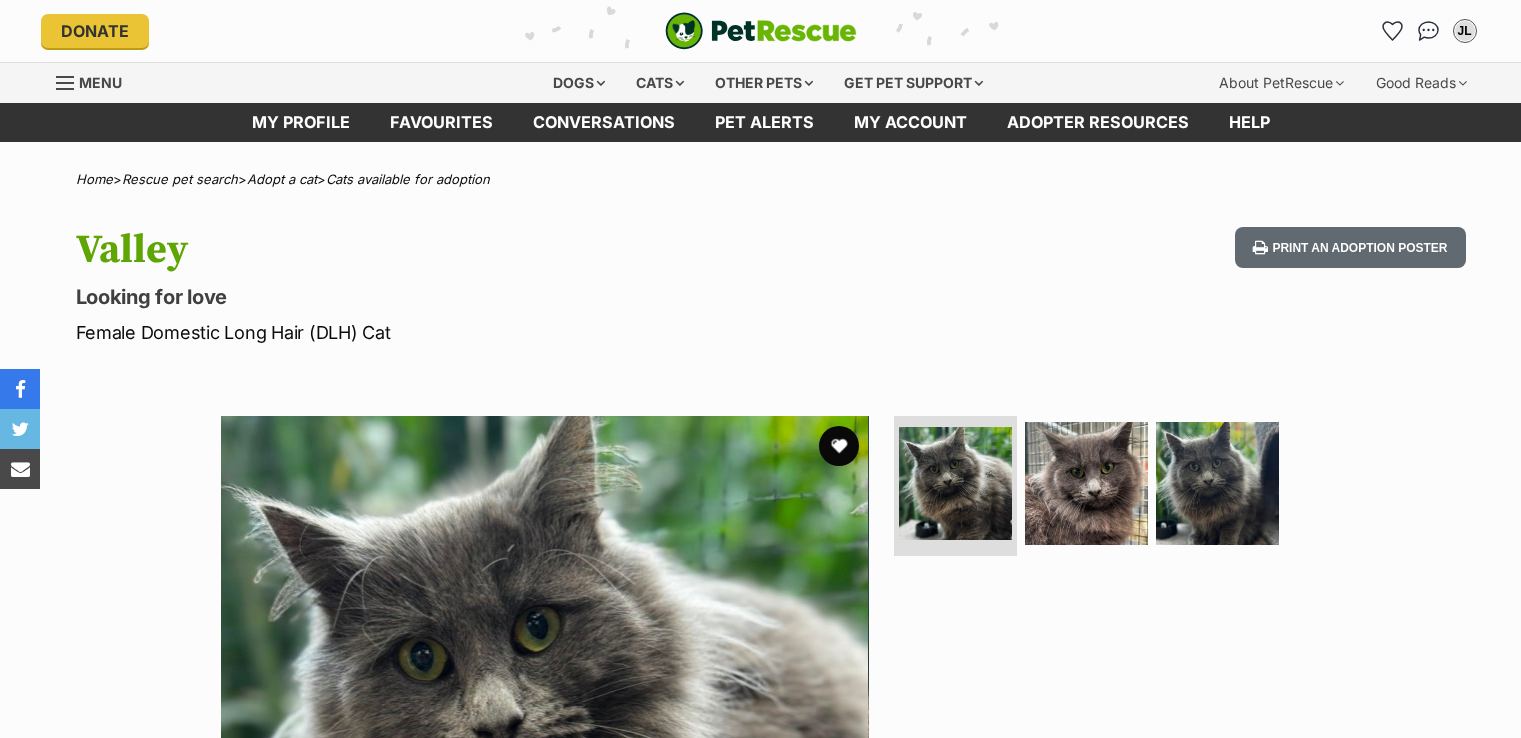scroll, scrollTop: 0, scrollLeft: 0, axis: both 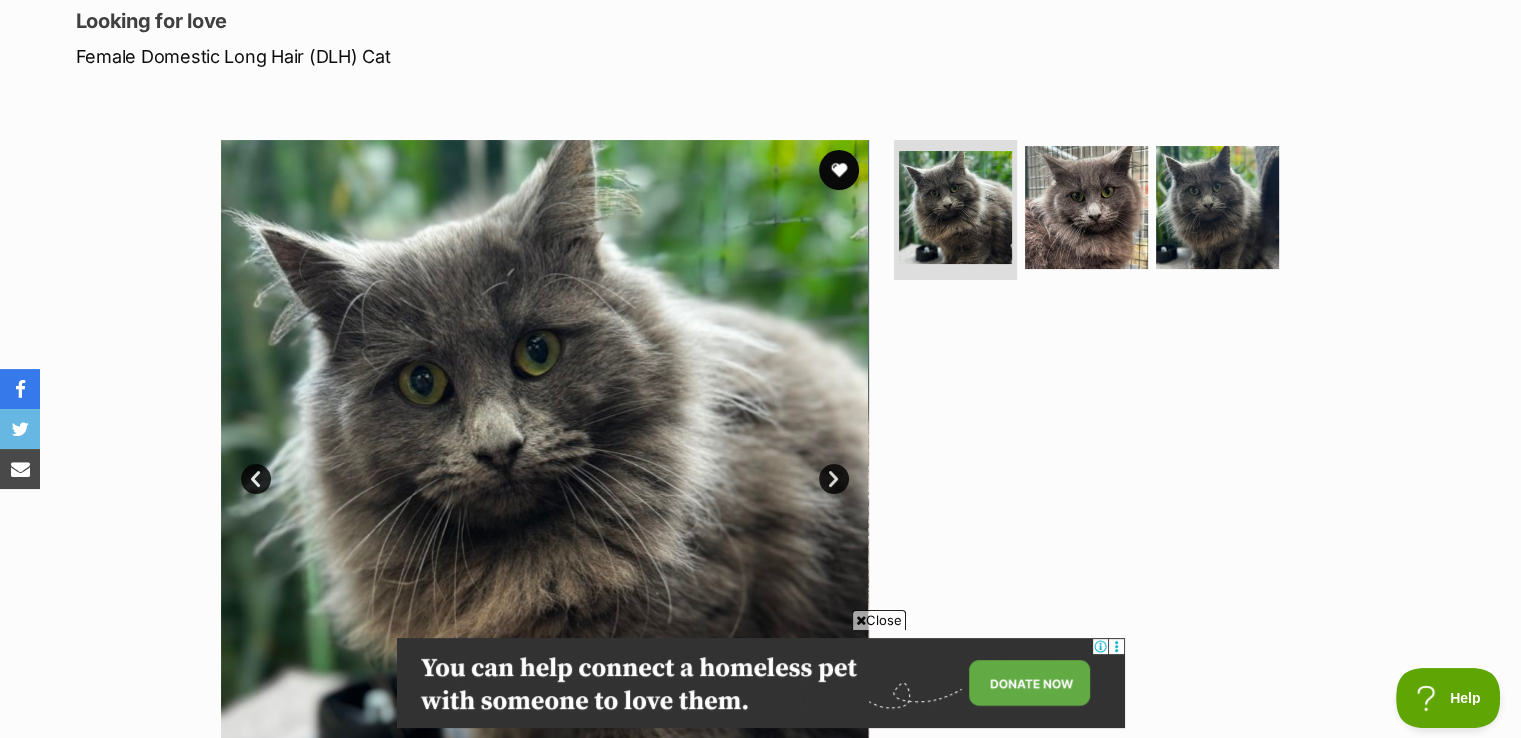 click on "Next" at bounding box center [834, 479] 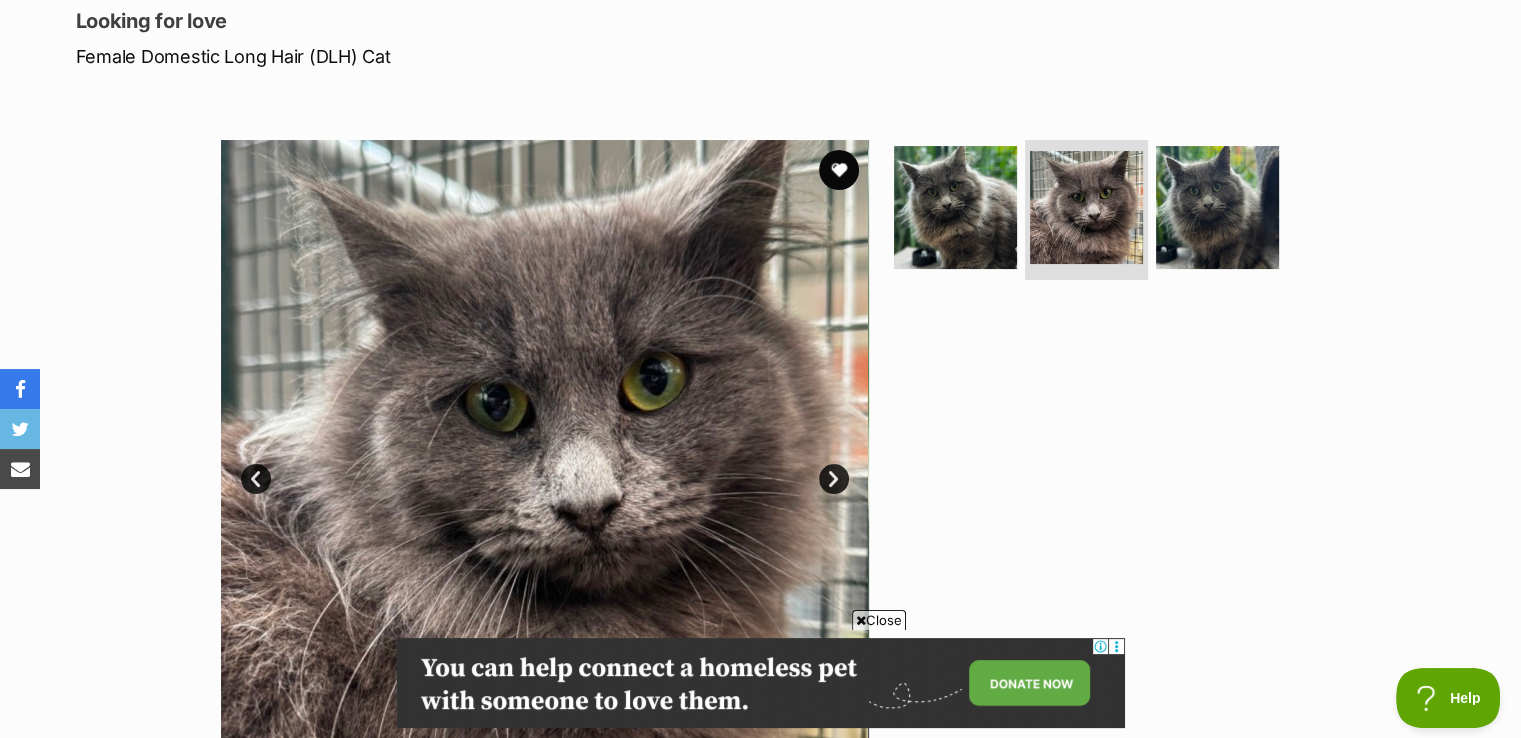 scroll, scrollTop: 0, scrollLeft: 0, axis: both 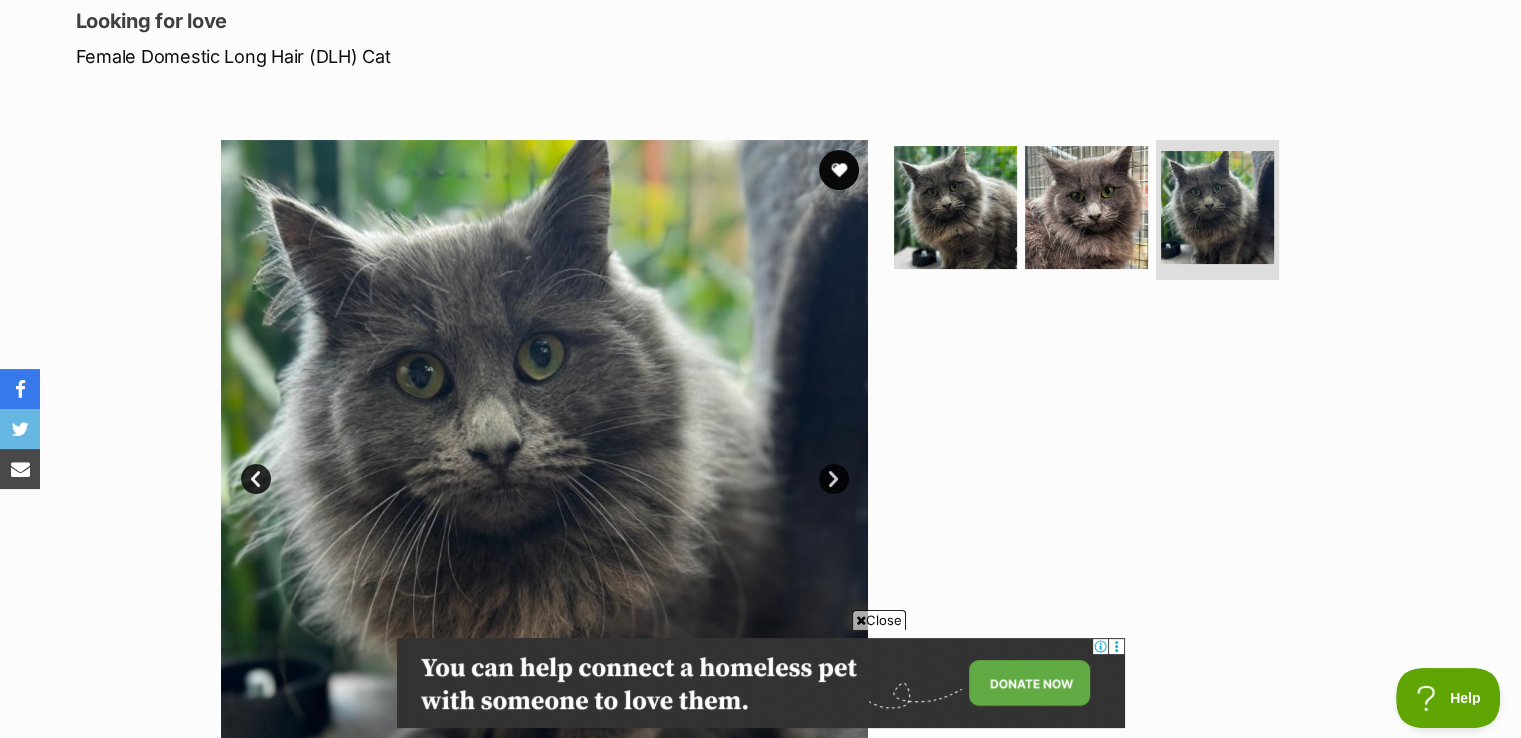 click on "Next" at bounding box center (834, 479) 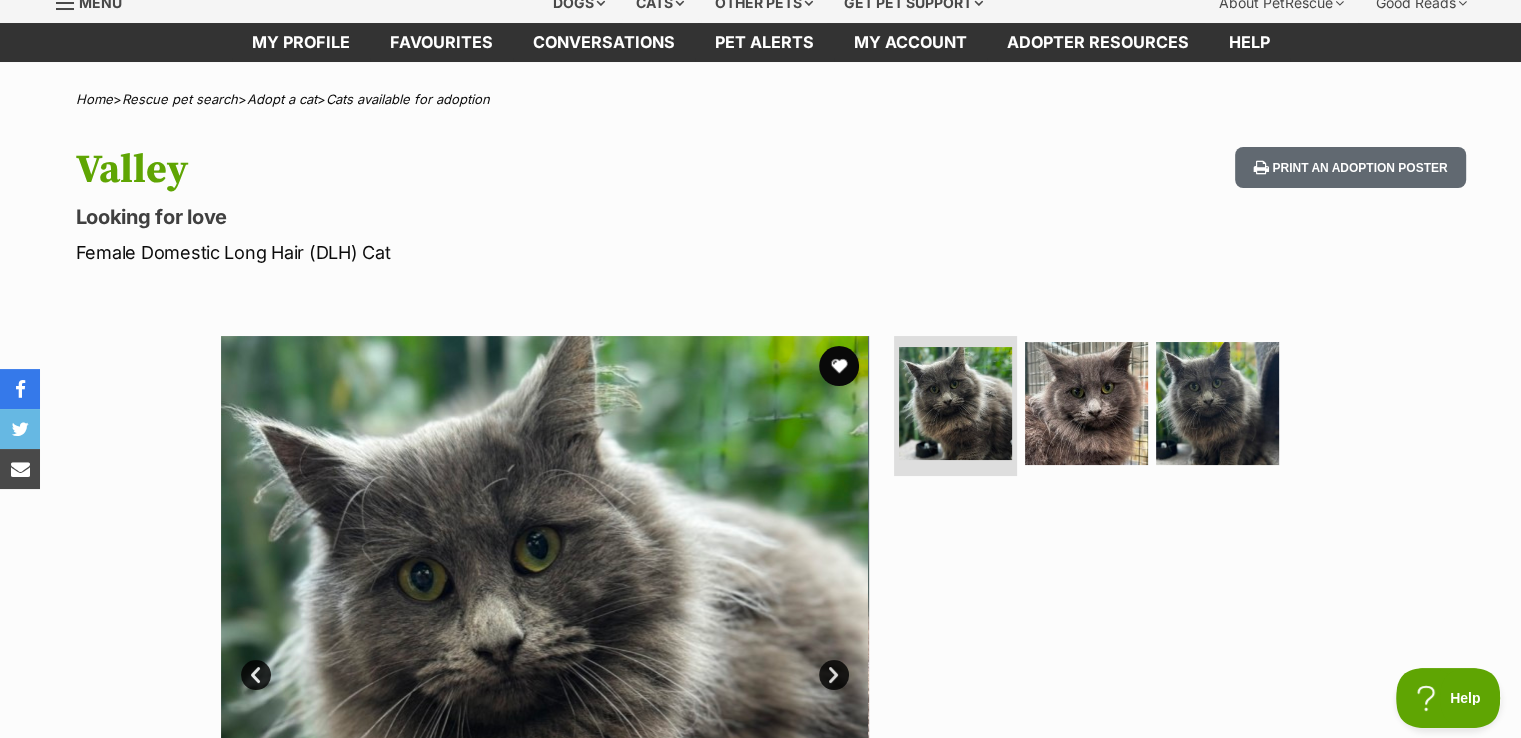 scroll, scrollTop: 0, scrollLeft: 0, axis: both 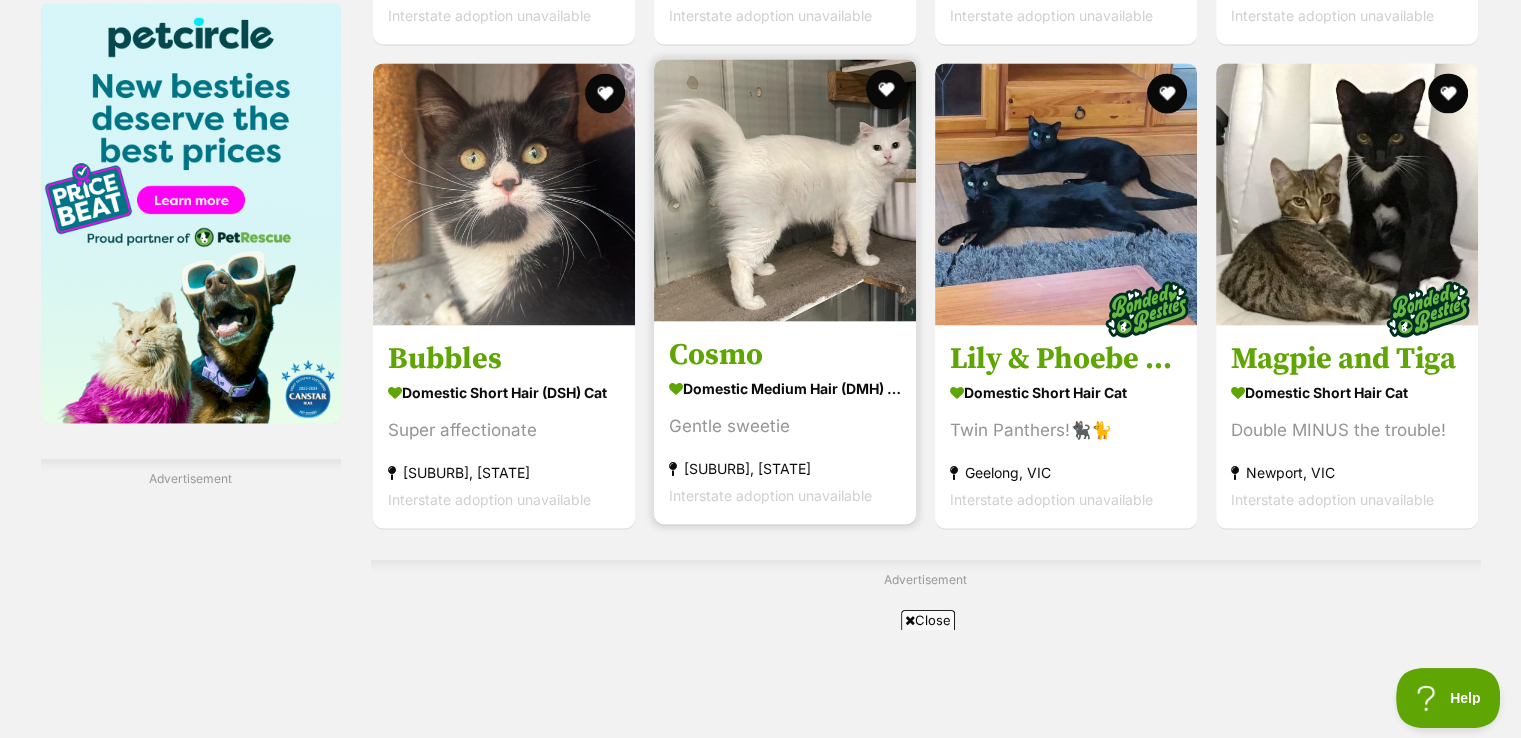 click at bounding box center [785, 190] 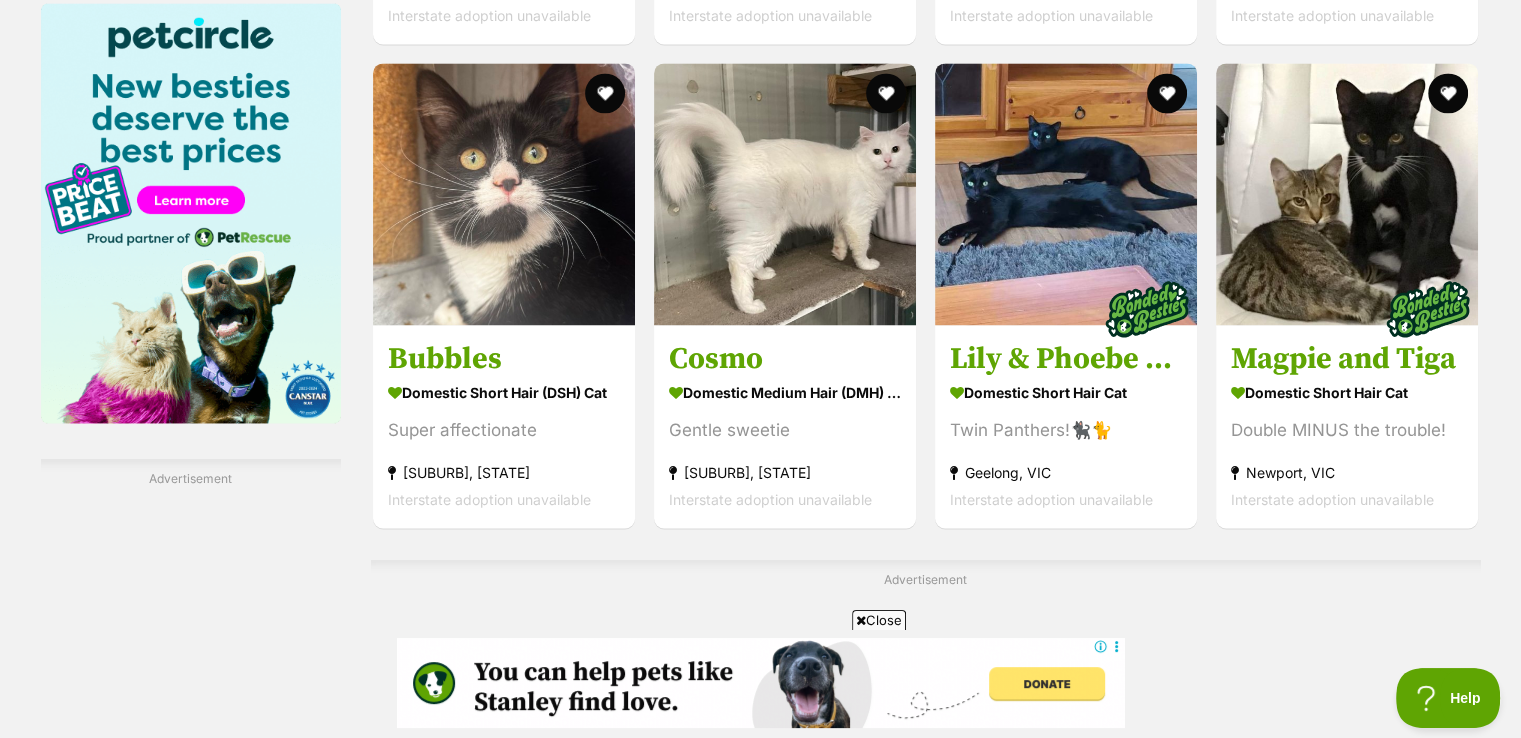scroll, scrollTop: 0, scrollLeft: 0, axis: both 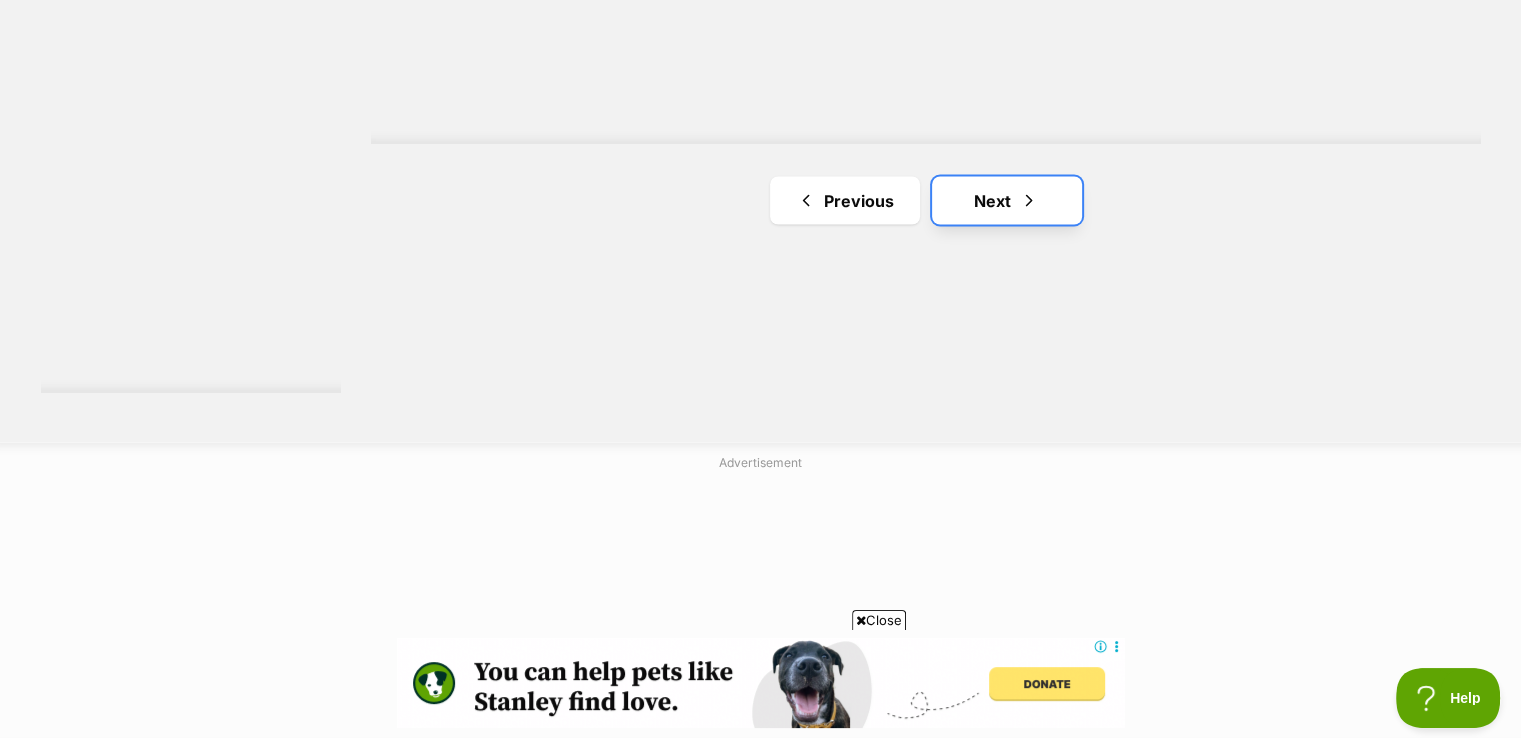 click on "Next" at bounding box center [1007, 201] 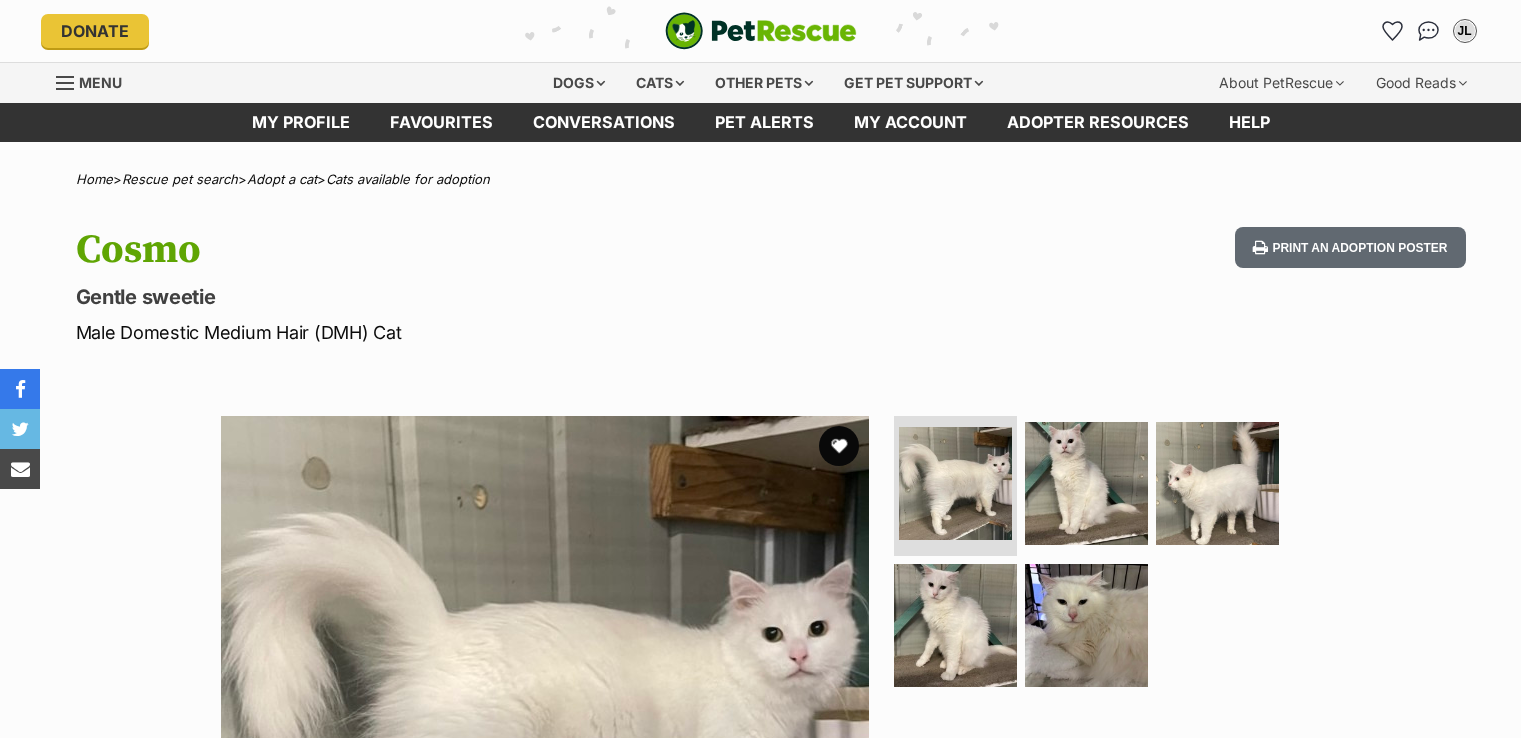 scroll, scrollTop: 0, scrollLeft: 0, axis: both 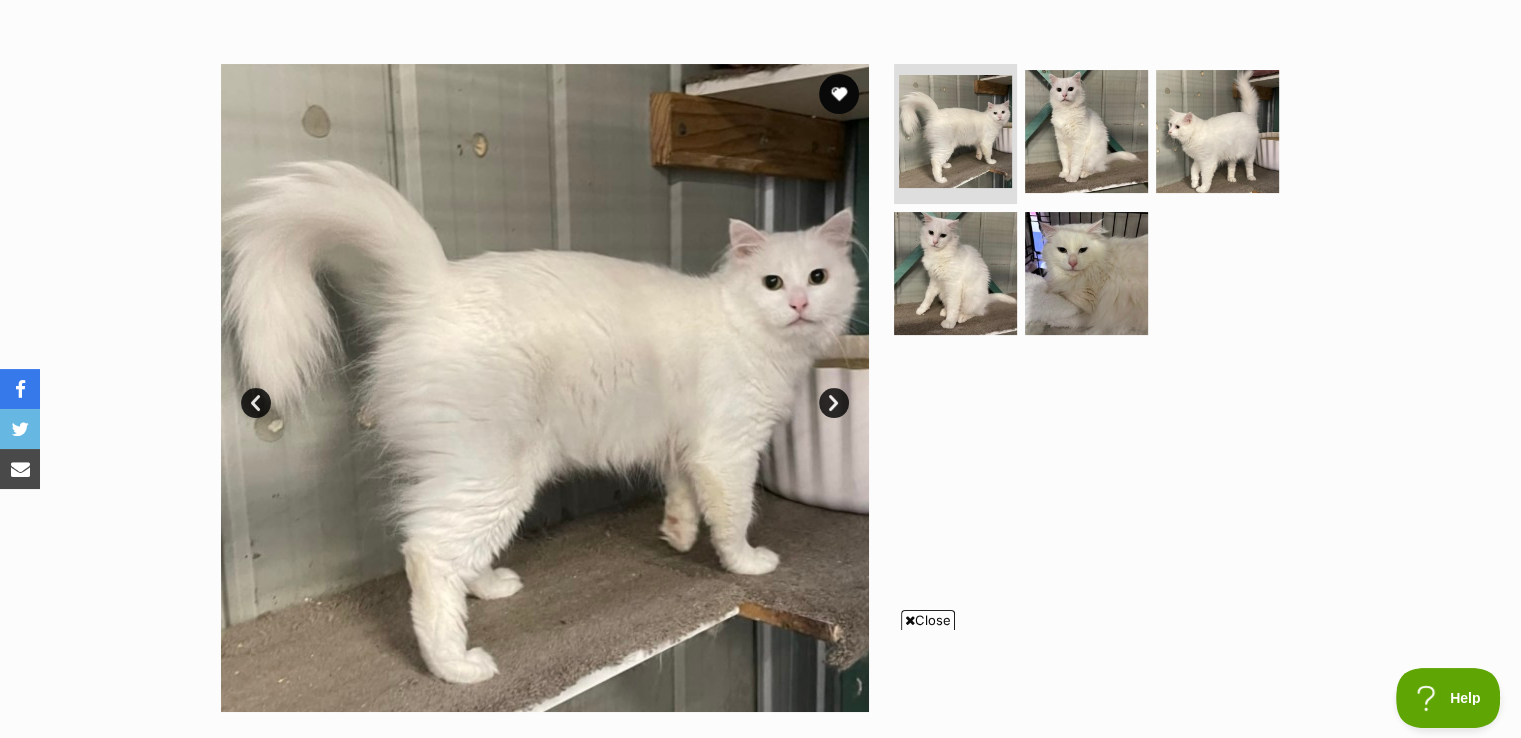 click on "Next" at bounding box center (834, 403) 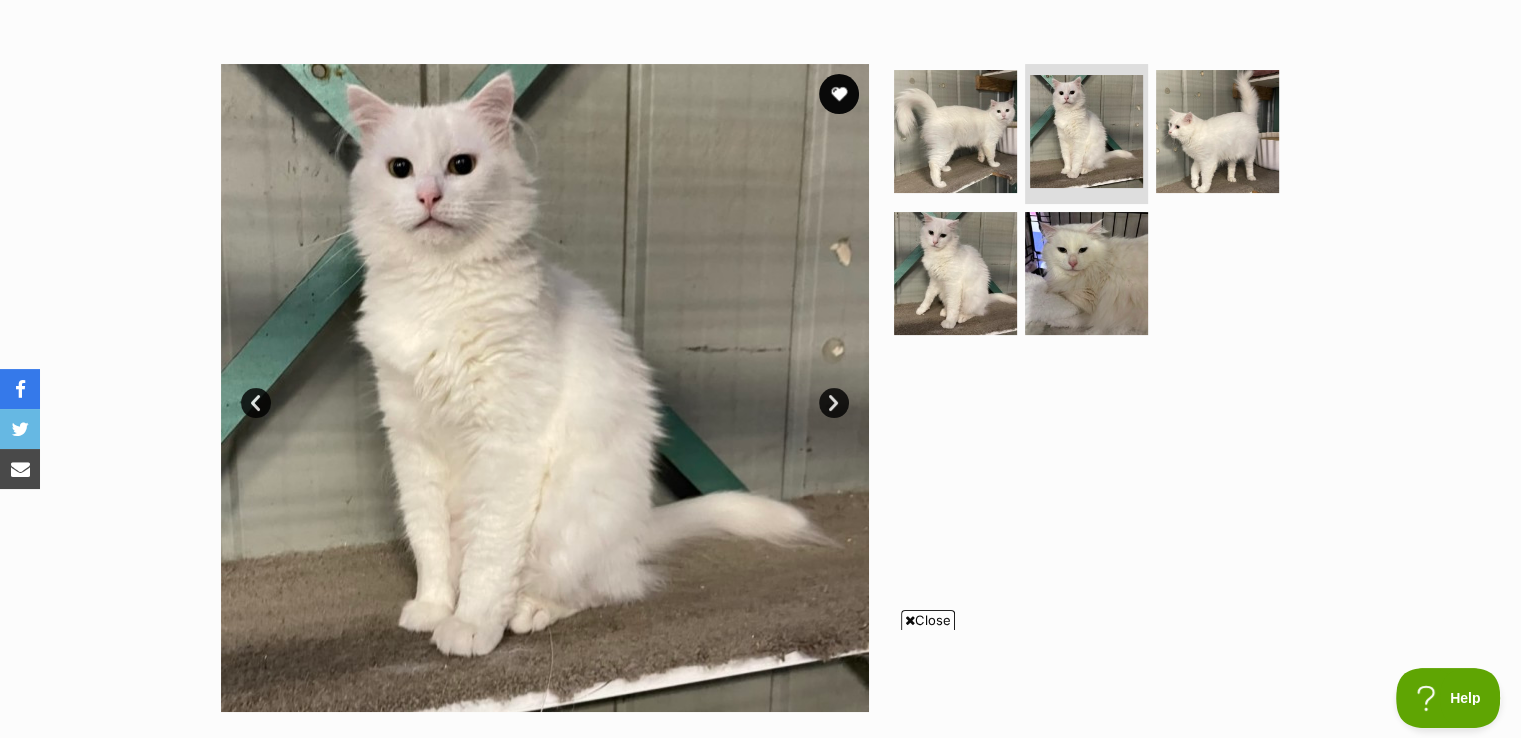 click on "Next" at bounding box center [834, 403] 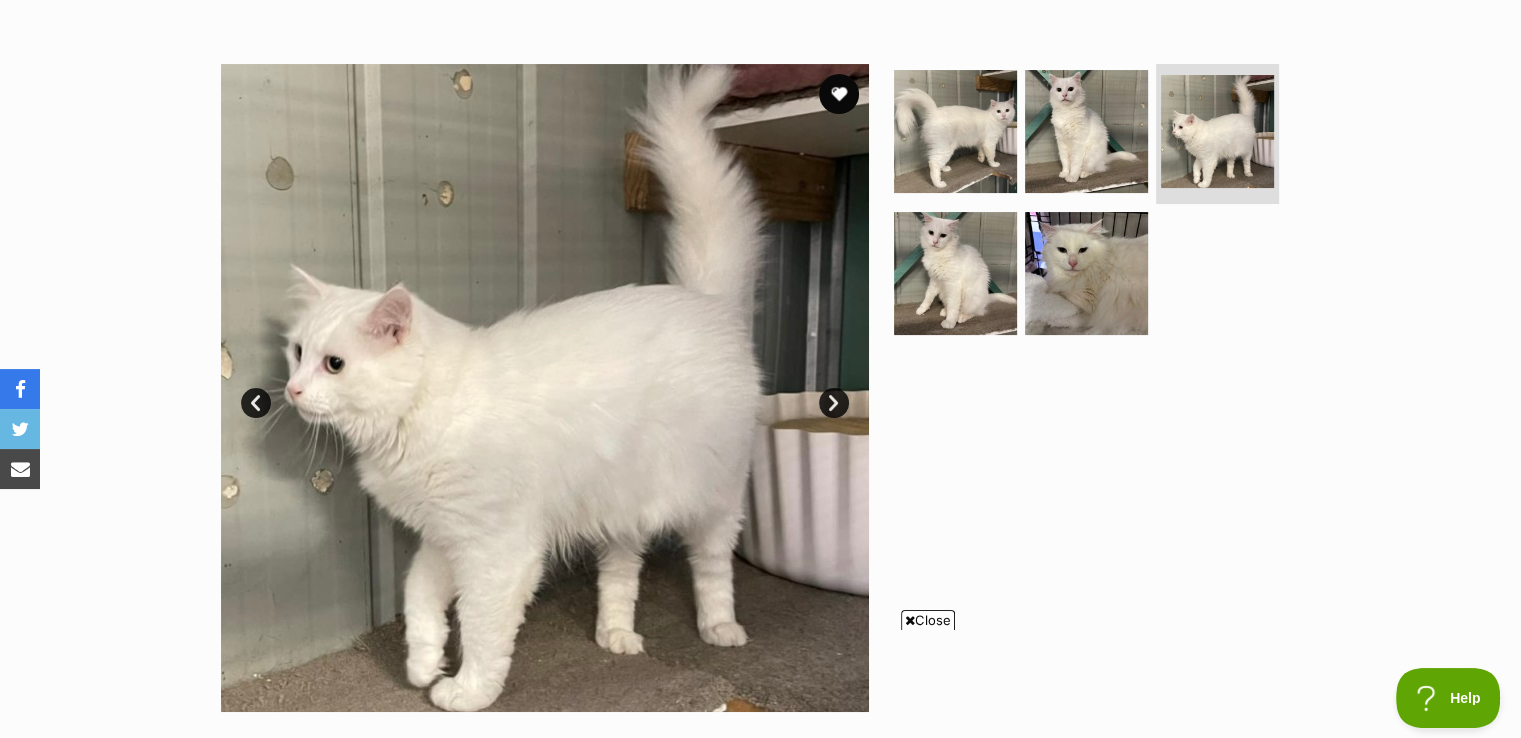 click on "Next" at bounding box center [834, 403] 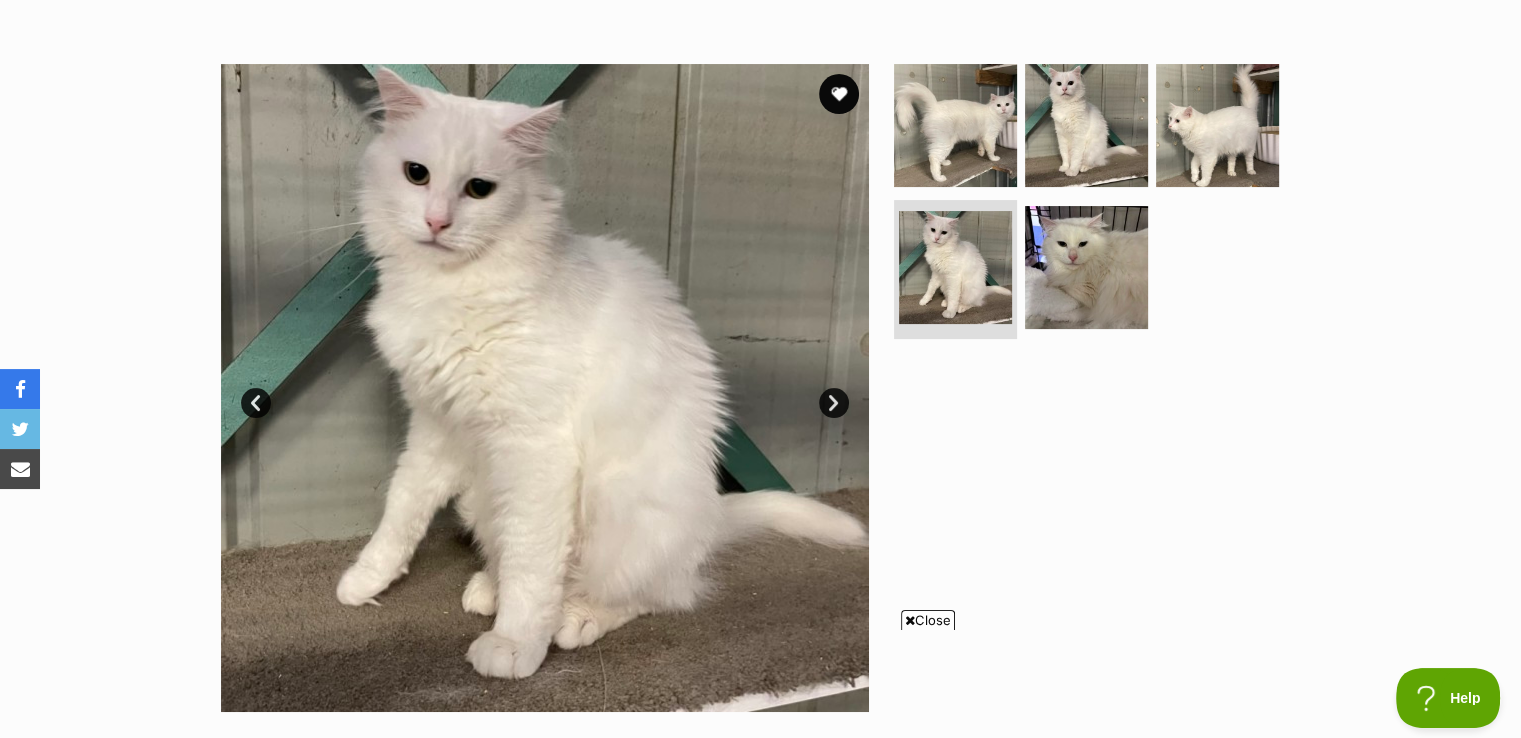 click on "Next" at bounding box center [834, 403] 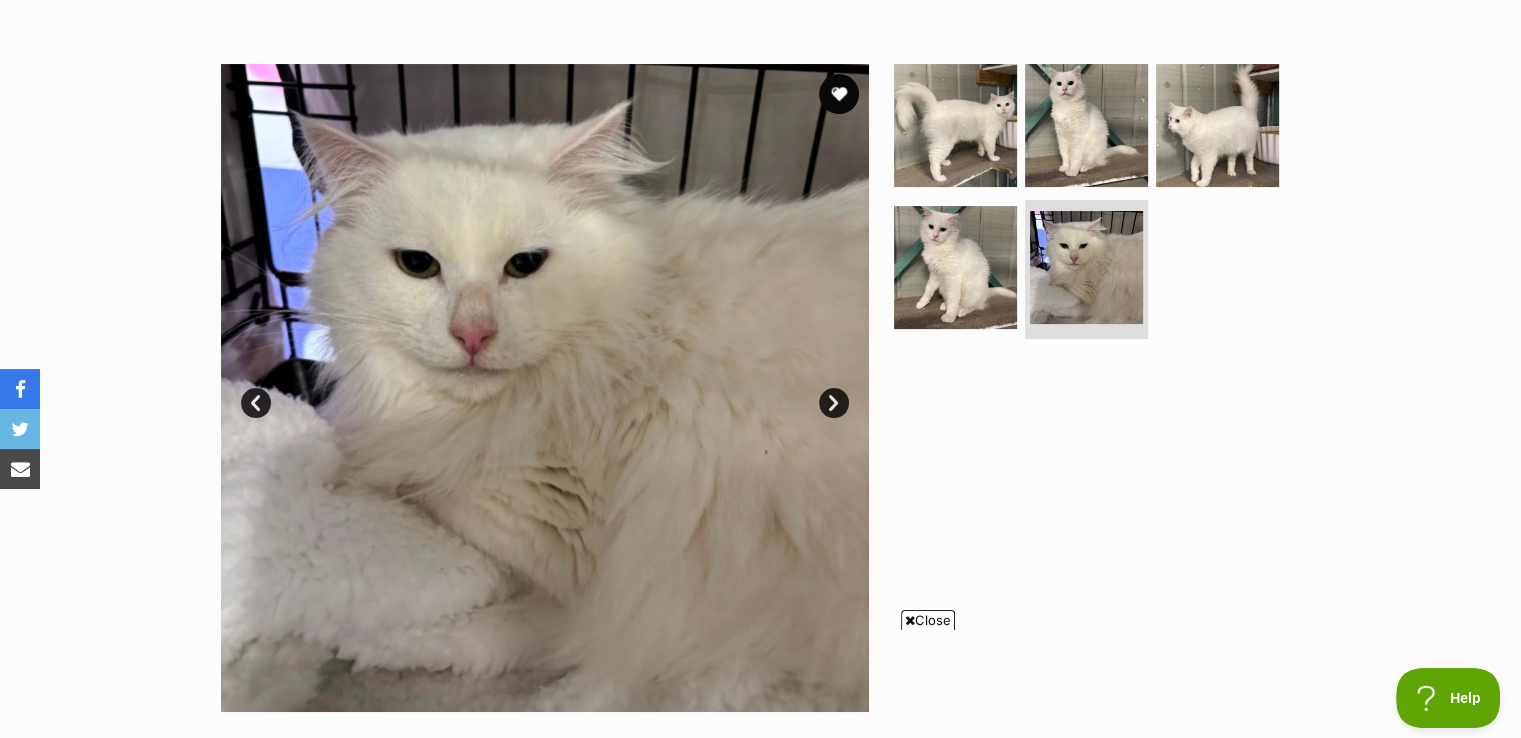 click on "Next" at bounding box center (834, 403) 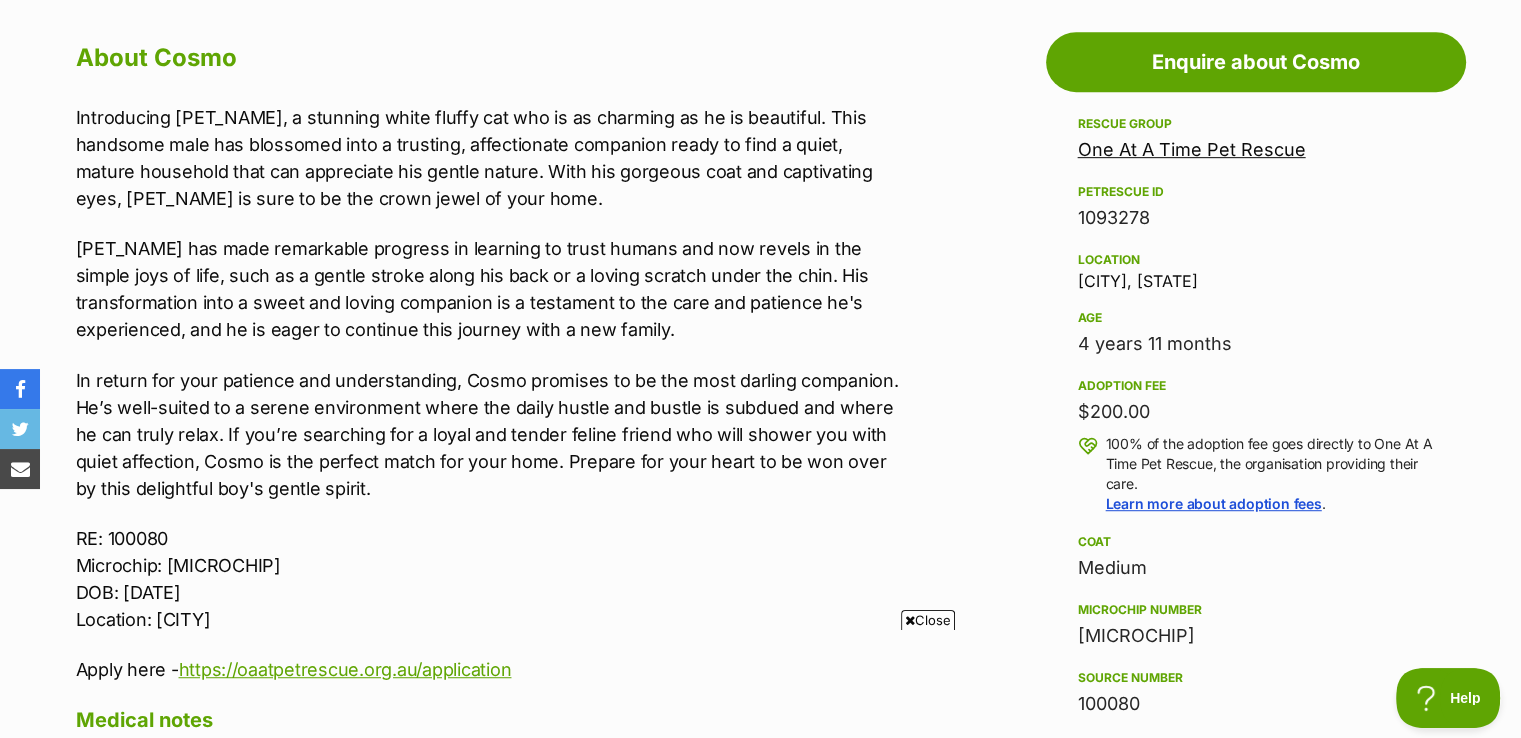 scroll, scrollTop: 1077, scrollLeft: 0, axis: vertical 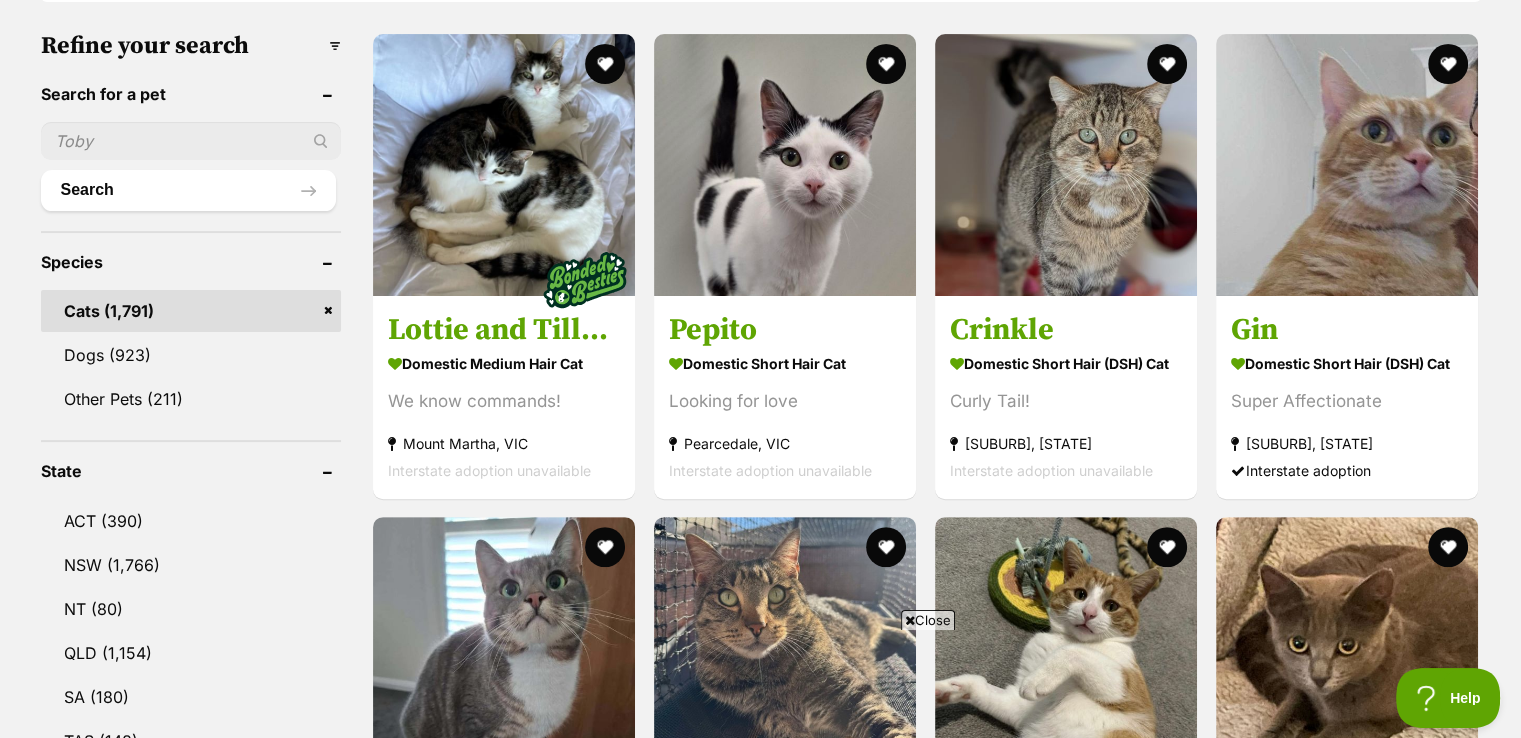 drag, startPoint x: 1535, startPoint y: 57, endPoint x: 1535, endPoint y: 123, distance: 66 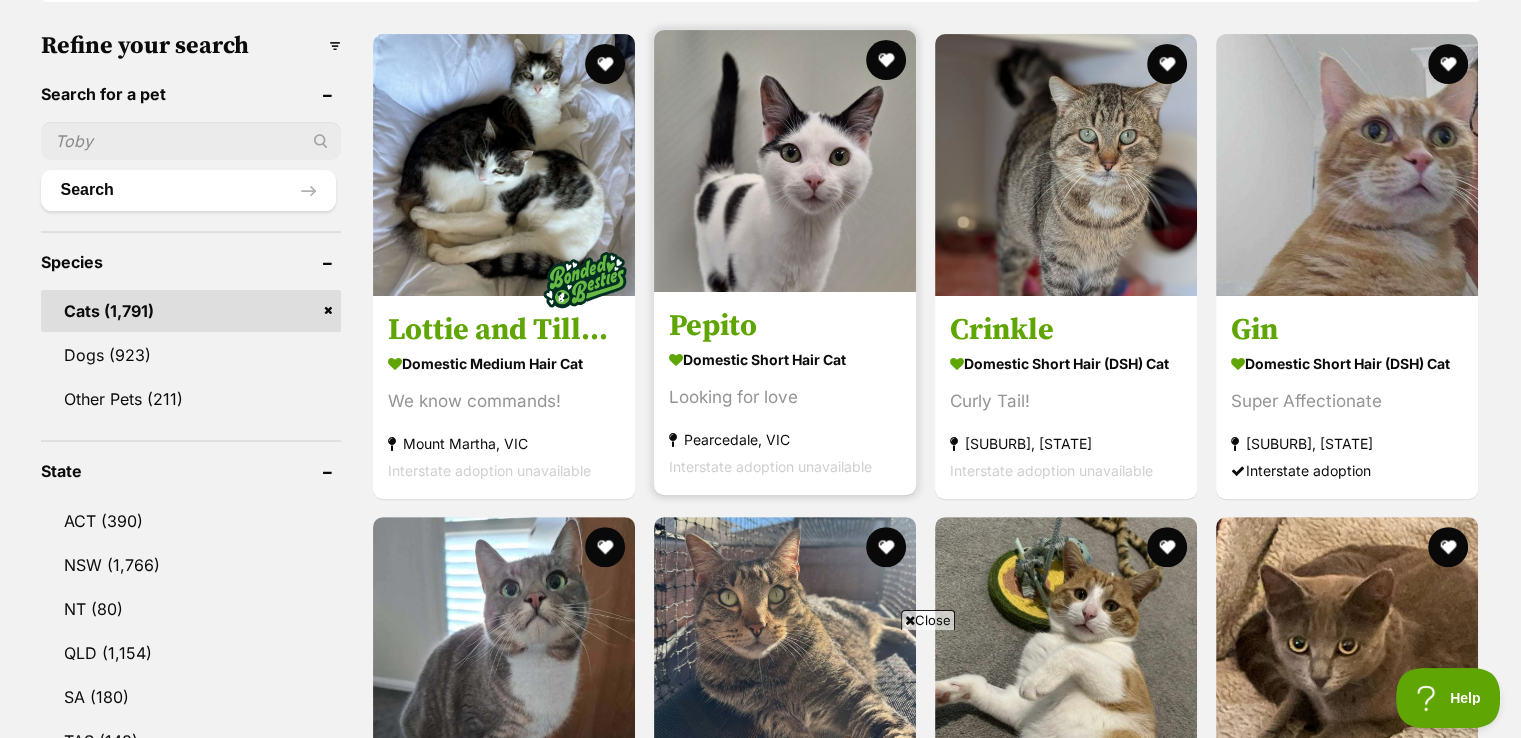 click at bounding box center [785, 161] 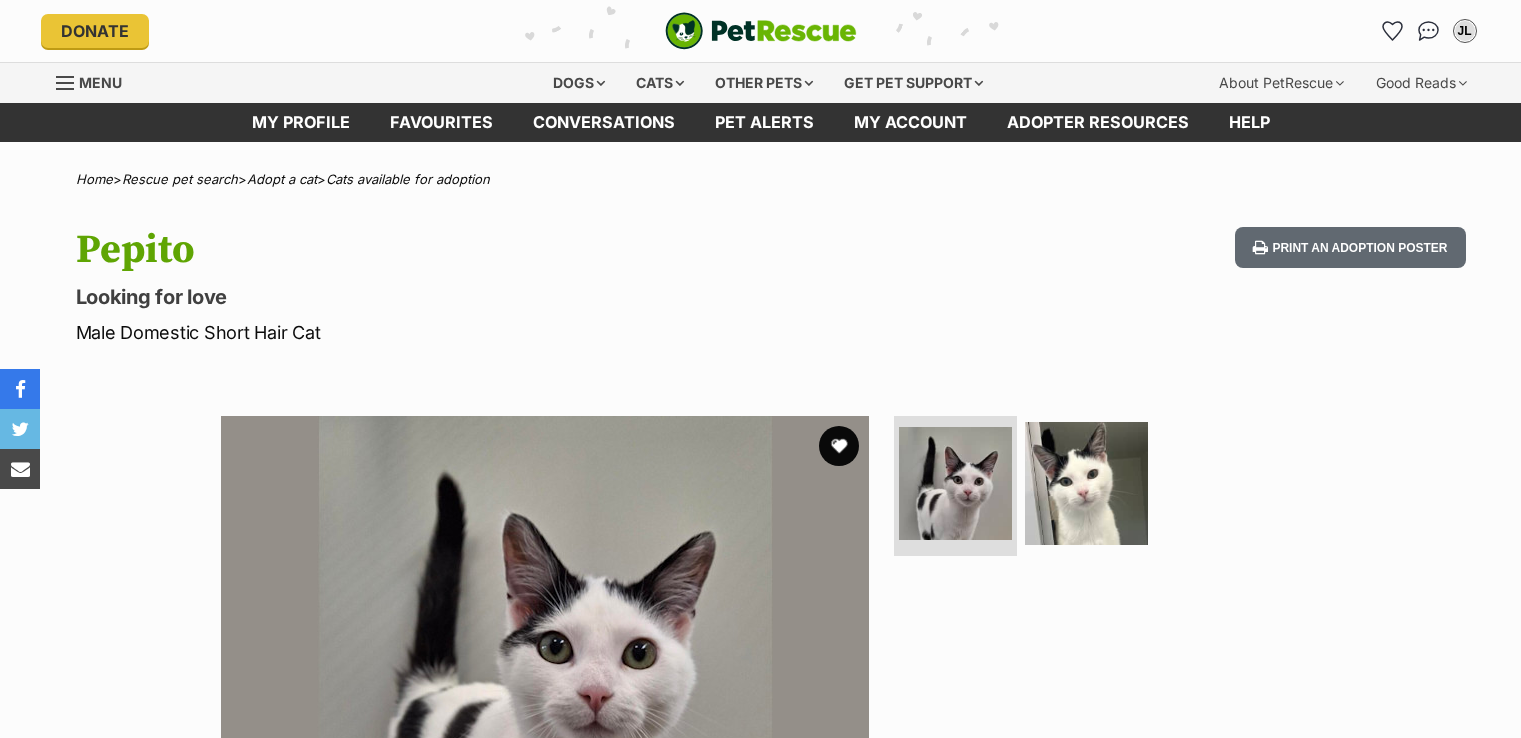 scroll, scrollTop: 0, scrollLeft: 0, axis: both 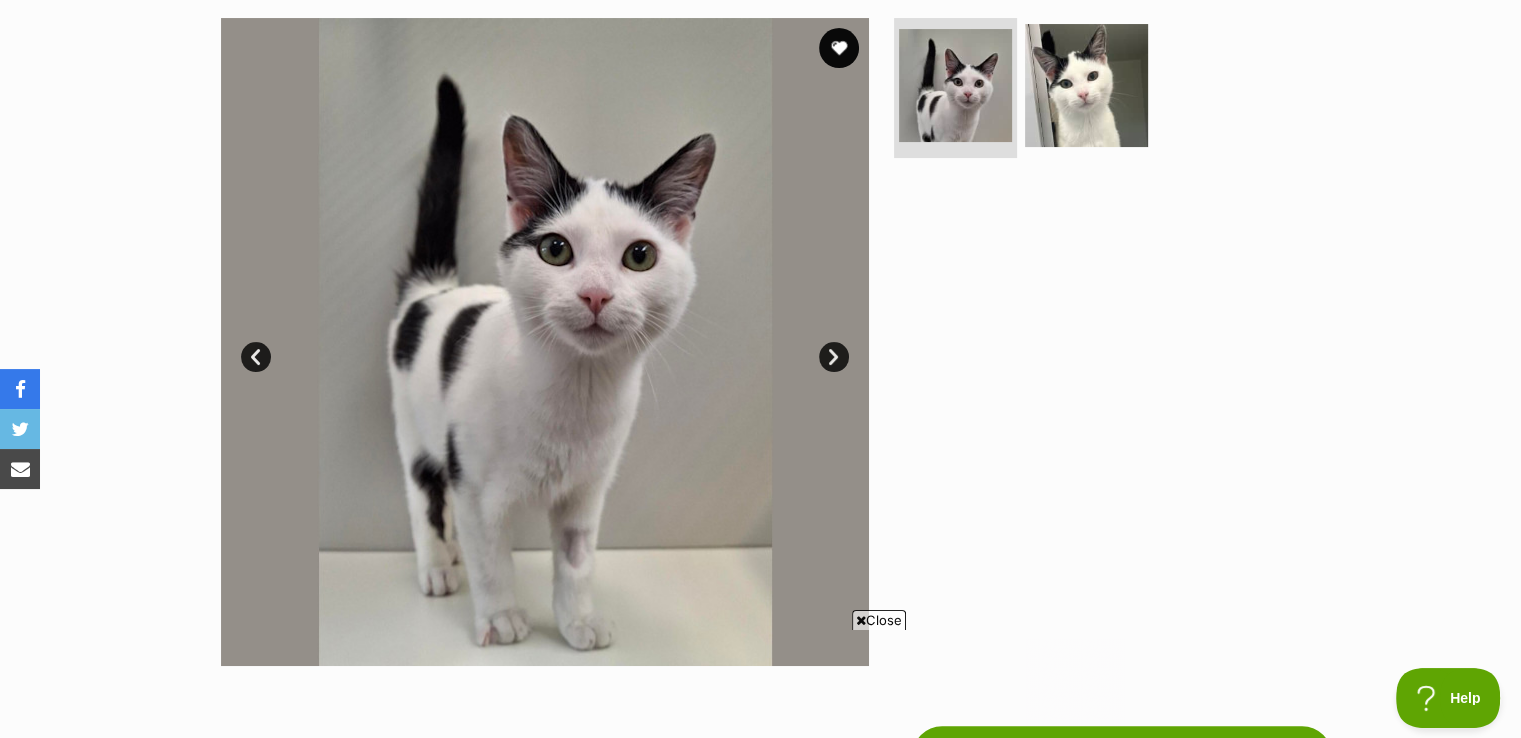 click on "Next" at bounding box center [834, 357] 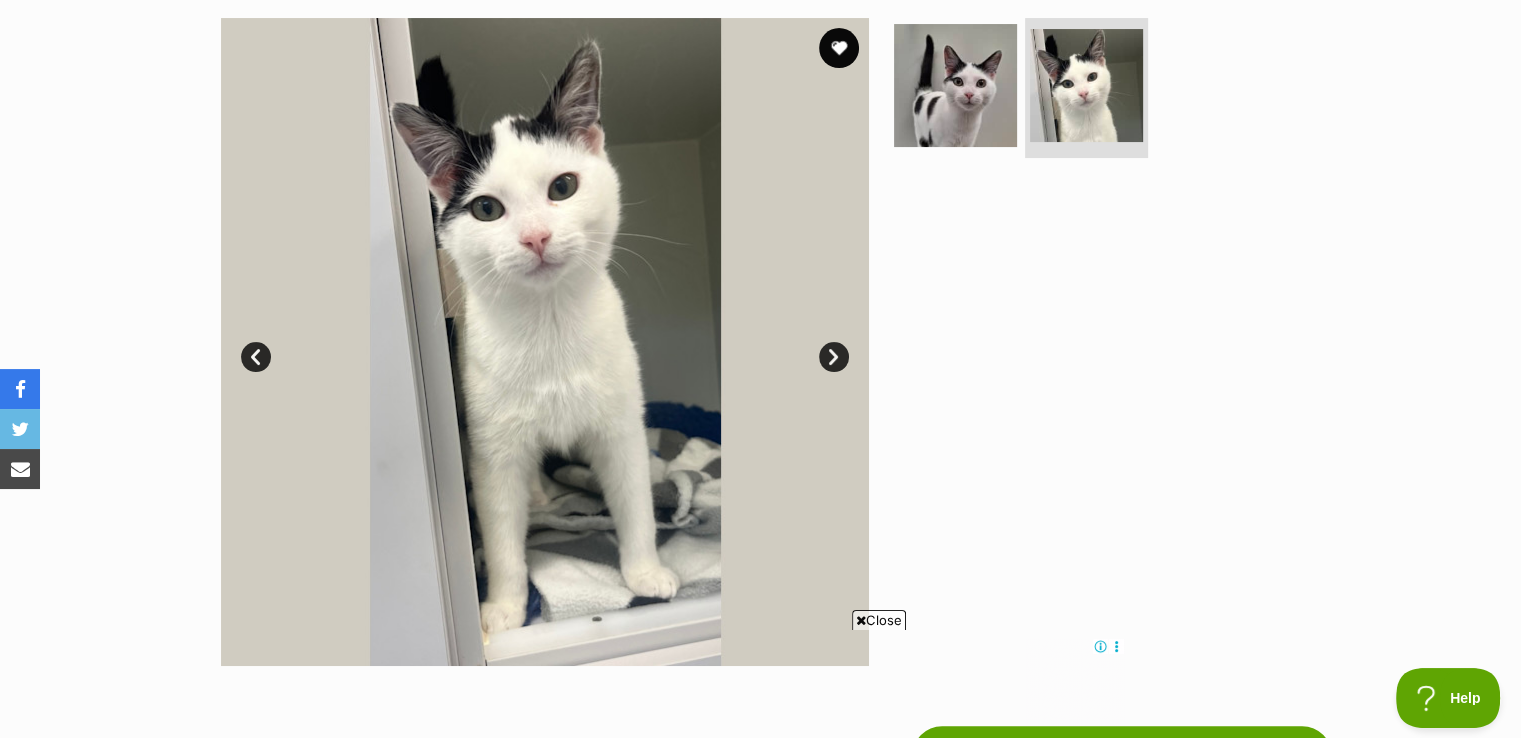 scroll, scrollTop: 0, scrollLeft: 0, axis: both 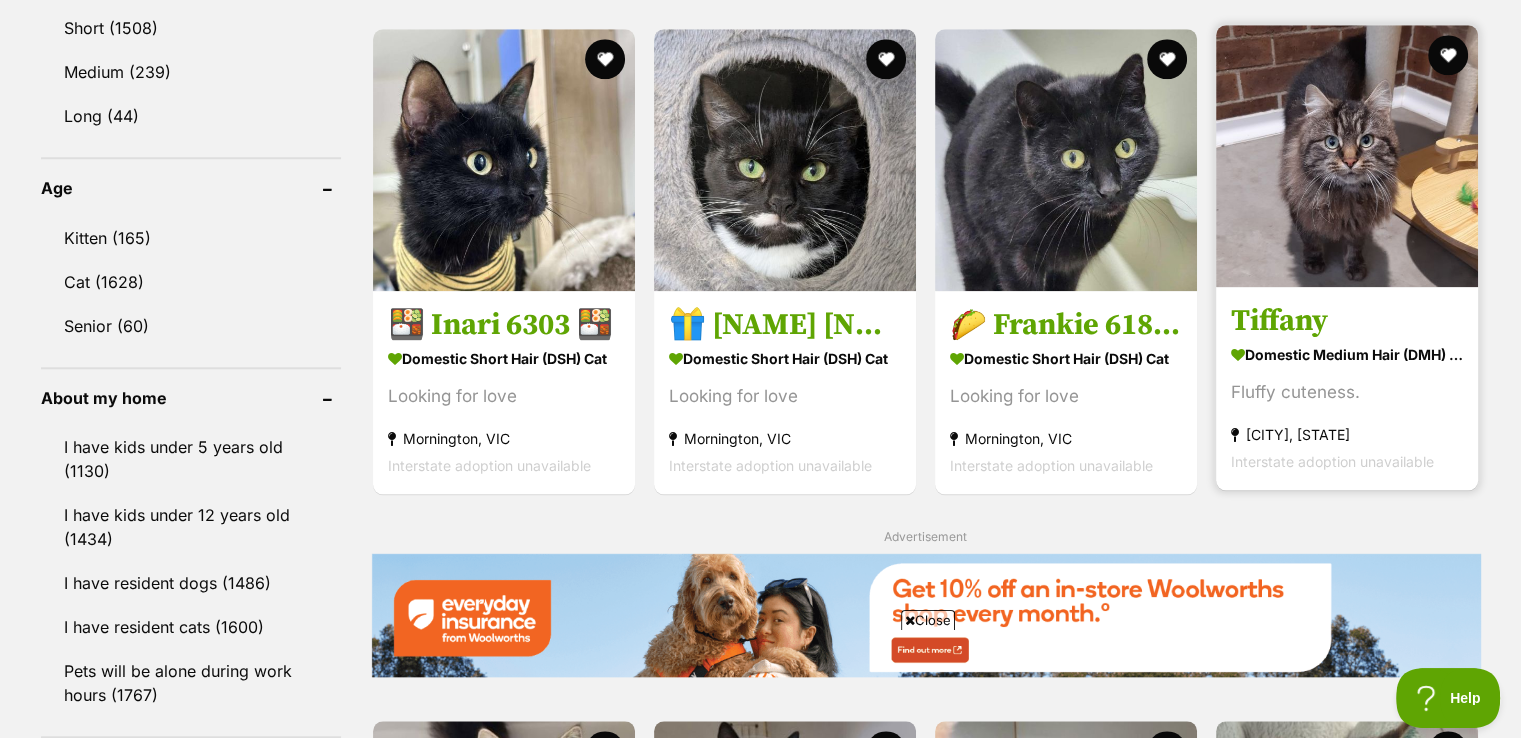 click on "Tiffany" at bounding box center [1347, 320] 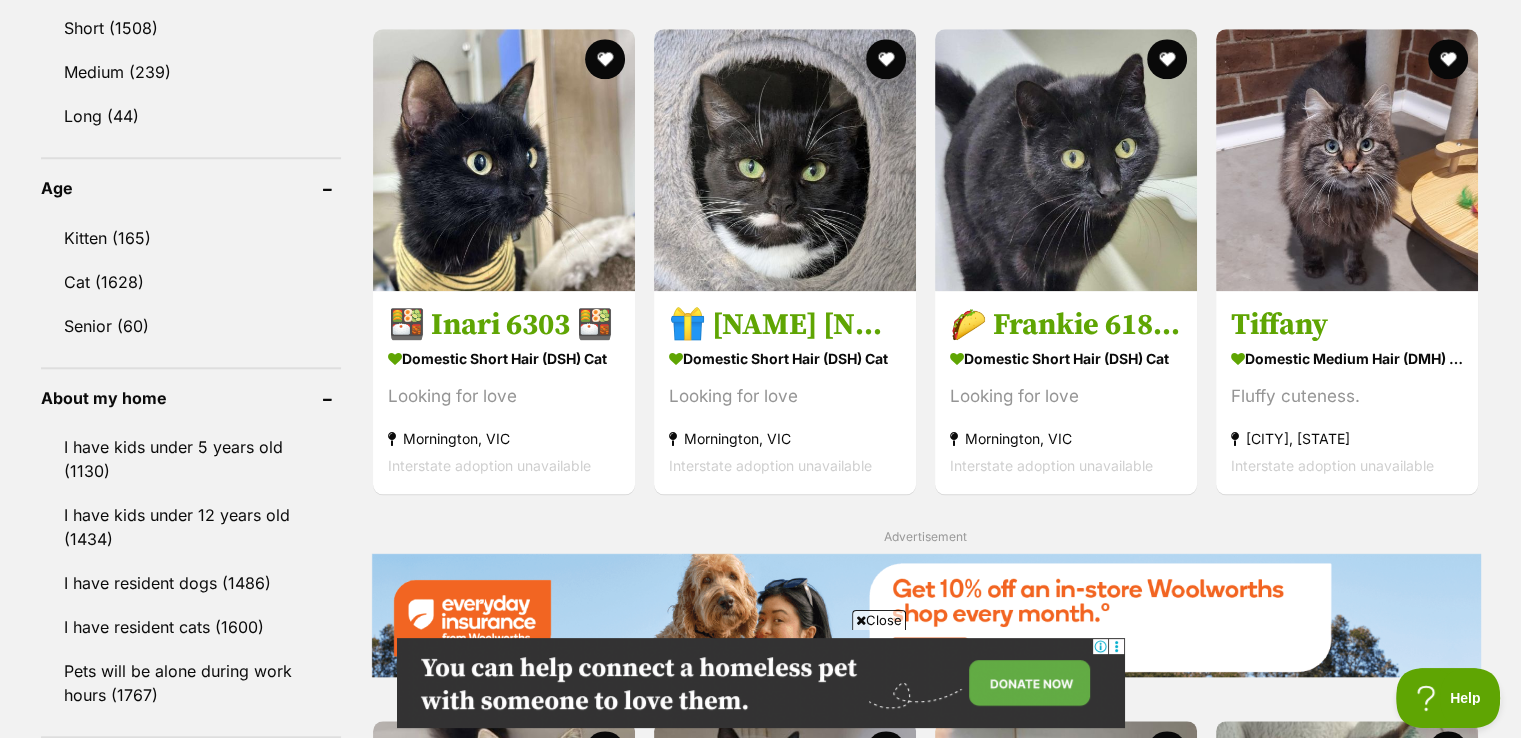 scroll, scrollTop: 0, scrollLeft: 0, axis: both 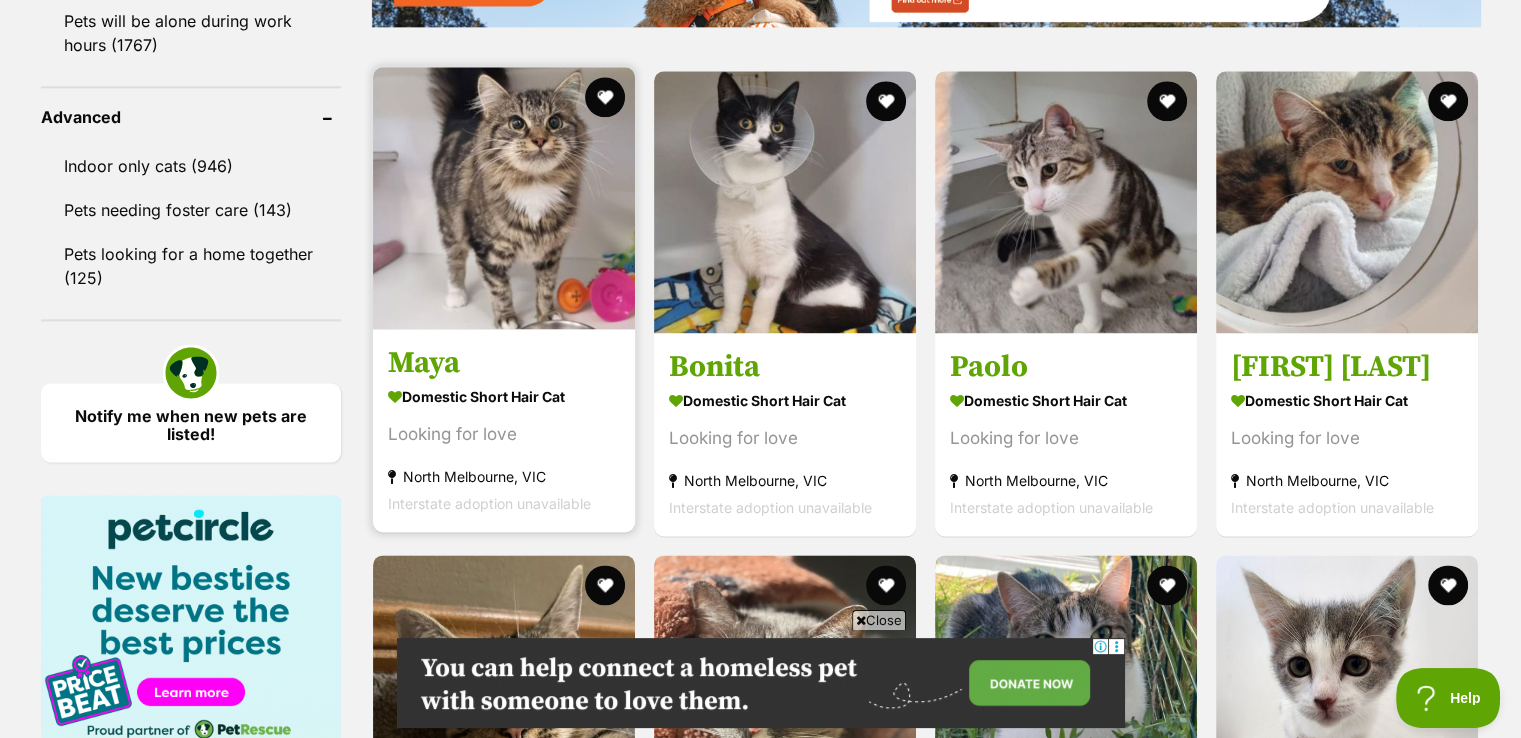click at bounding box center [504, 198] 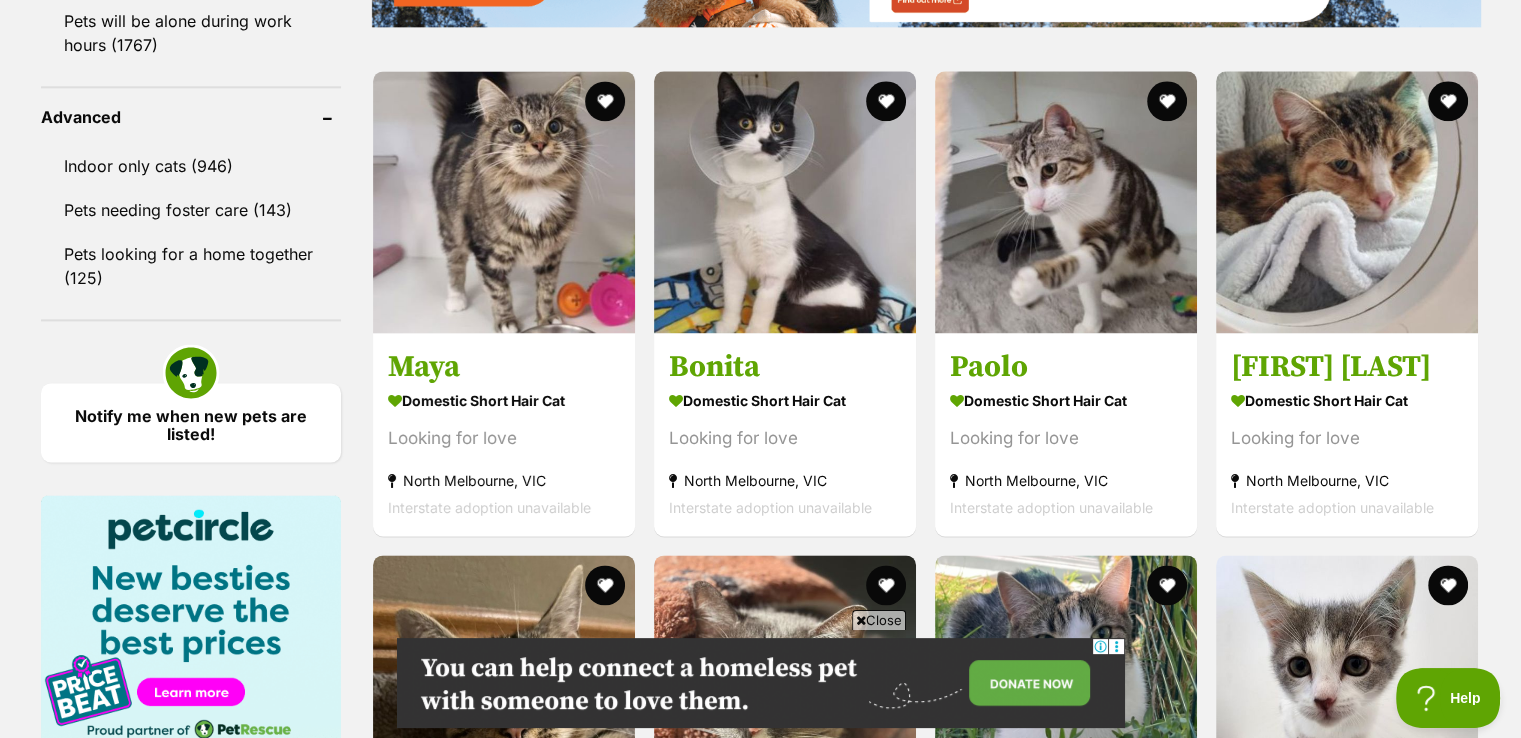 scroll, scrollTop: 0, scrollLeft: 0, axis: both 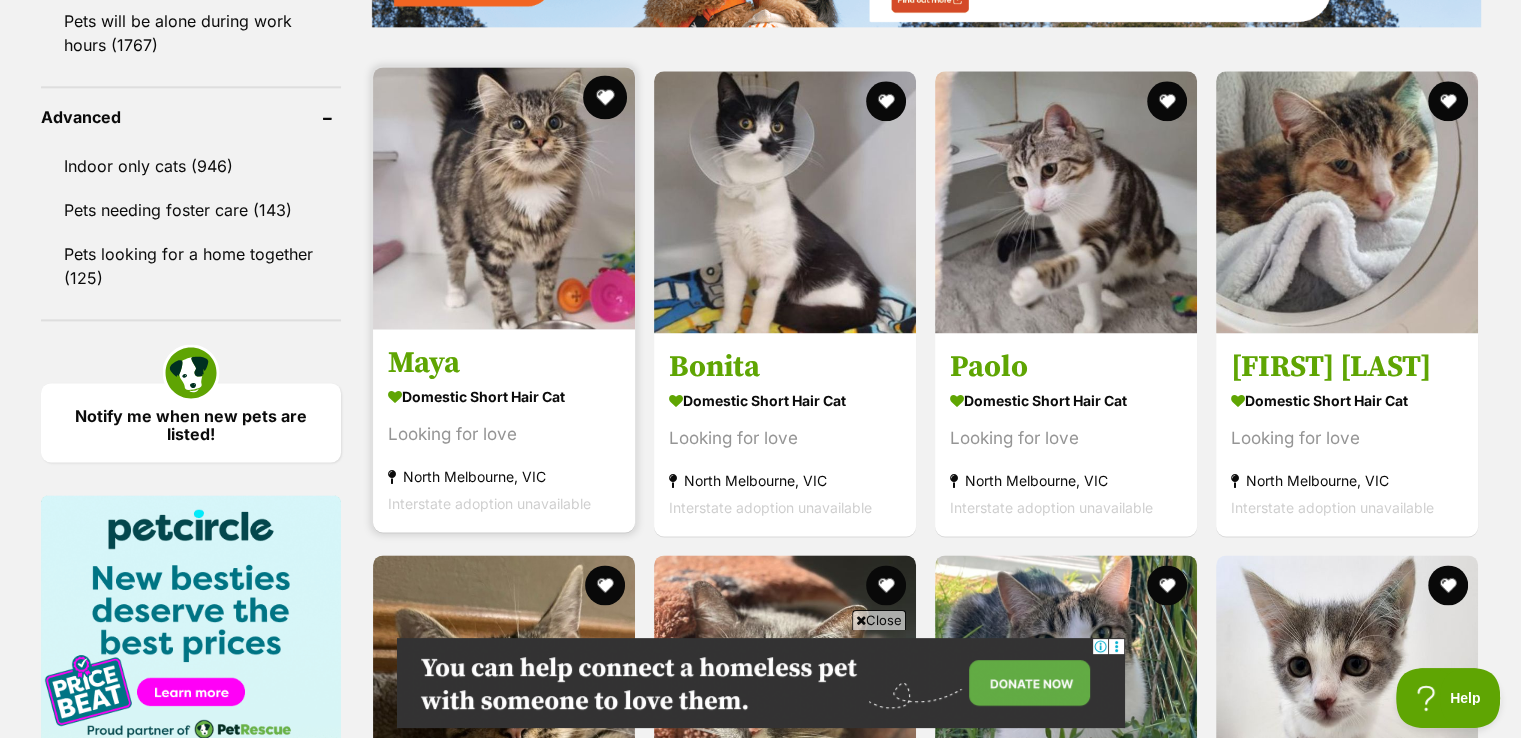 click at bounding box center (605, 97) 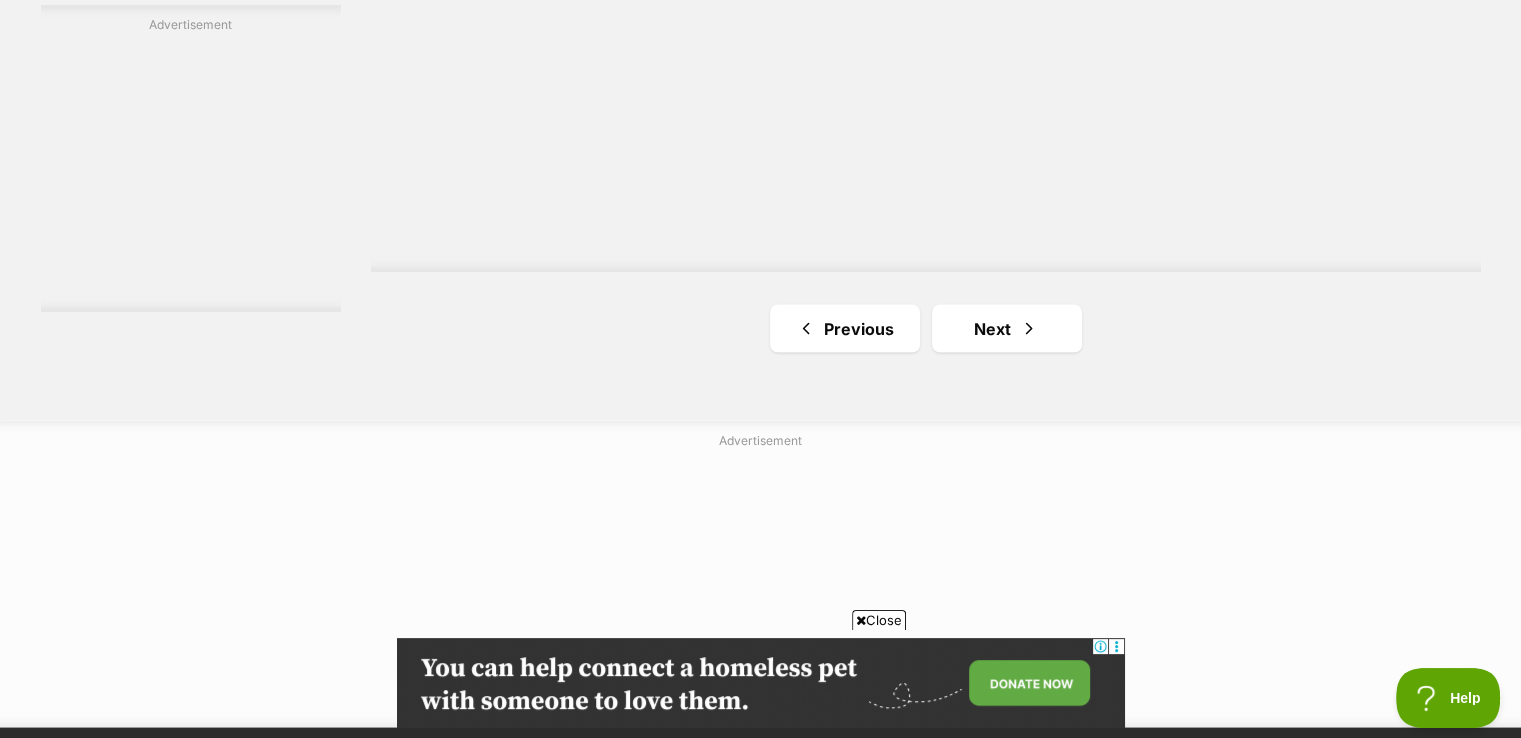 scroll, scrollTop: 3744, scrollLeft: 0, axis: vertical 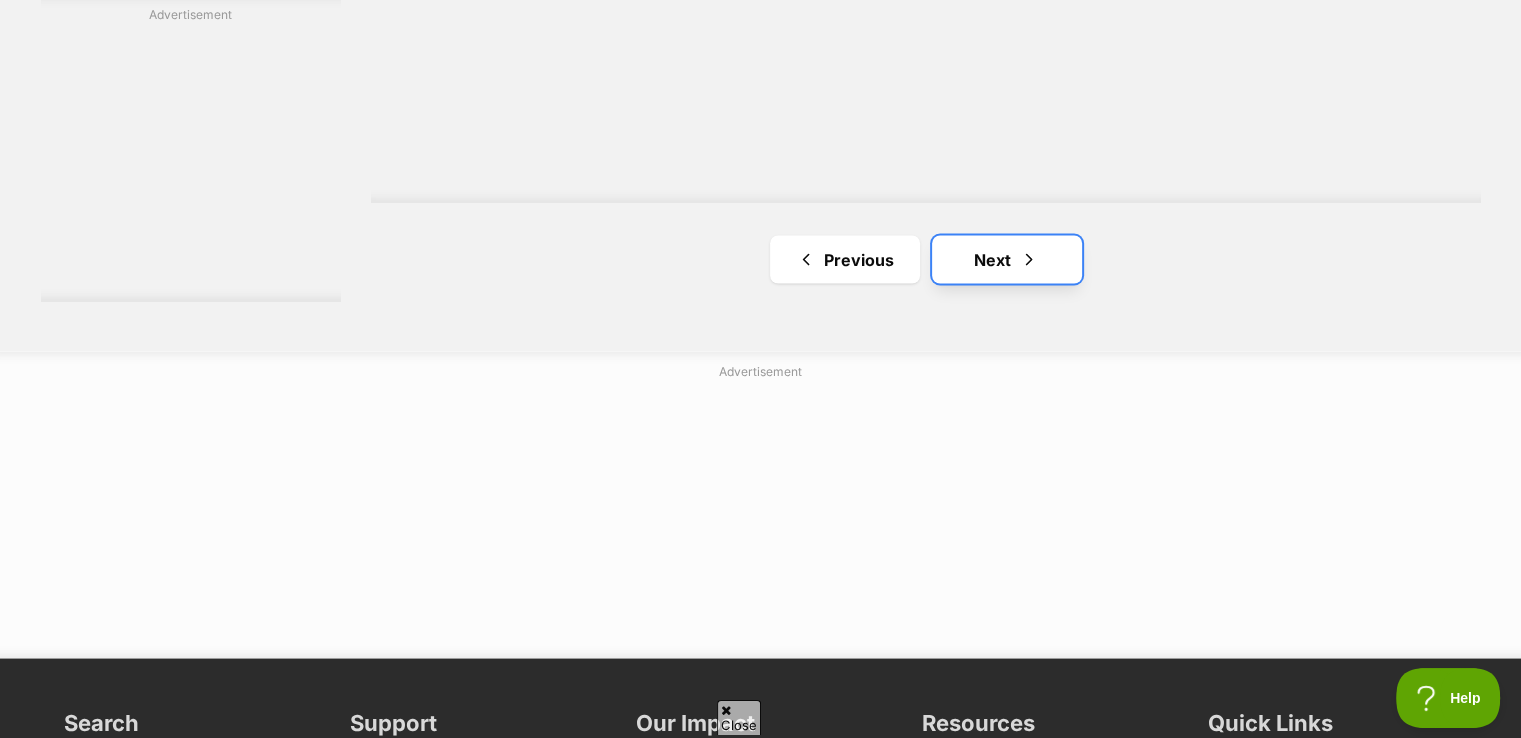 click on "Next" at bounding box center (1007, 259) 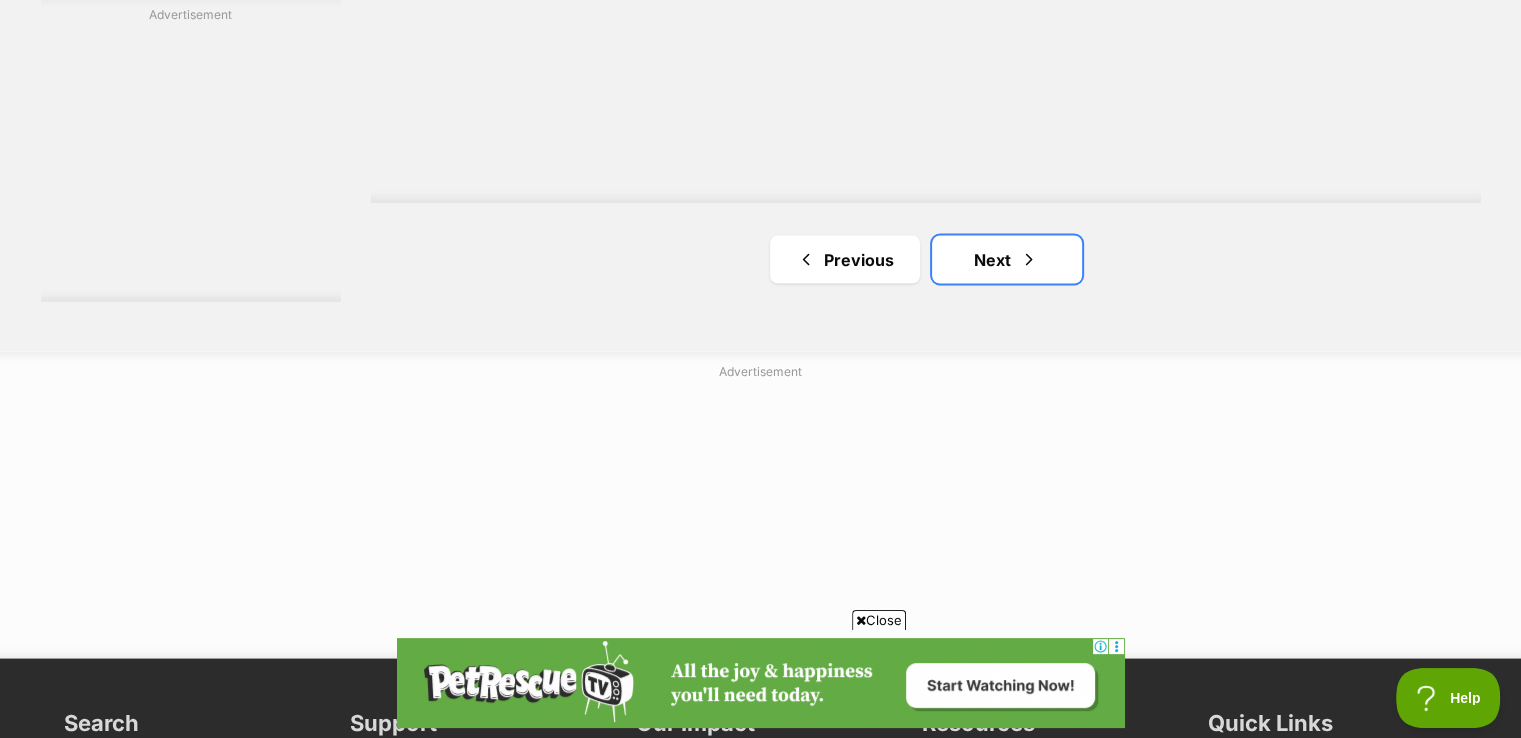 scroll, scrollTop: 0, scrollLeft: 0, axis: both 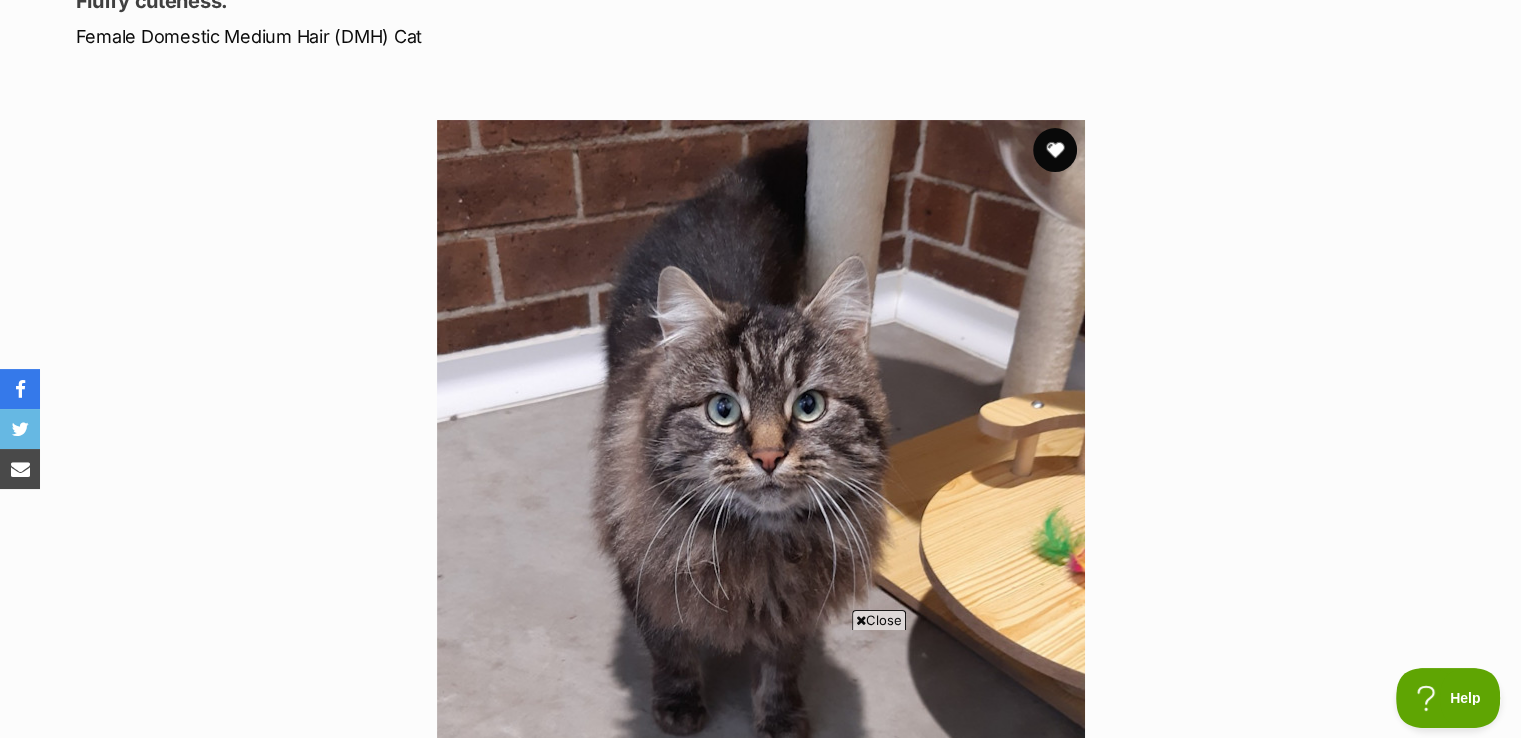 click at bounding box center (1055, 150) 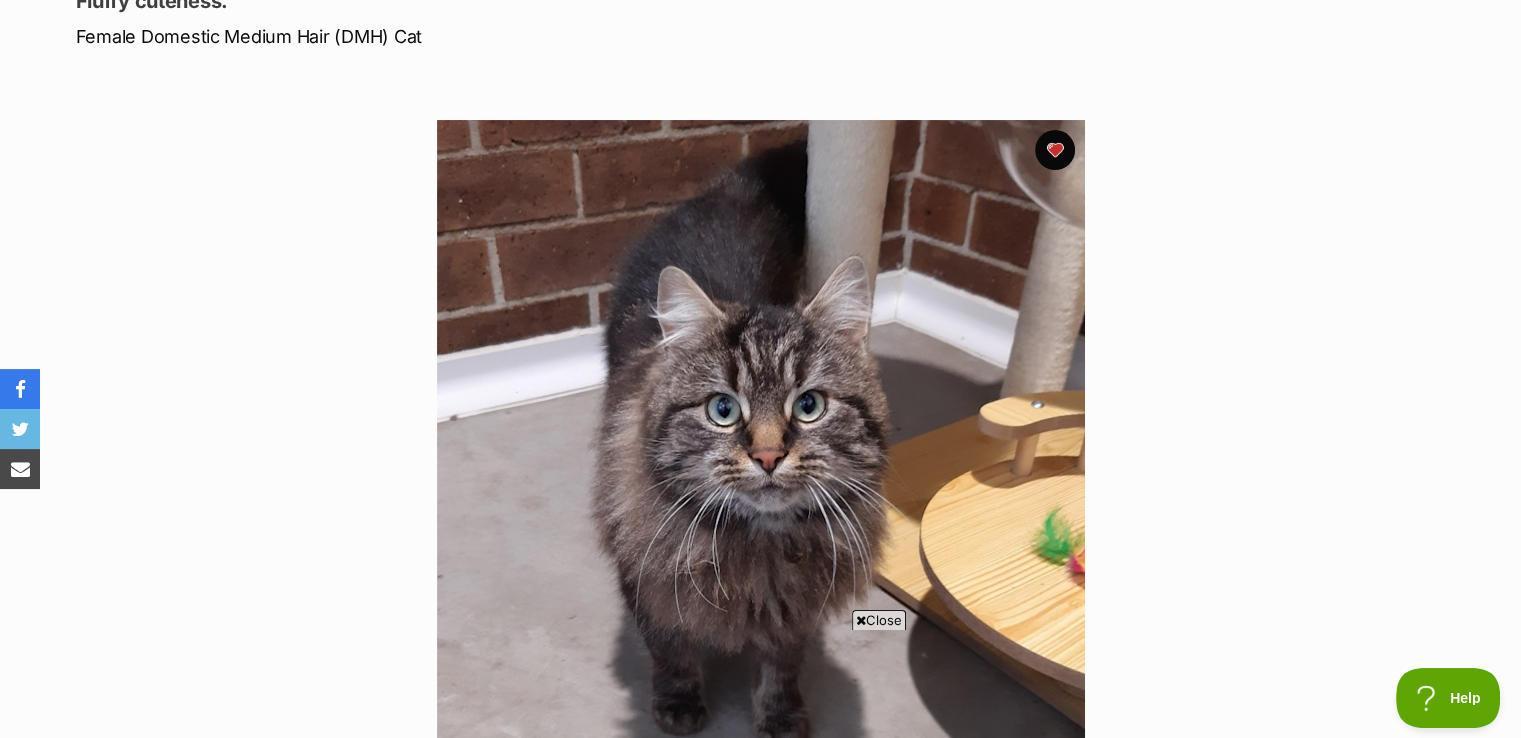 scroll, scrollTop: 0, scrollLeft: 0, axis: both 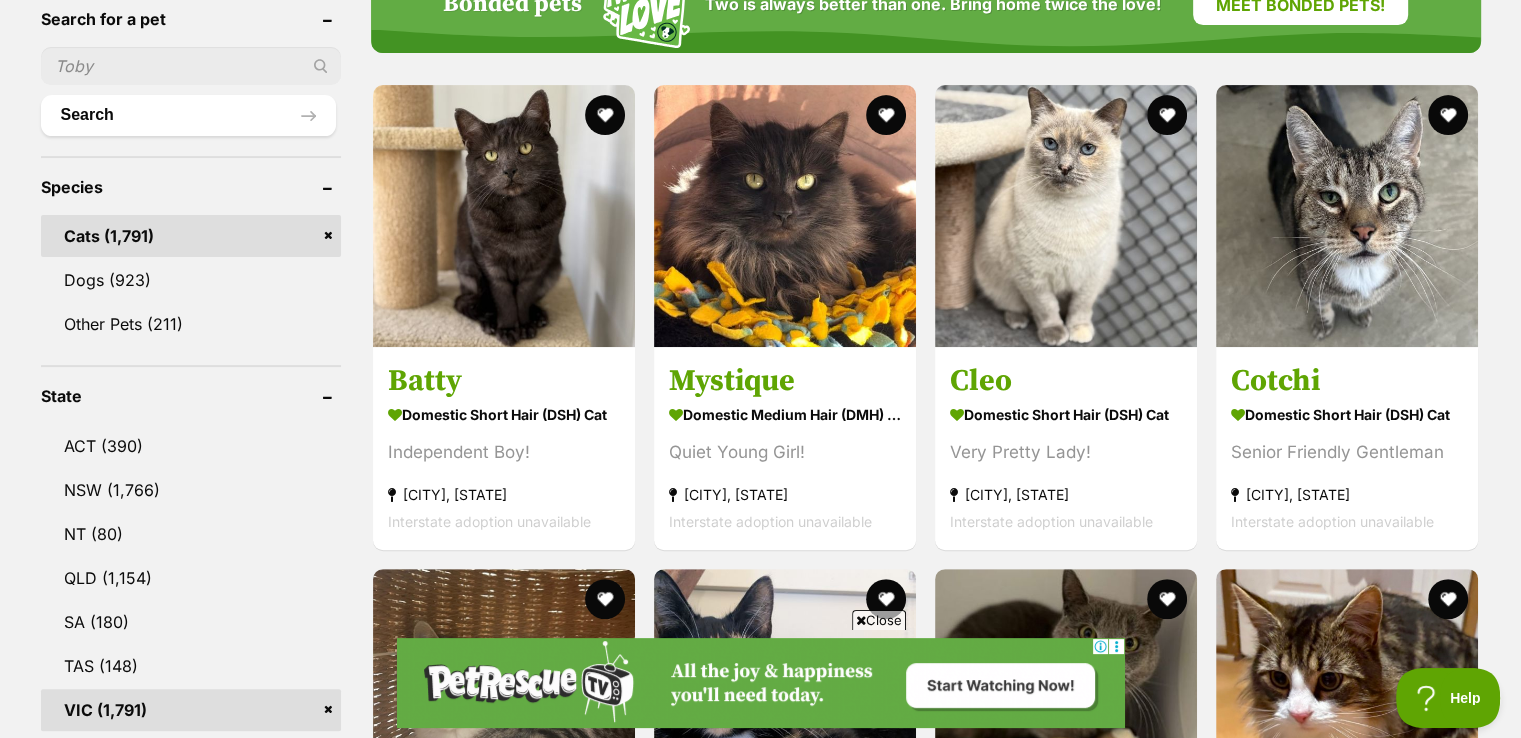 drag, startPoint x: 1529, startPoint y: 93, endPoint x: 1532, endPoint y: 181, distance: 88.051125 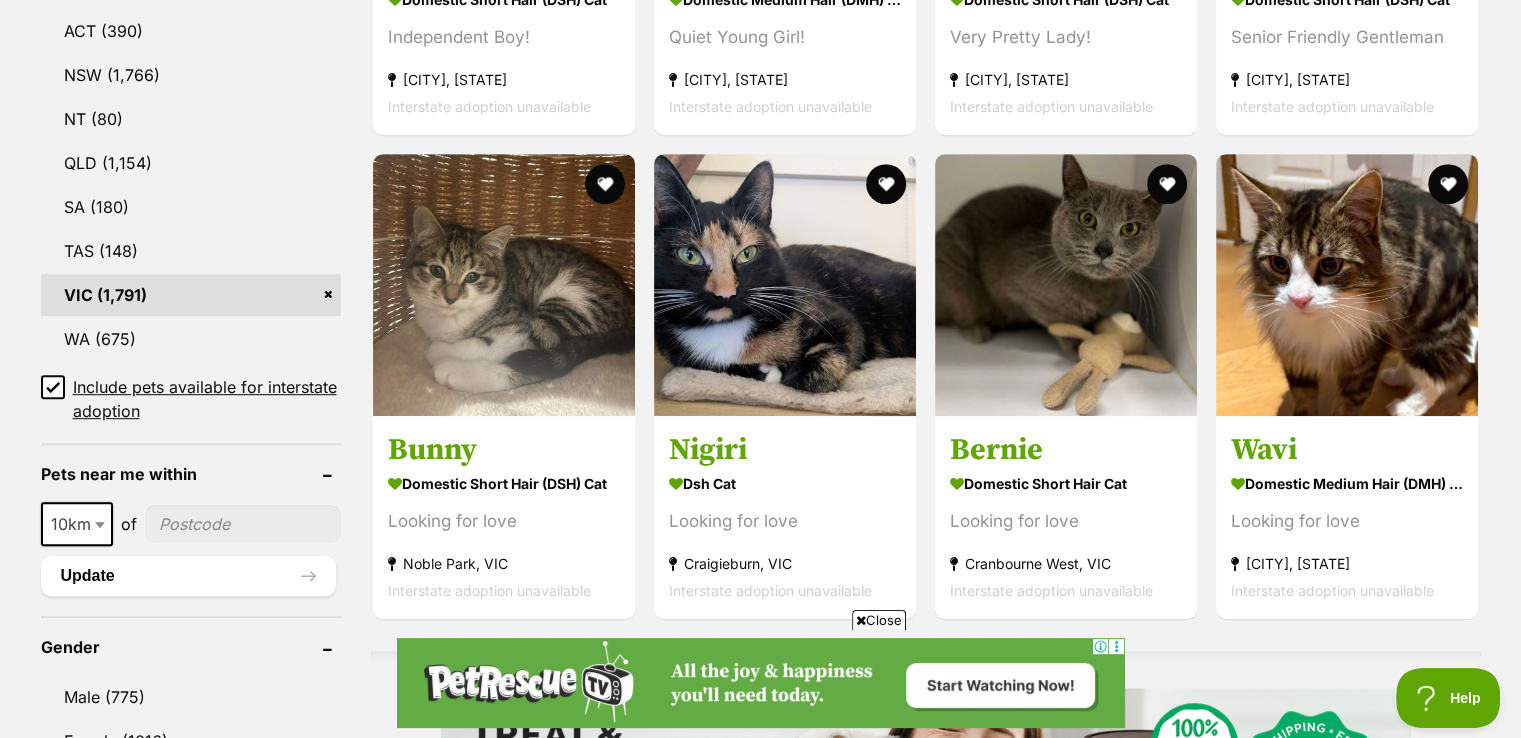 scroll, scrollTop: 1136, scrollLeft: 0, axis: vertical 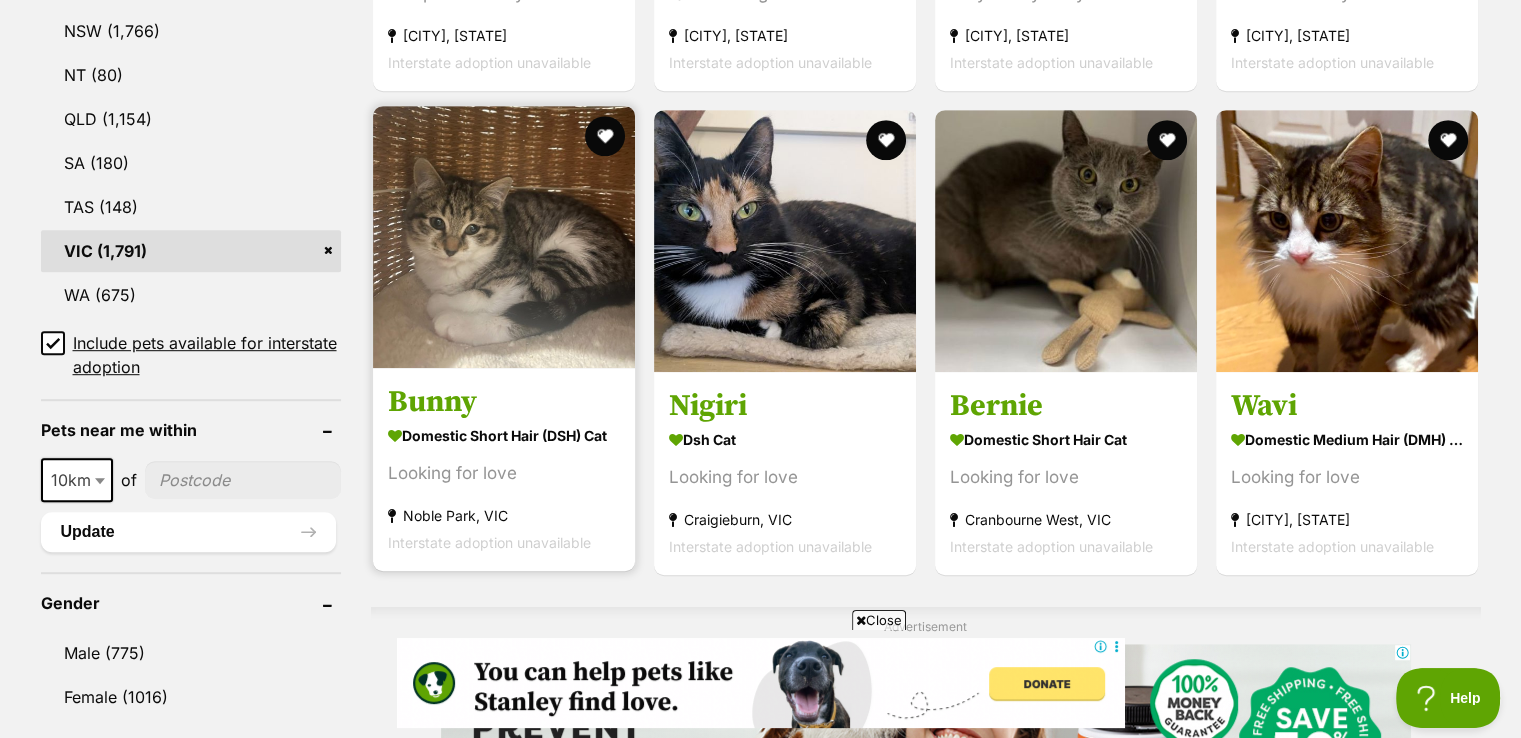 click at bounding box center (504, 237) 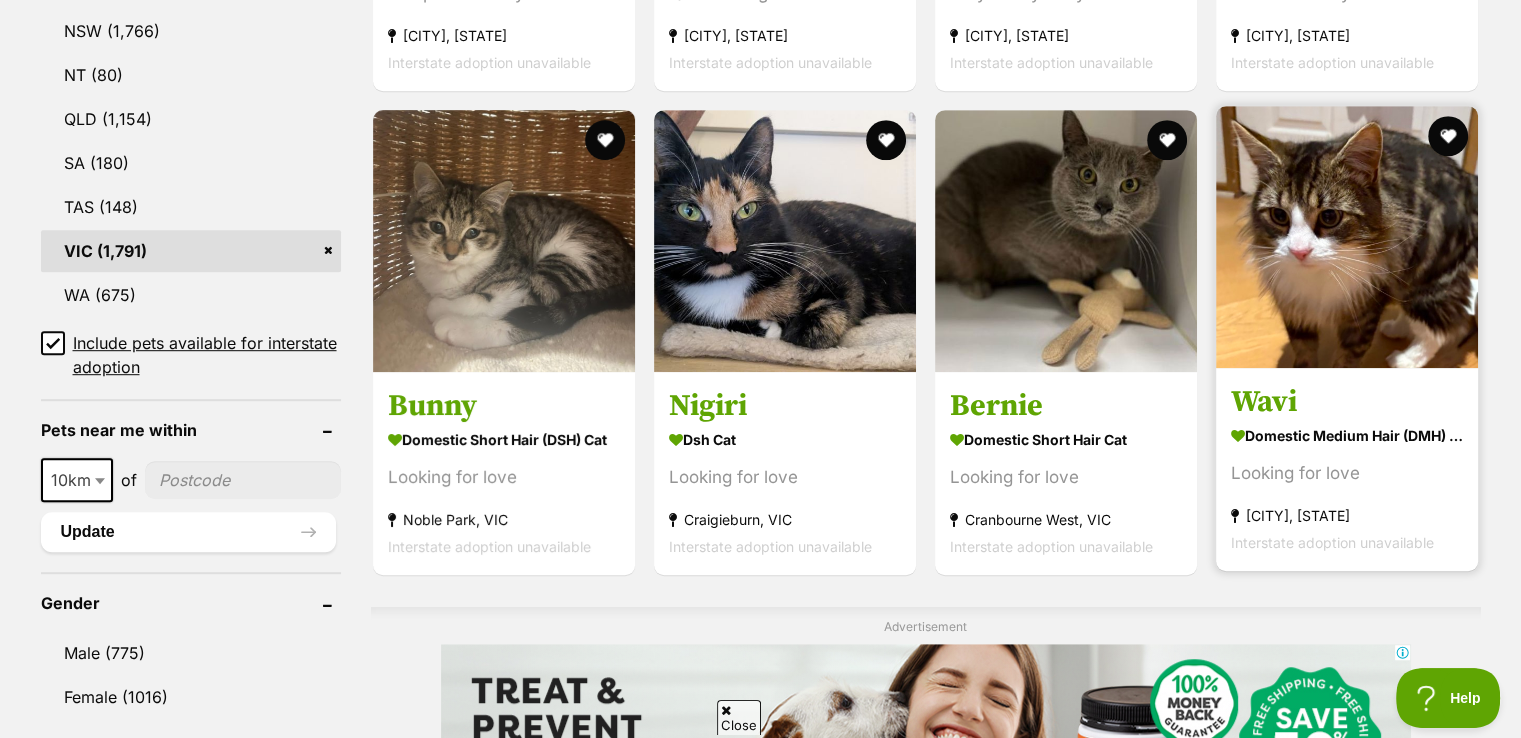 scroll, scrollTop: 0, scrollLeft: 0, axis: both 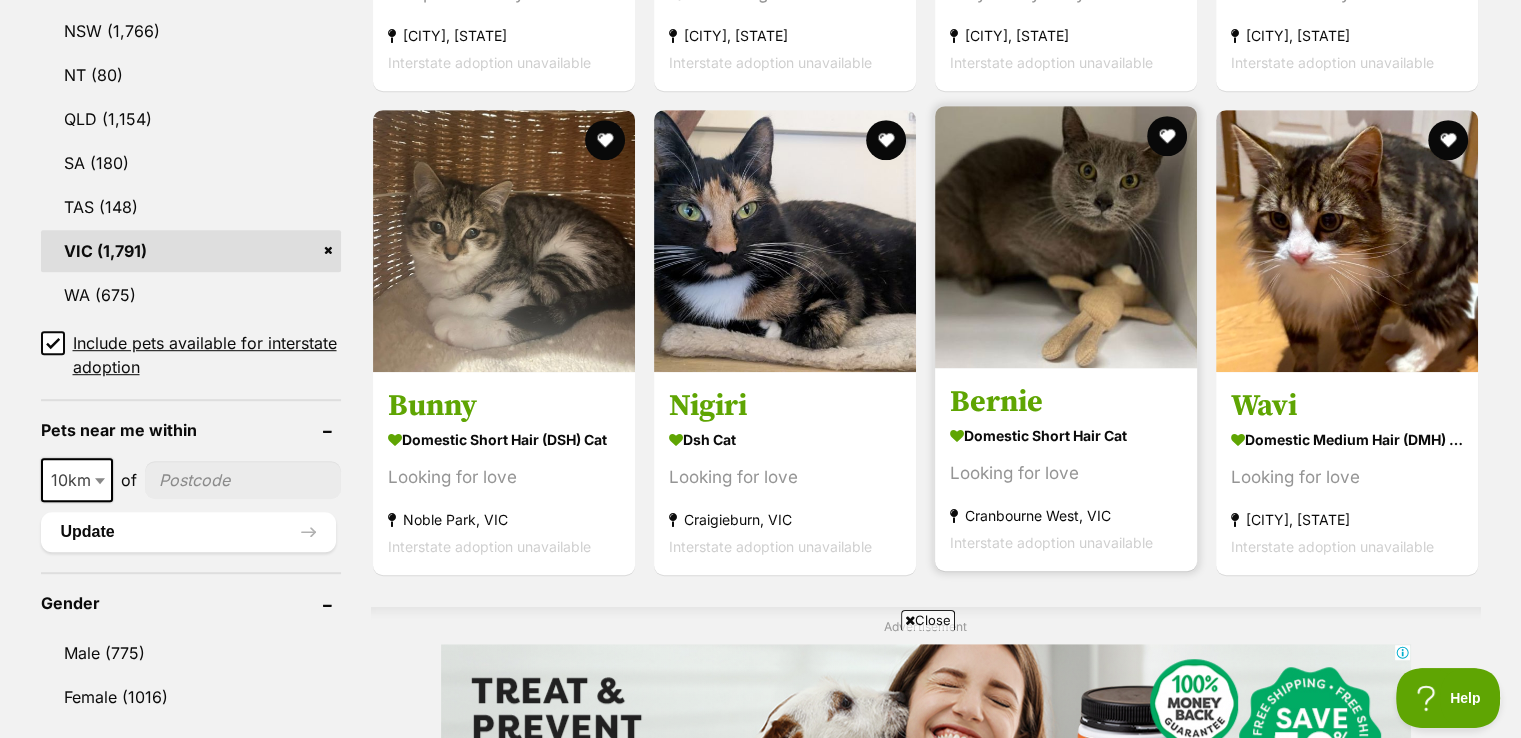 click at bounding box center [1066, 237] 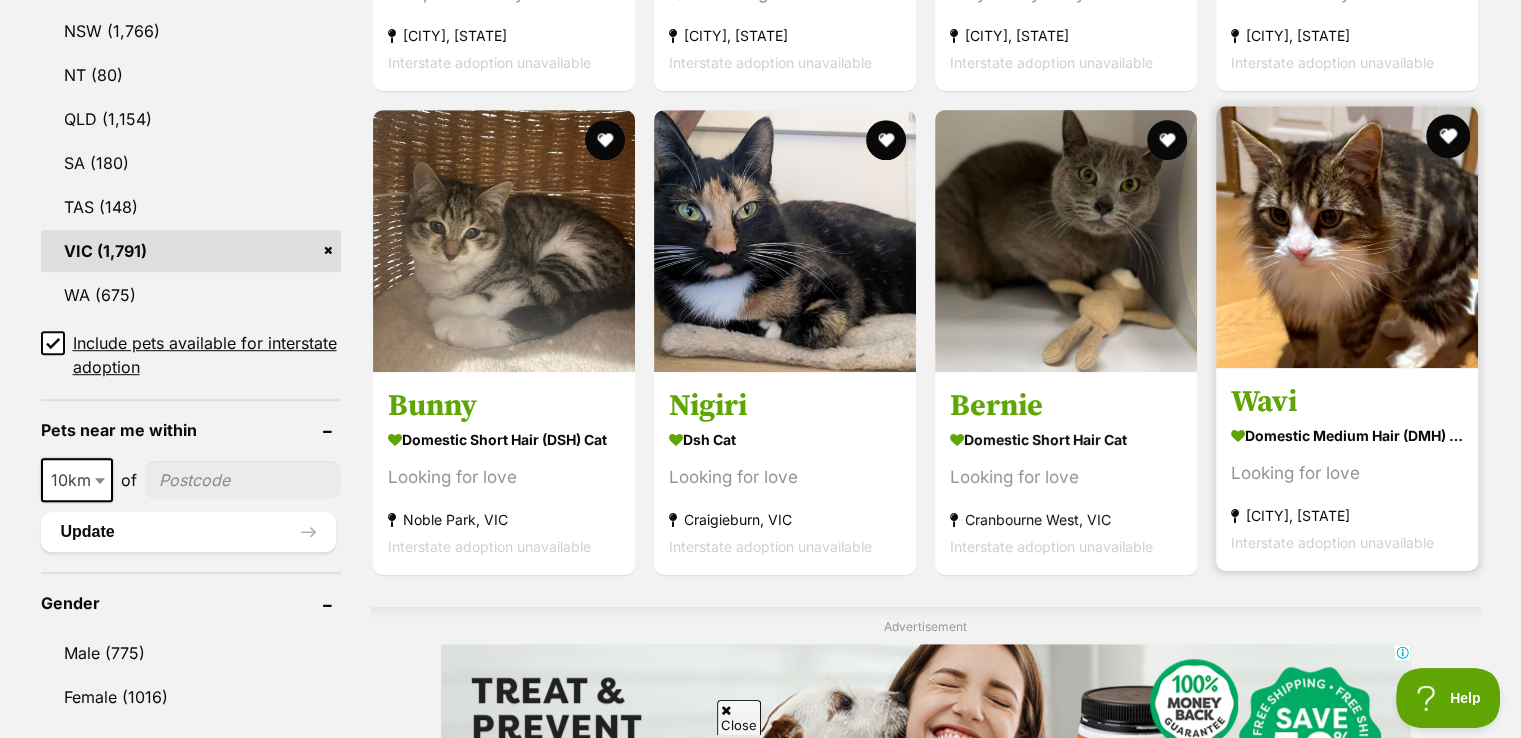 scroll, scrollTop: 0, scrollLeft: 0, axis: both 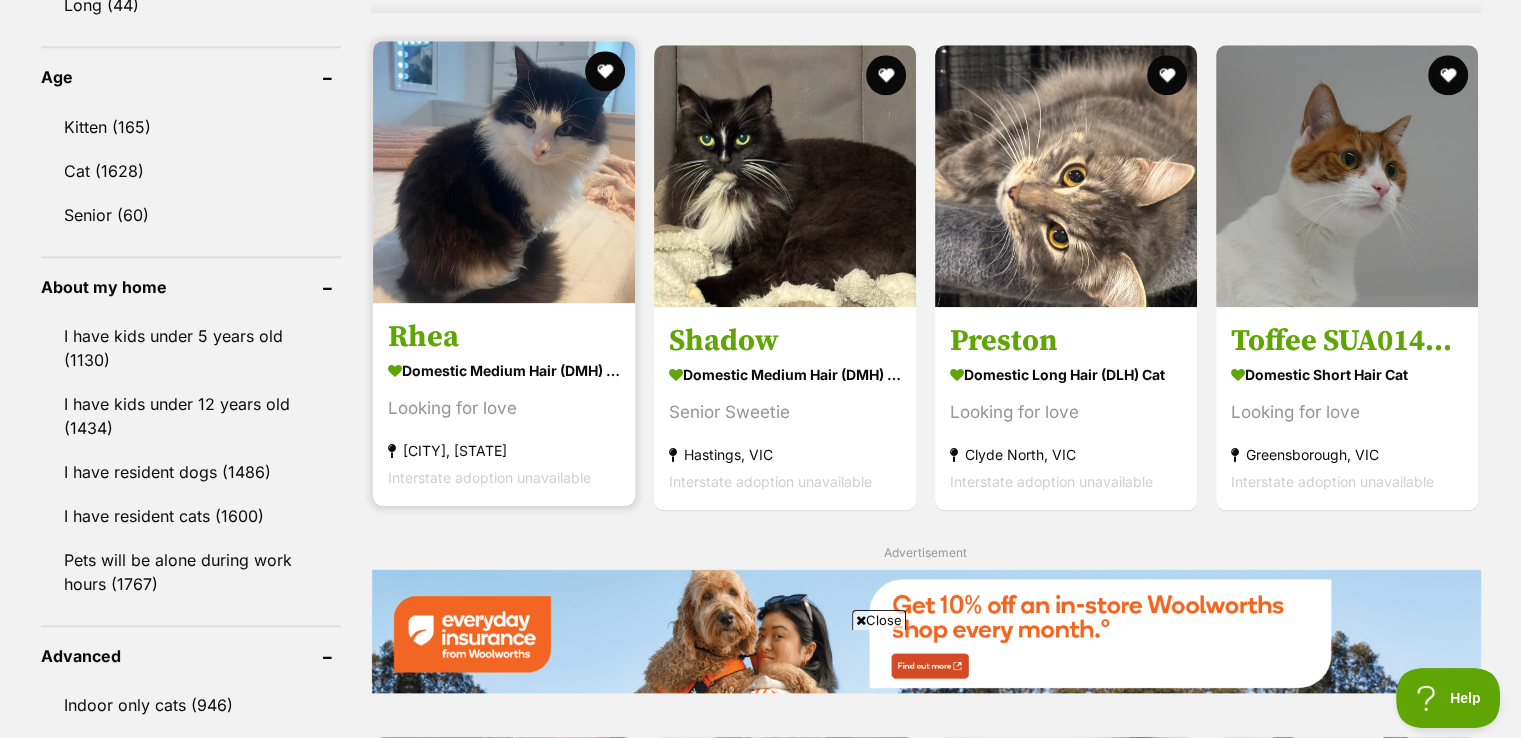 click at bounding box center [504, 172] 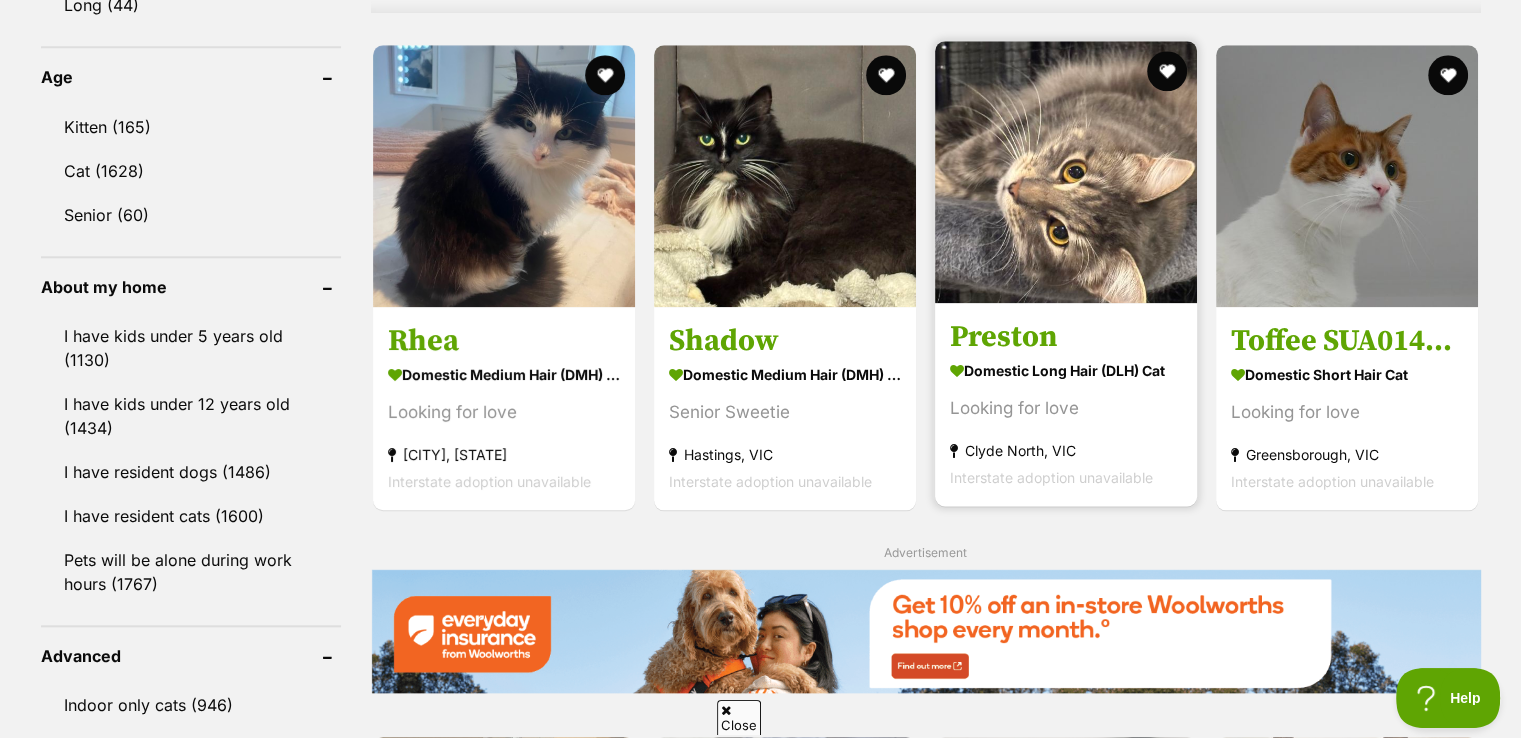 scroll, scrollTop: 0, scrollLeft: 0, axis: both 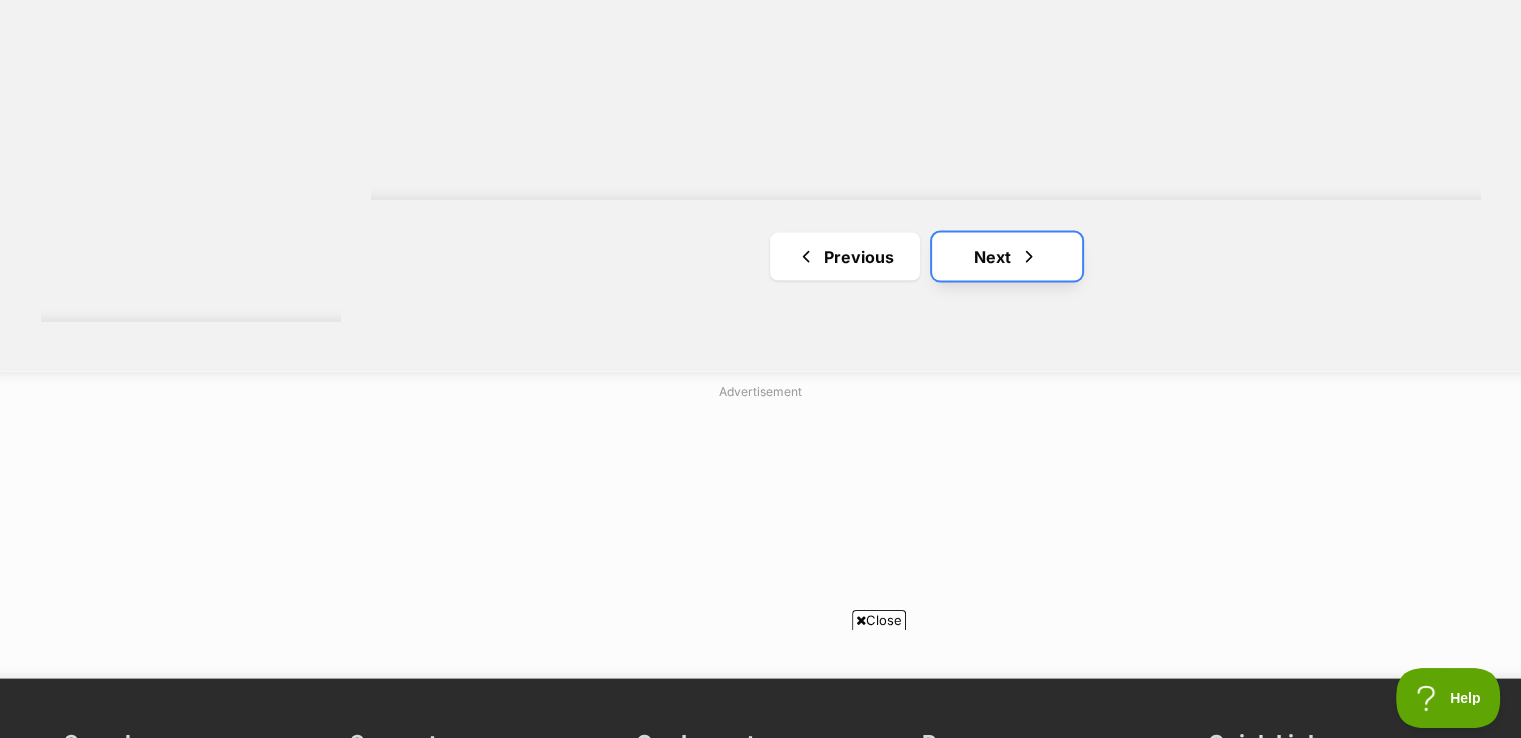 click on "Next" at bounding box center (1007, 257) 